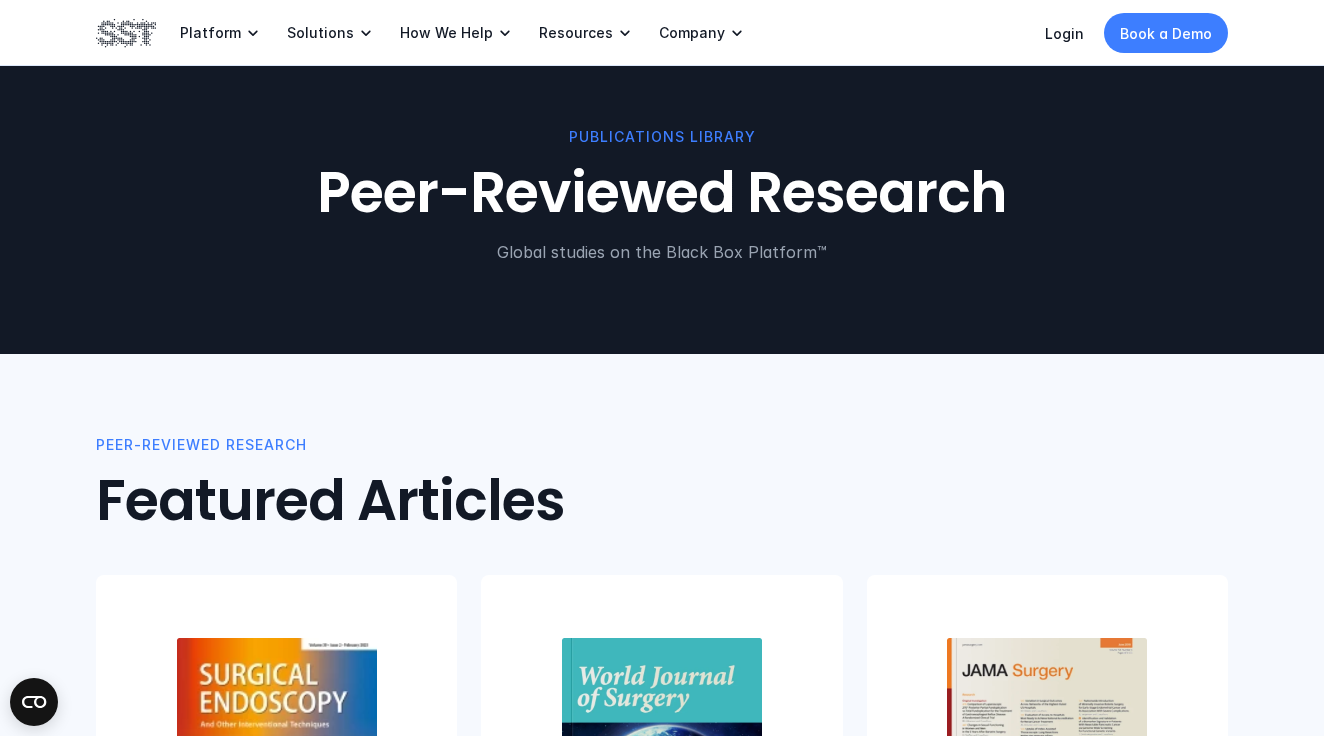 scroll, scrollTop: 1199, scrollLeft: 0, axis: vertical 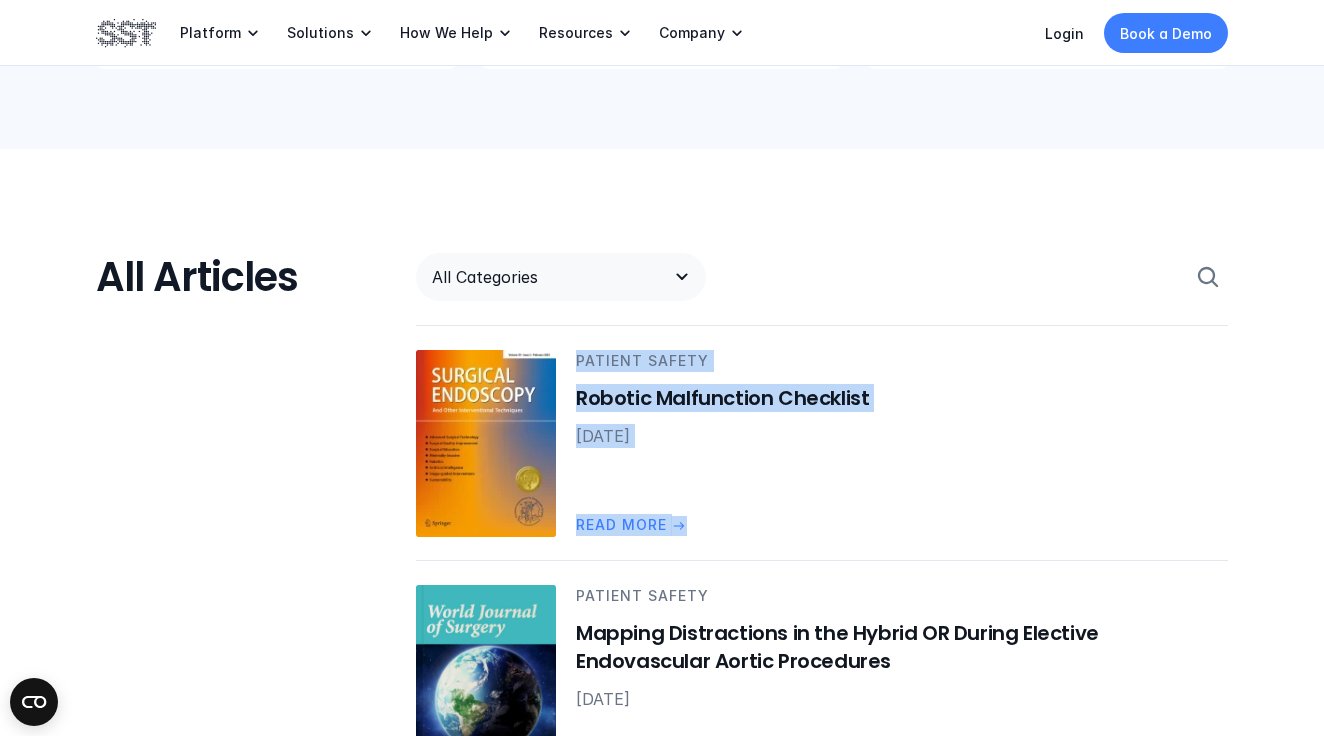 click on "All Articles All Categories PATIENT SAFETY Robotic Malfunction Checklist Jul 22, 2025 Read more arrow_right_alt PATIENT SAFETY Mapping Distractions in the Hybrid OR During Elective Endovascular Aortic Procedures Apr 25, 2025 Read more arrow_right_alt TRAUMA QUALITY IMPROVEMENT Intraoperative Trauma Video Review Apr 16, 2025 Read more arrow_right_alt TRAUMA QUALITY IMPROVEMENT Trauma video review analysis: Increased provider movement impedes trauma team performance Feb 1, 2025 Read more arrow_right_alt TRAUMA QUALITY IMPROVEMENT Trauma video review through the legal lens: Improving care while minimizing risk Sep 6, 2024 Read more arrow_right_alt SAFETY CULTURE Impact of team performance on the surgical safety checklist on patient outcomes Aug 5, 2024 Read more arrow_right_alt QUALITY IMPROVEMENT Using OR Black Box Technology to Determine Quality Improvement Outcomes Jul 11, 2024 Read more arrow_right_alt SAFETY CULTURE Using the OR Black Box to Assess Surgical Team Member Adaptation Under Uncertainty Read more" at bounding box center [662, 5935] 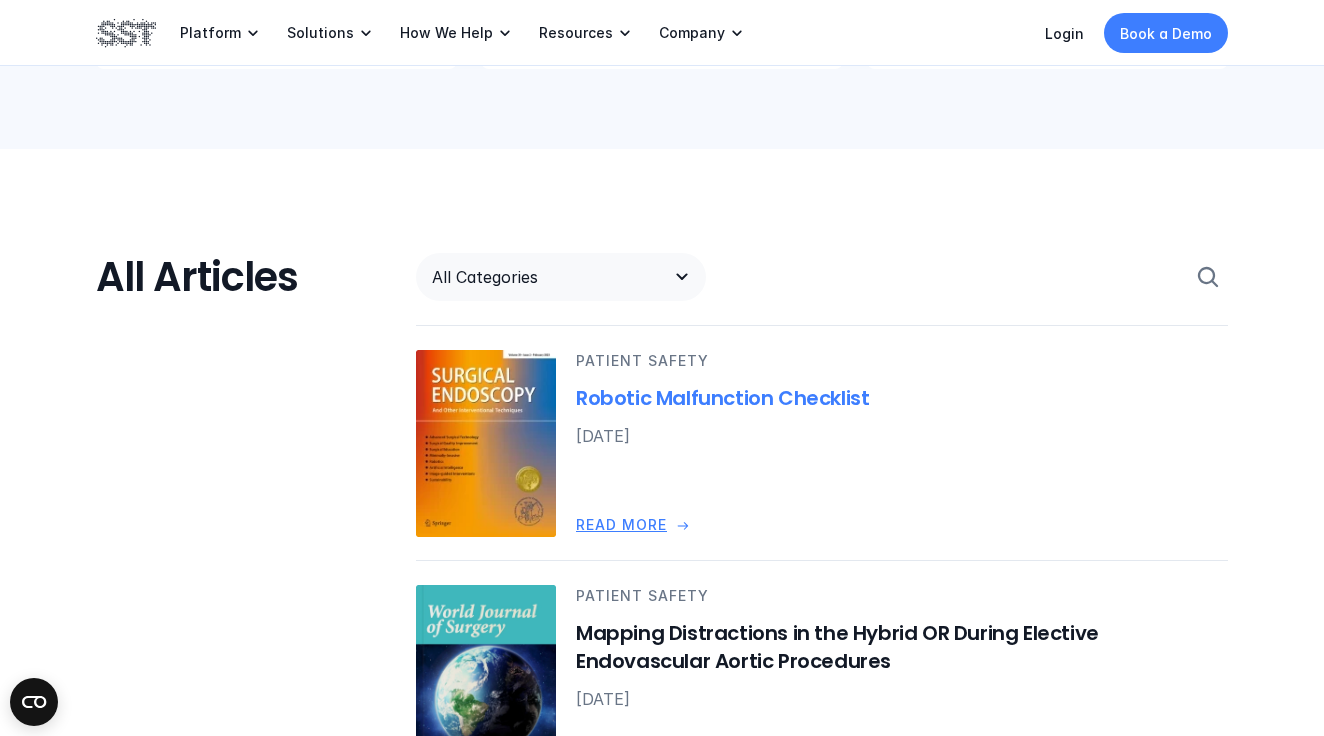 click on "Robotic Malfunction Checklist" at bounding box center (902, 399) 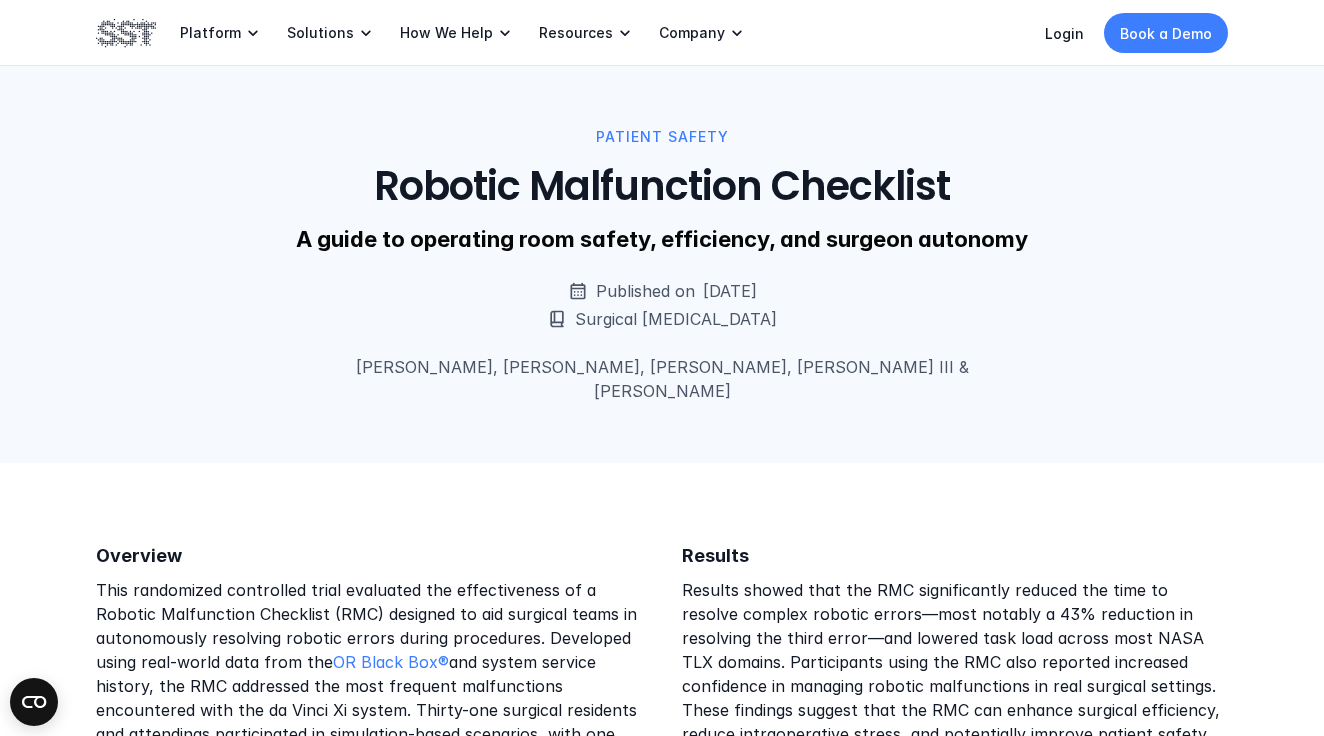 scroll, scrollTop: 0, scrollLeft: 0, axis: both 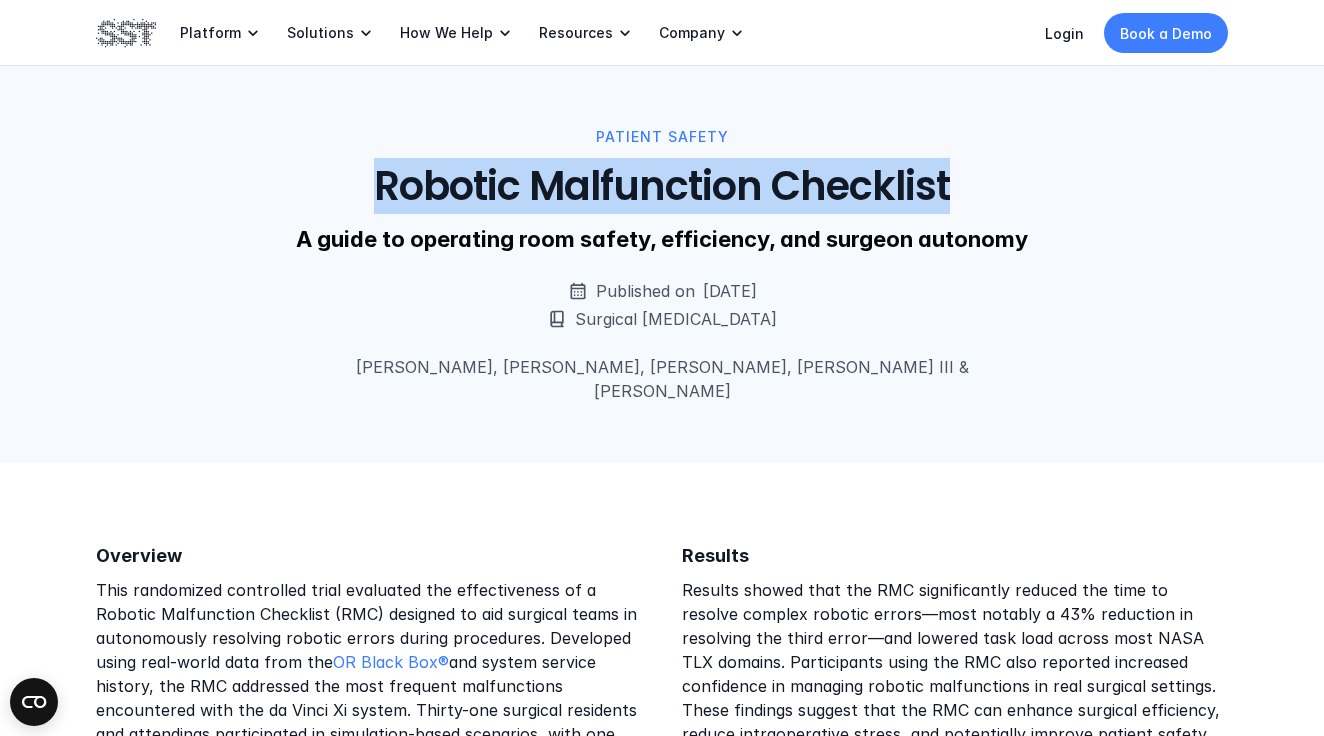 drag, startPoint x: 968, startPoint y: 180, endPoint x: 408, endPoint y: 157, distance: 560.4721 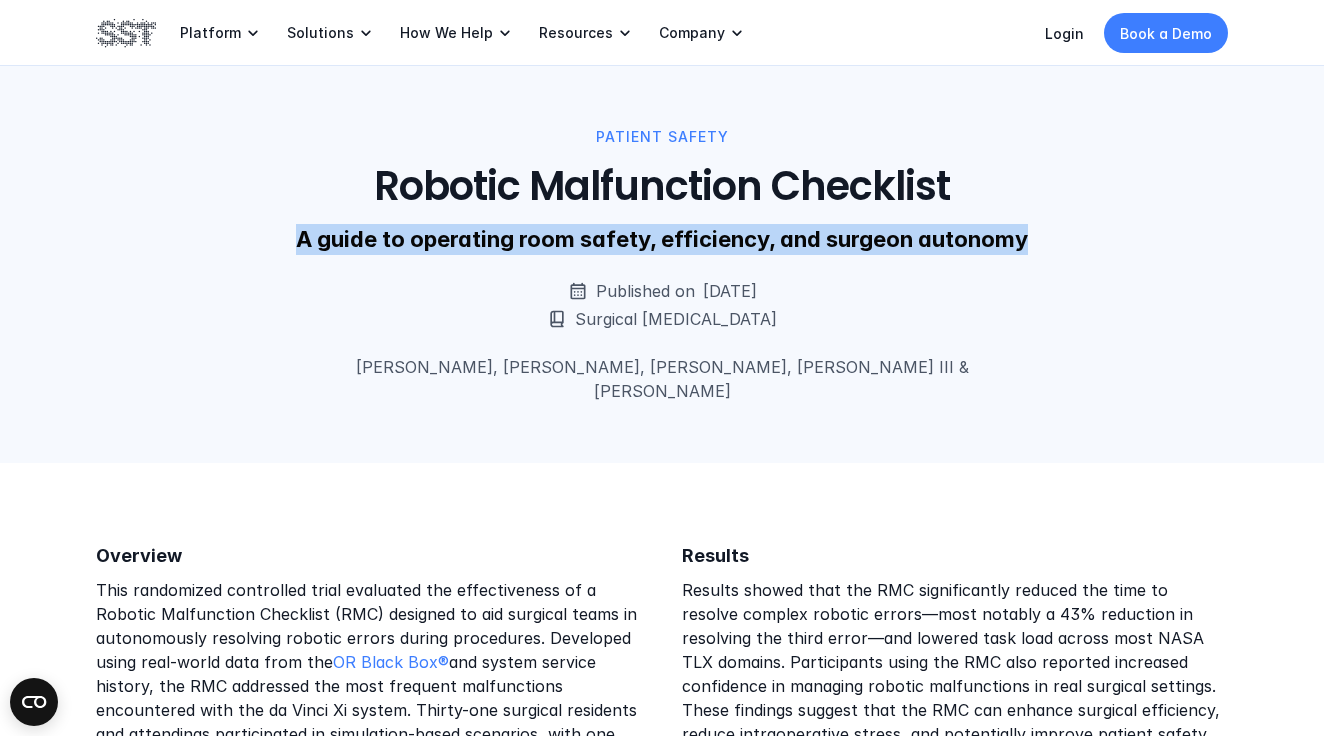 drag, startPoint x: 1025, startPoint y: 242, endPoint x: 287, endPoint y: 231, distance: 738.082 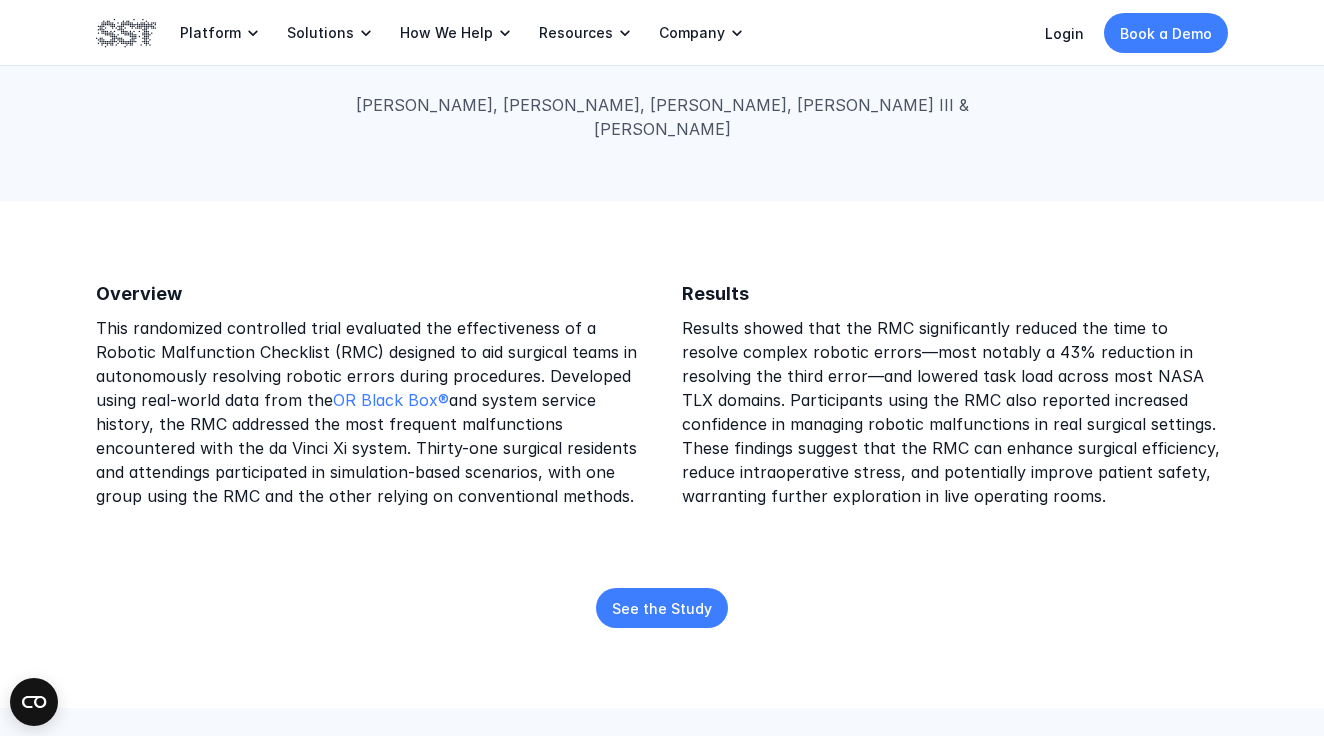 scroll, scrollTop: 264, scrollLeft: 0, axis: vertical 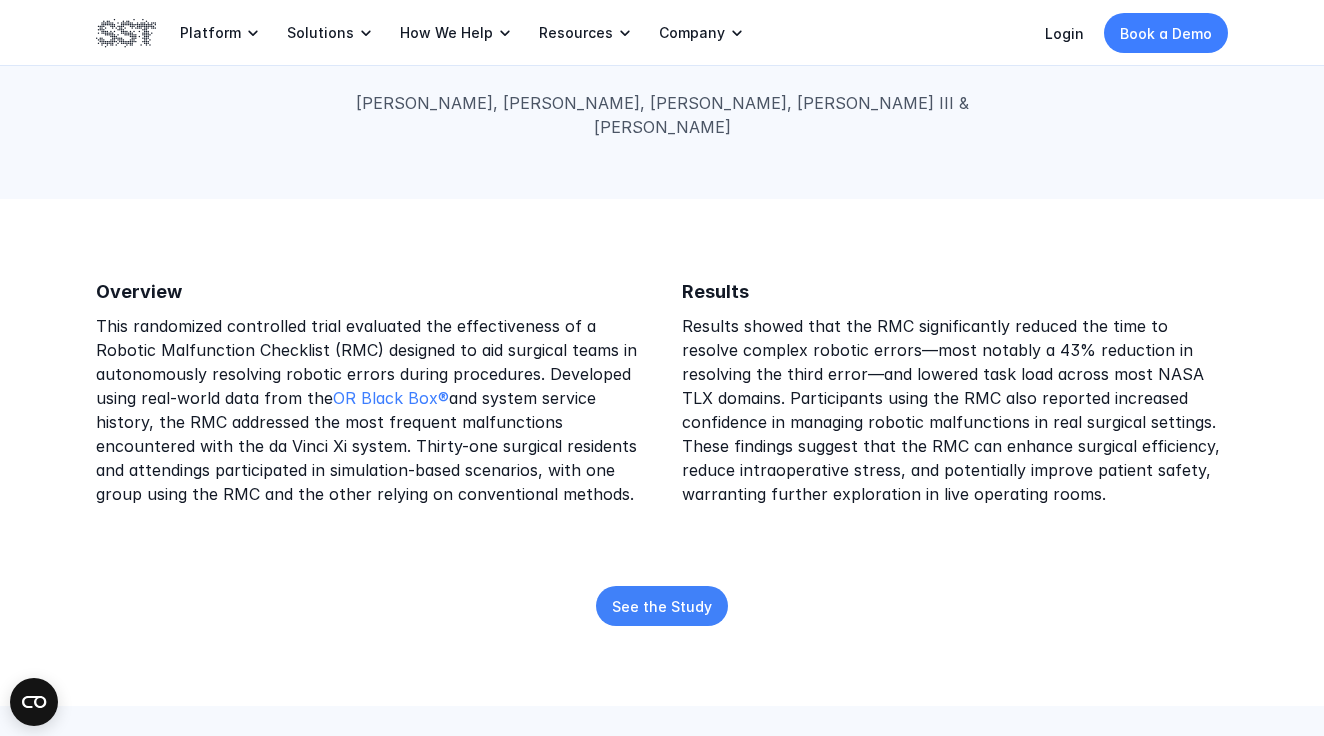 click on "See the Study" at bounding box center [662, 606] 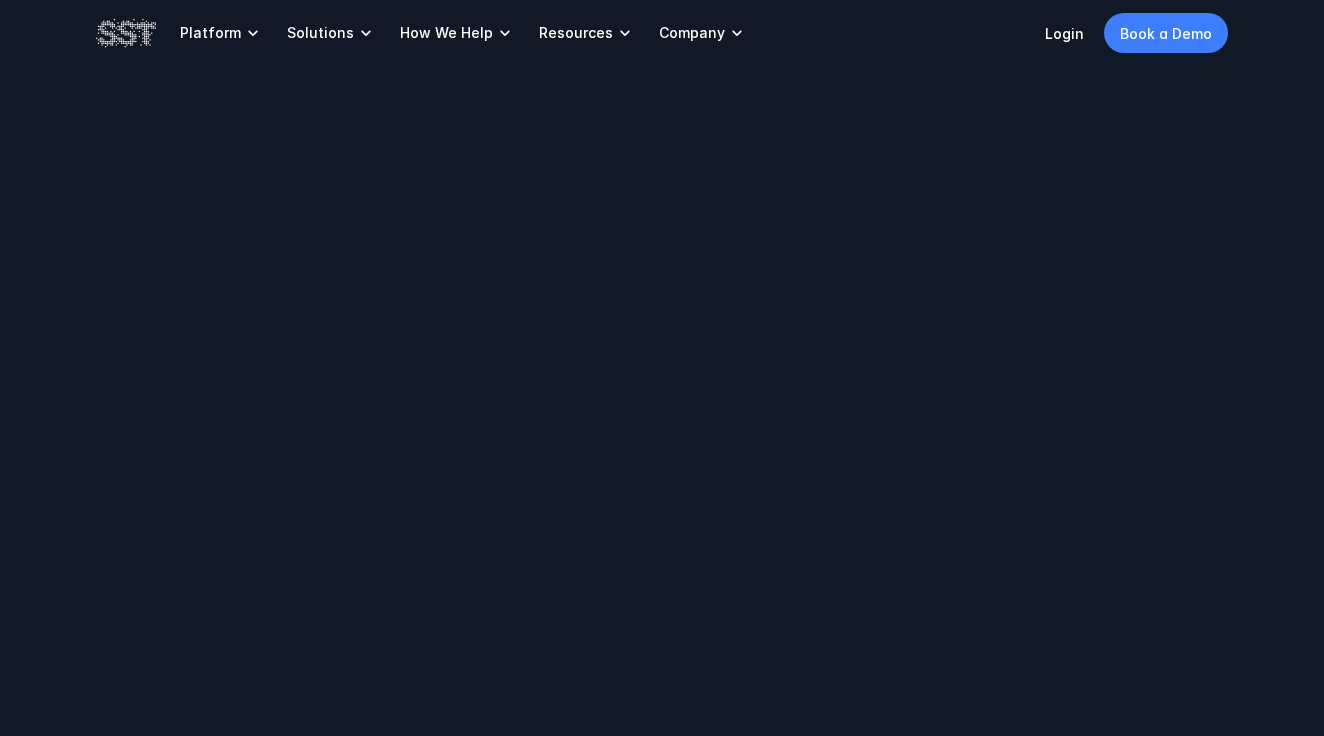 scroll, scrollTop: 0, scrollLeft: 0, axis: both 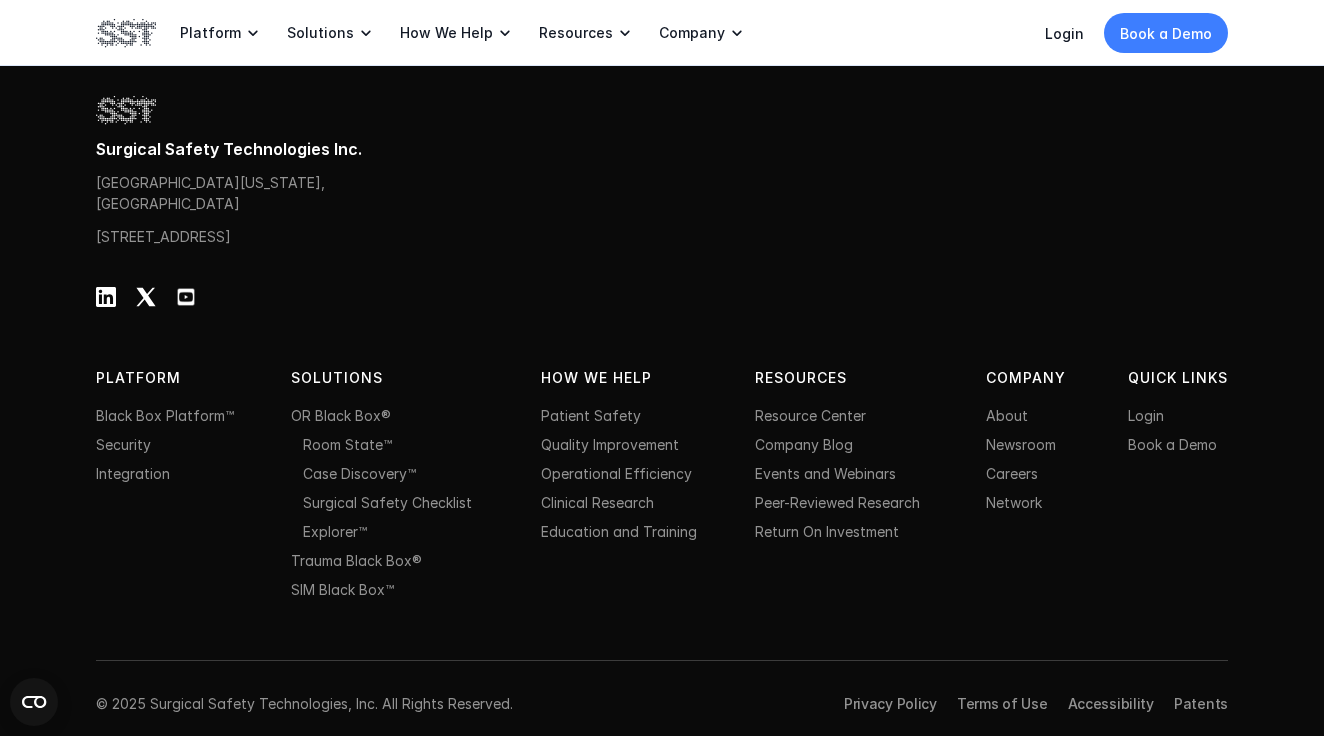 click on "Resources" at bounding box center (842, 378) 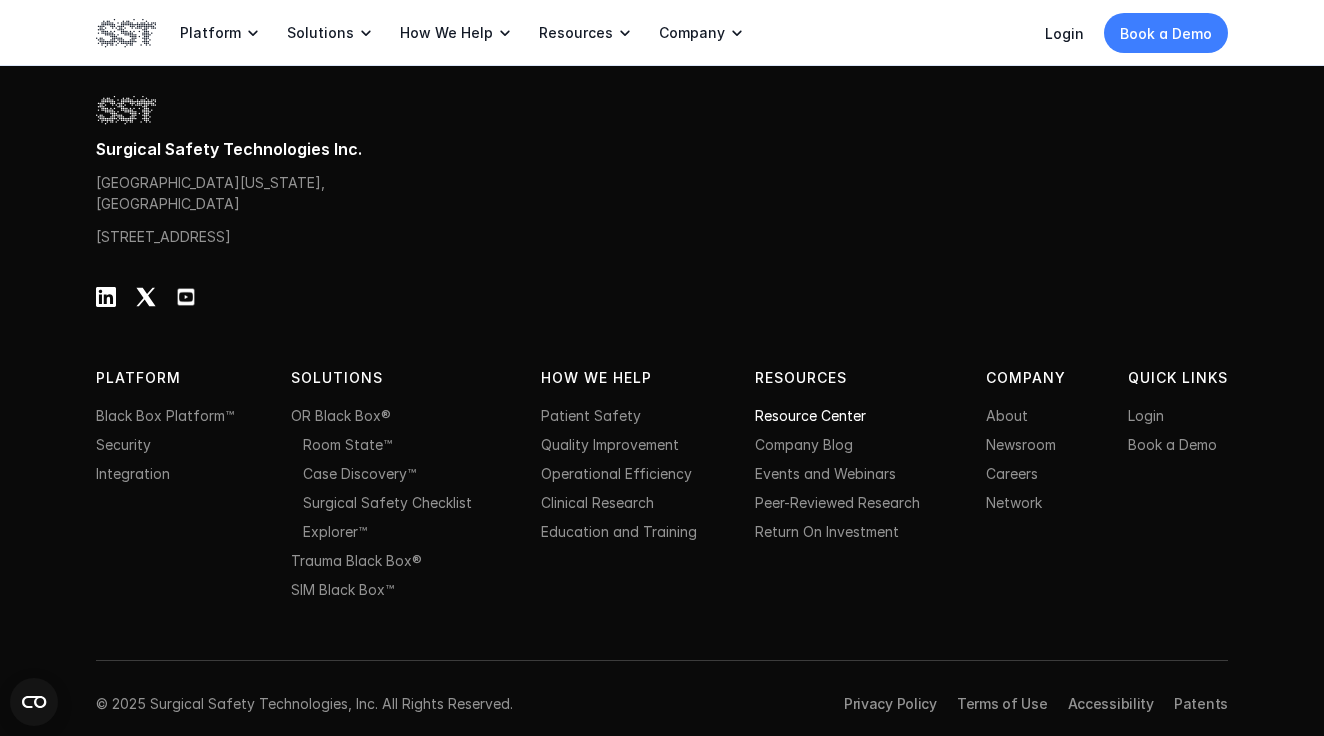 click on "Resource Center" at bounding box center (810, 415) 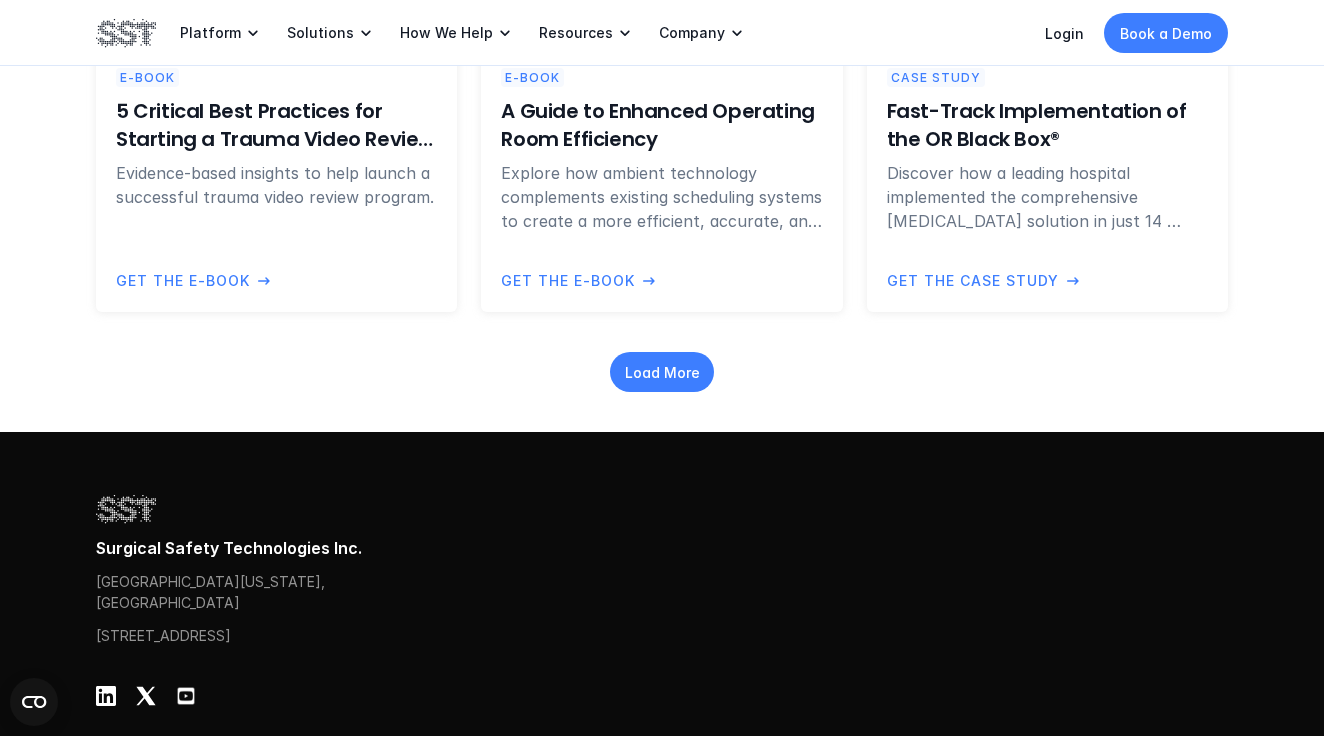 scroll, scrollTop: 2213, scrollLeft: 0, axis: vertical 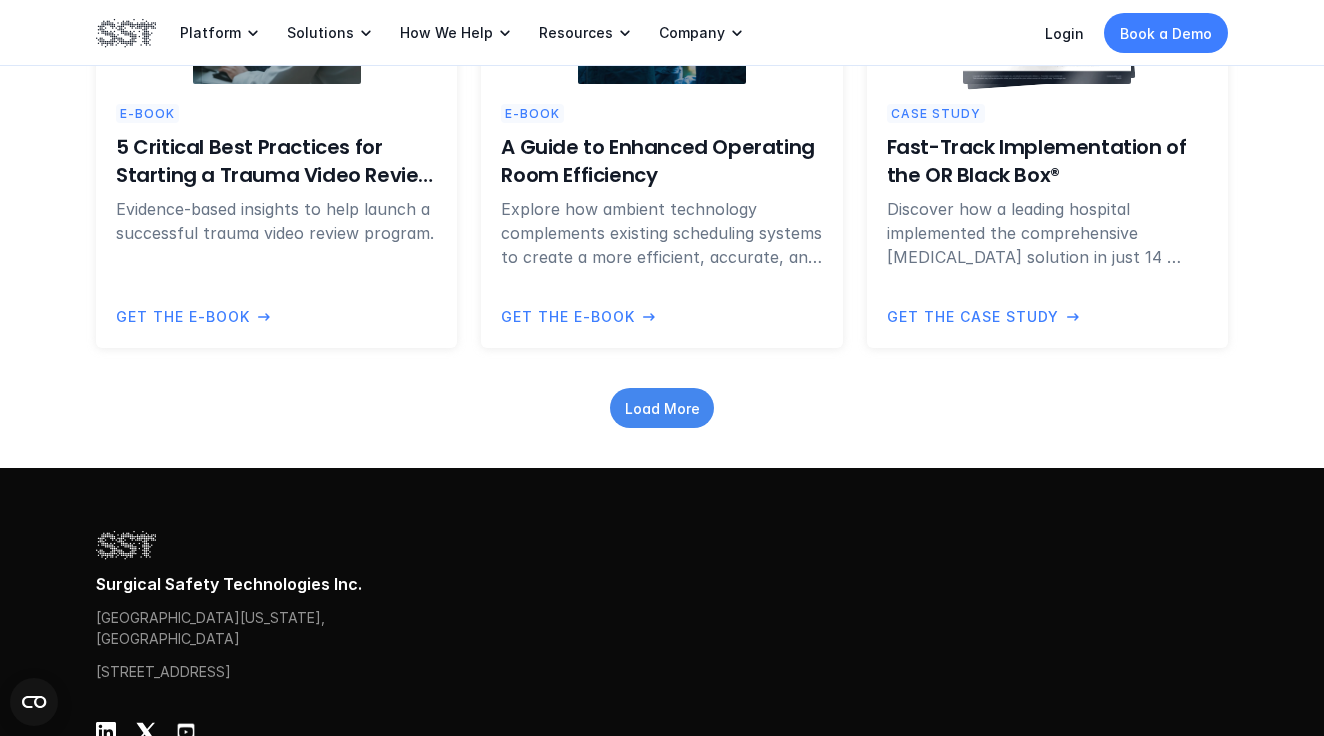 click on "Load More" at bounding box center (662, 407) 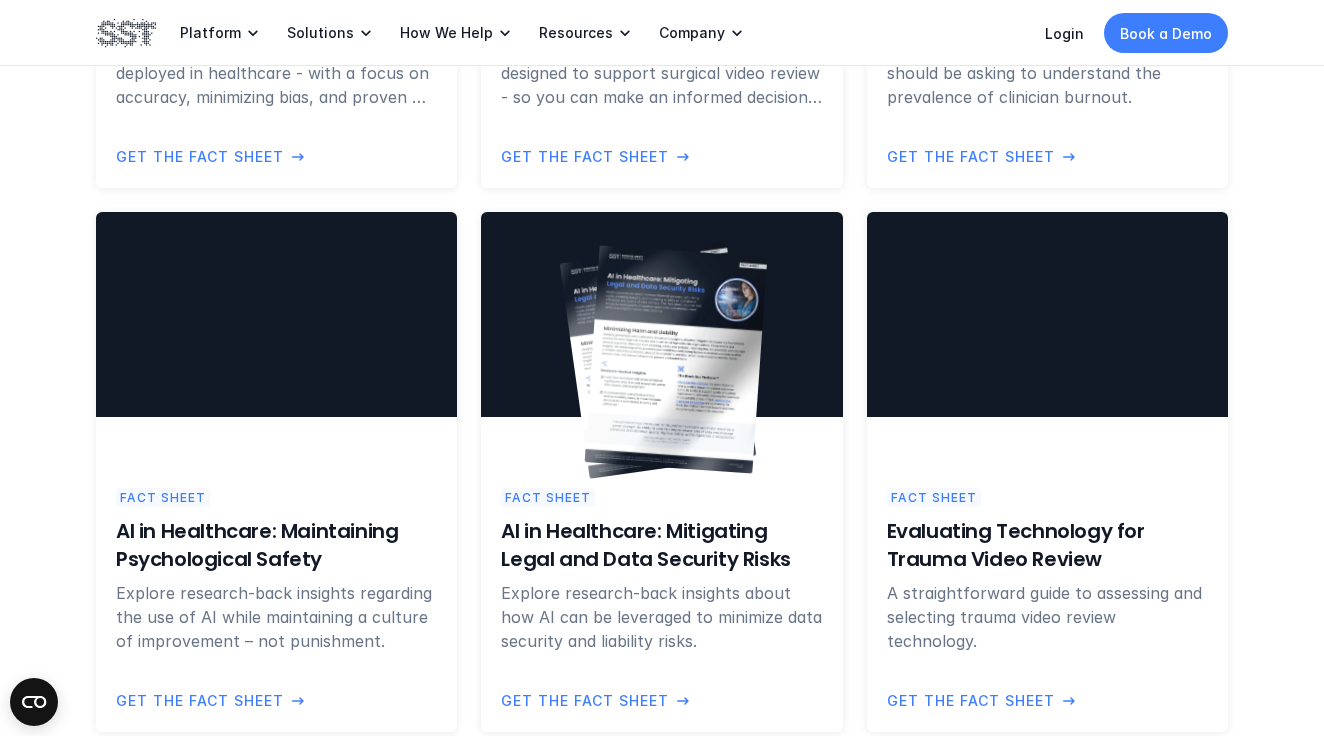 scroll, scrollTop: 3029, scrollLeft: 0, axis: vertical 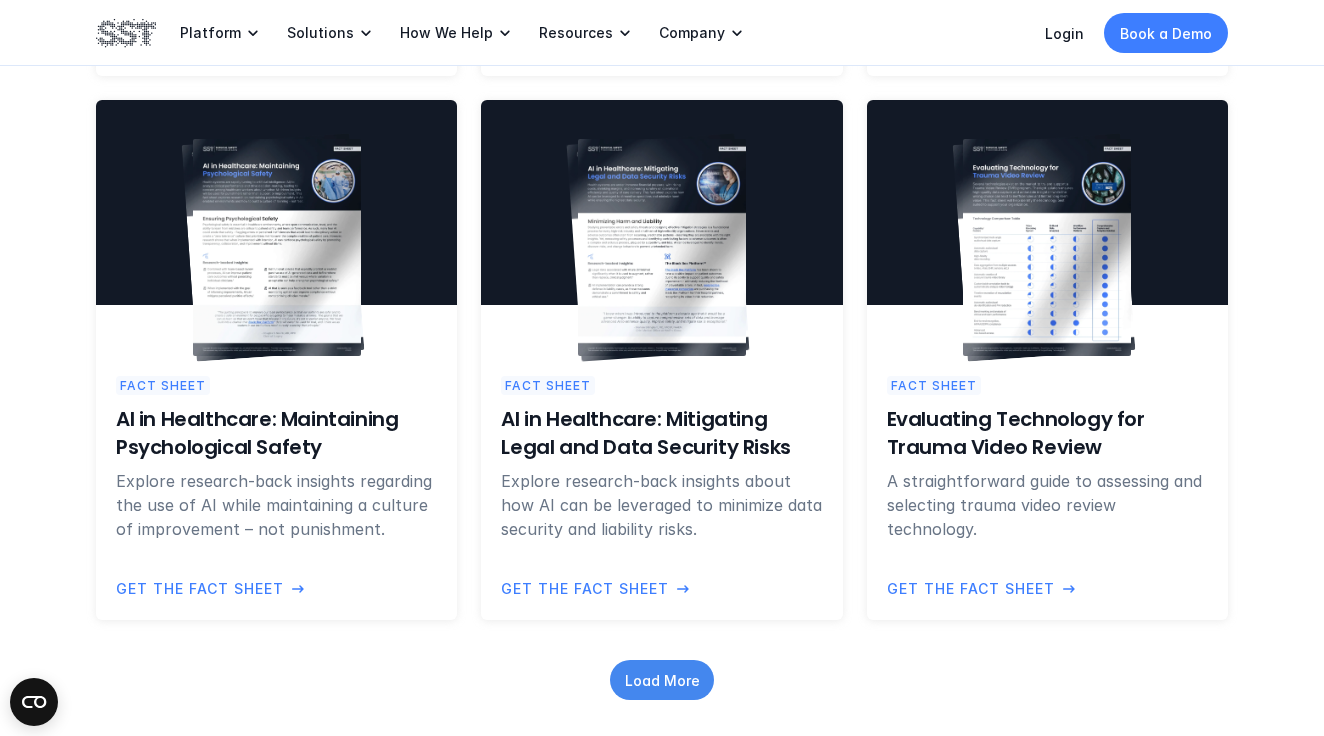 click on "Load More" at bounding box center (662, 679) 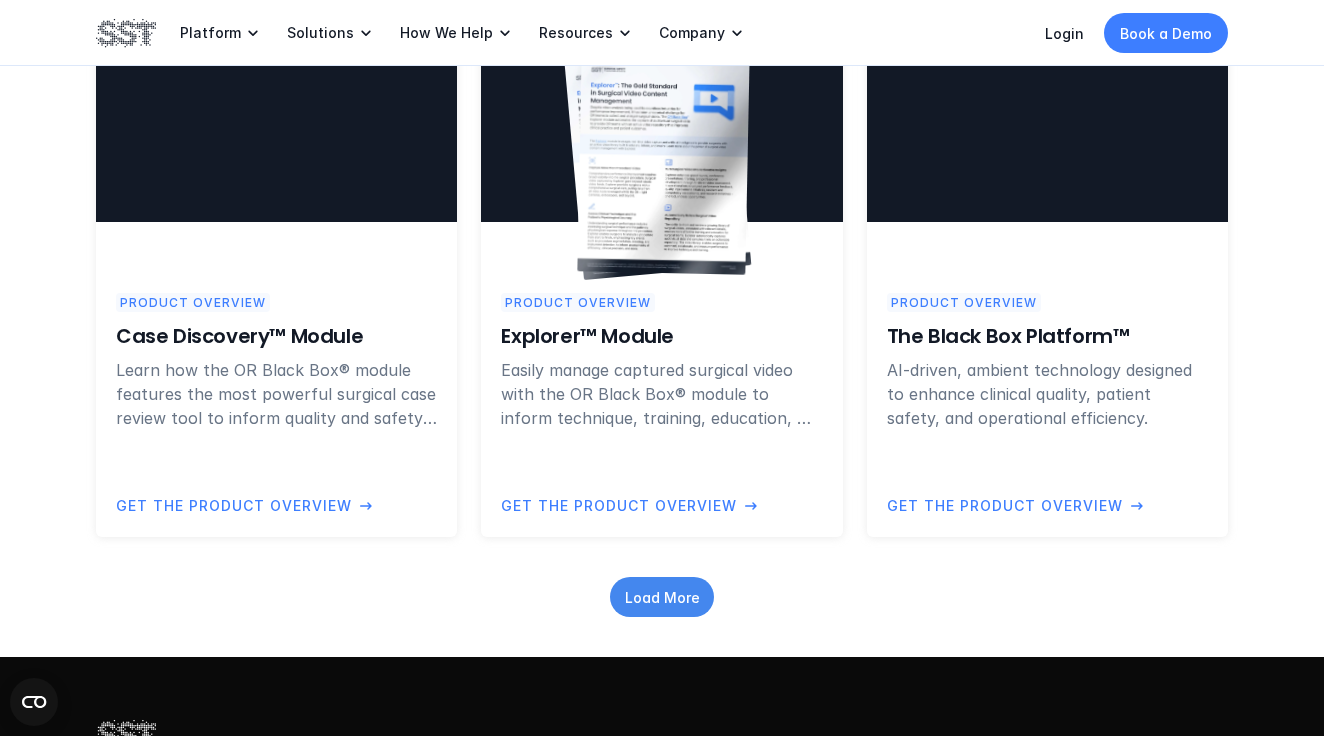 scroll, scrollTop: 4216, scrollLeft: 0, axis: vertical 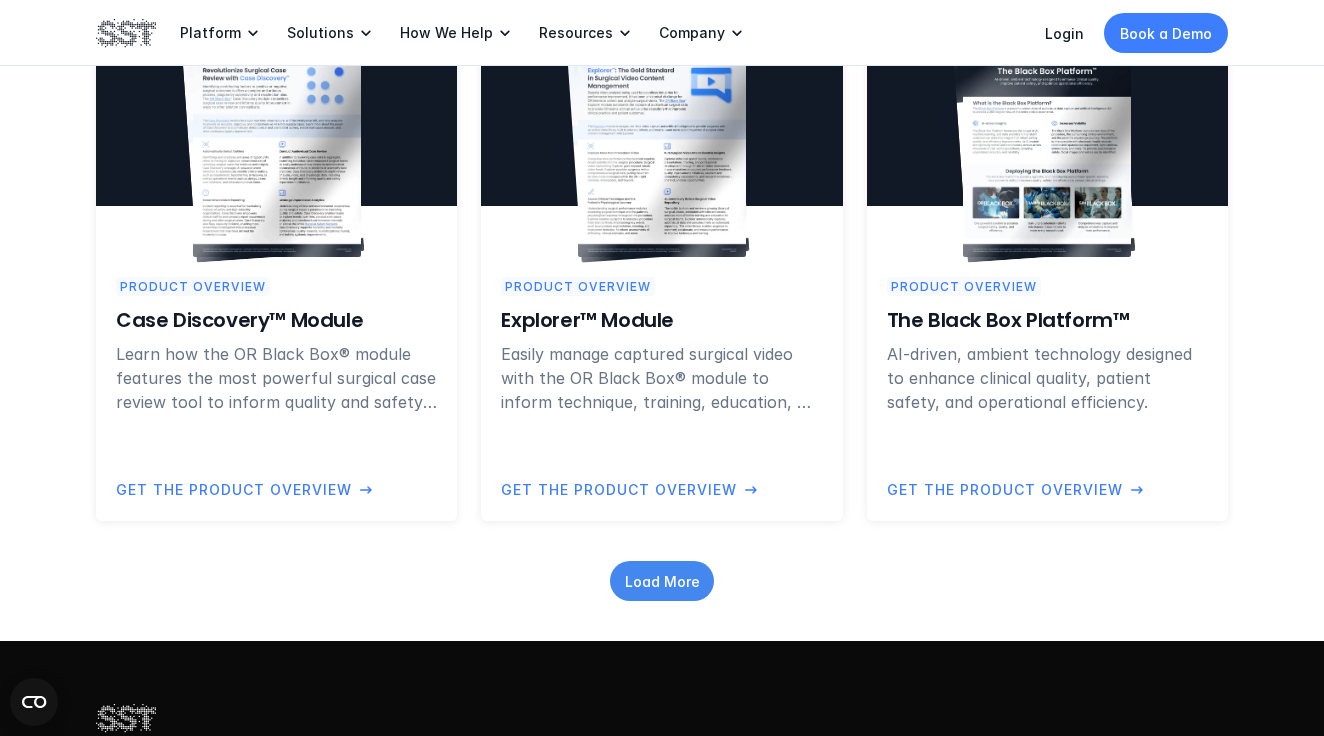 click on "Load More" at bounding box center (662, 580) 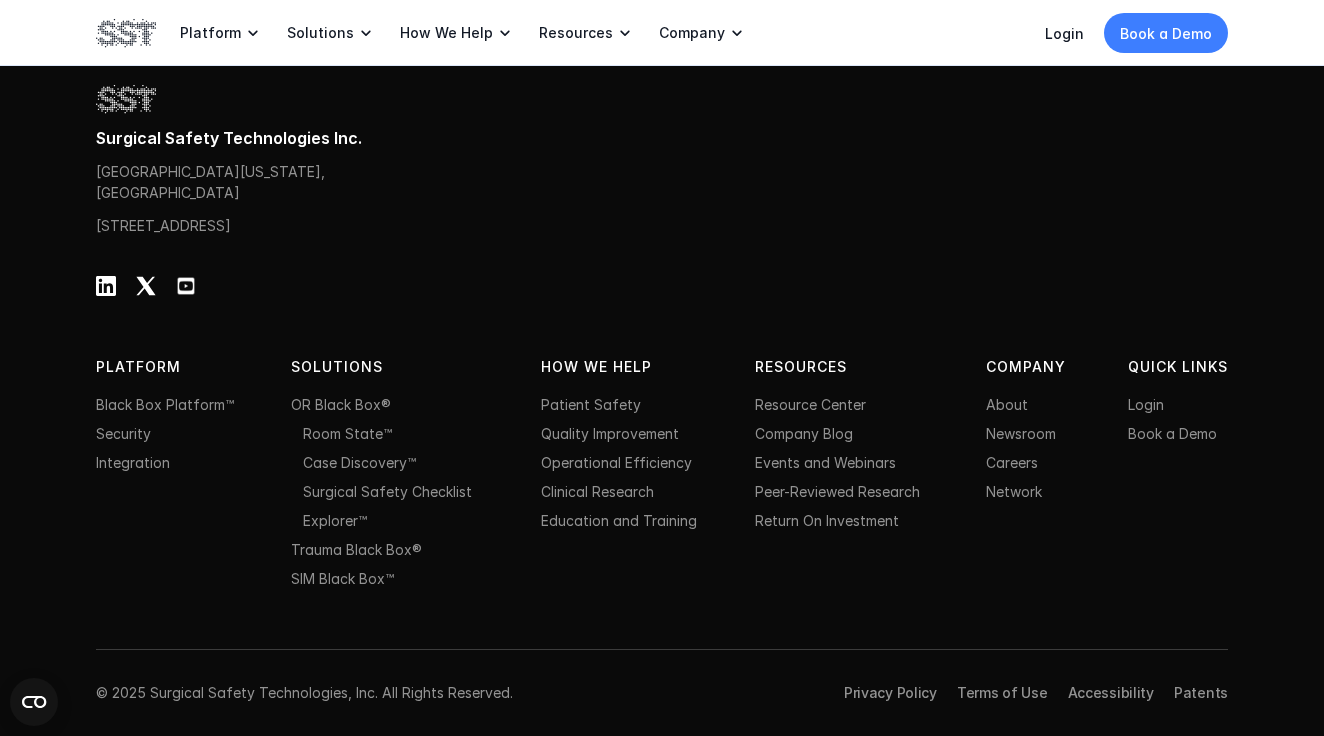 scroll, scrollTop: 5941, scrollLeft: 0, axis: vertical 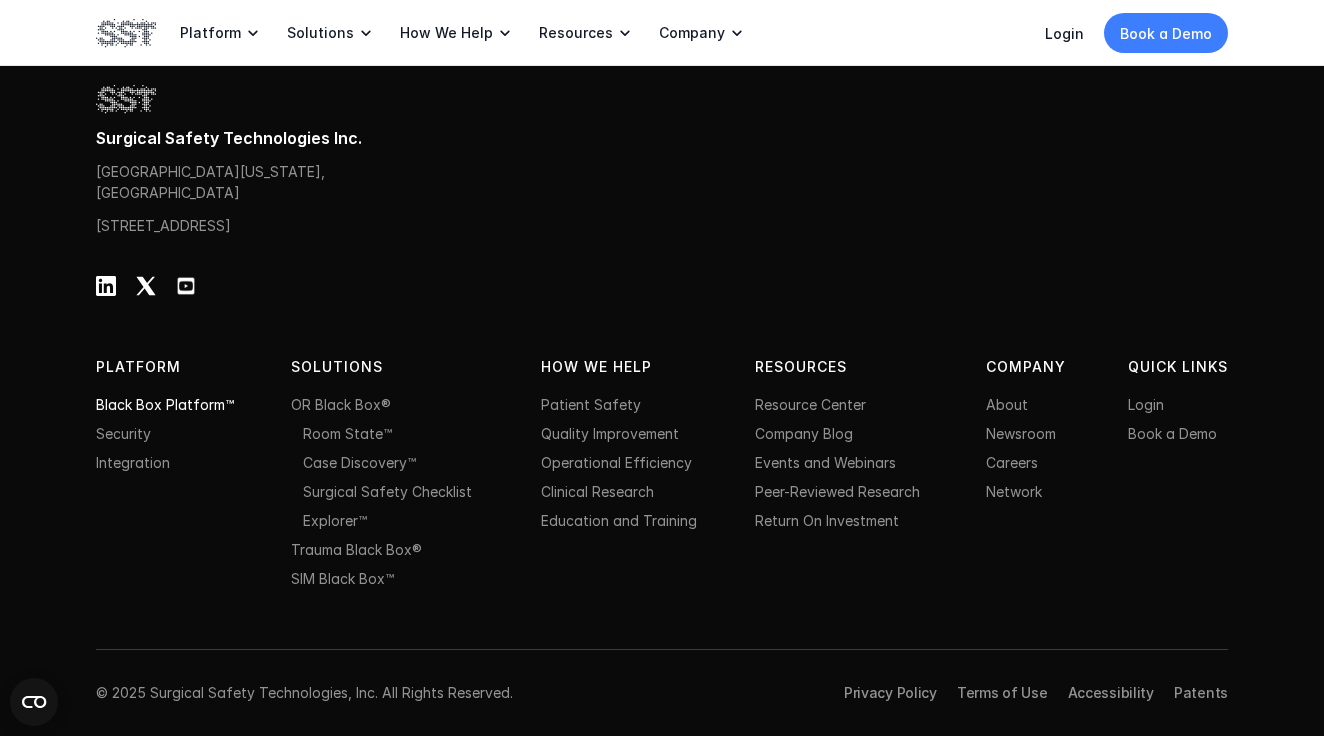 click on "Black Box Platform™" at bounding box center [165, 404] 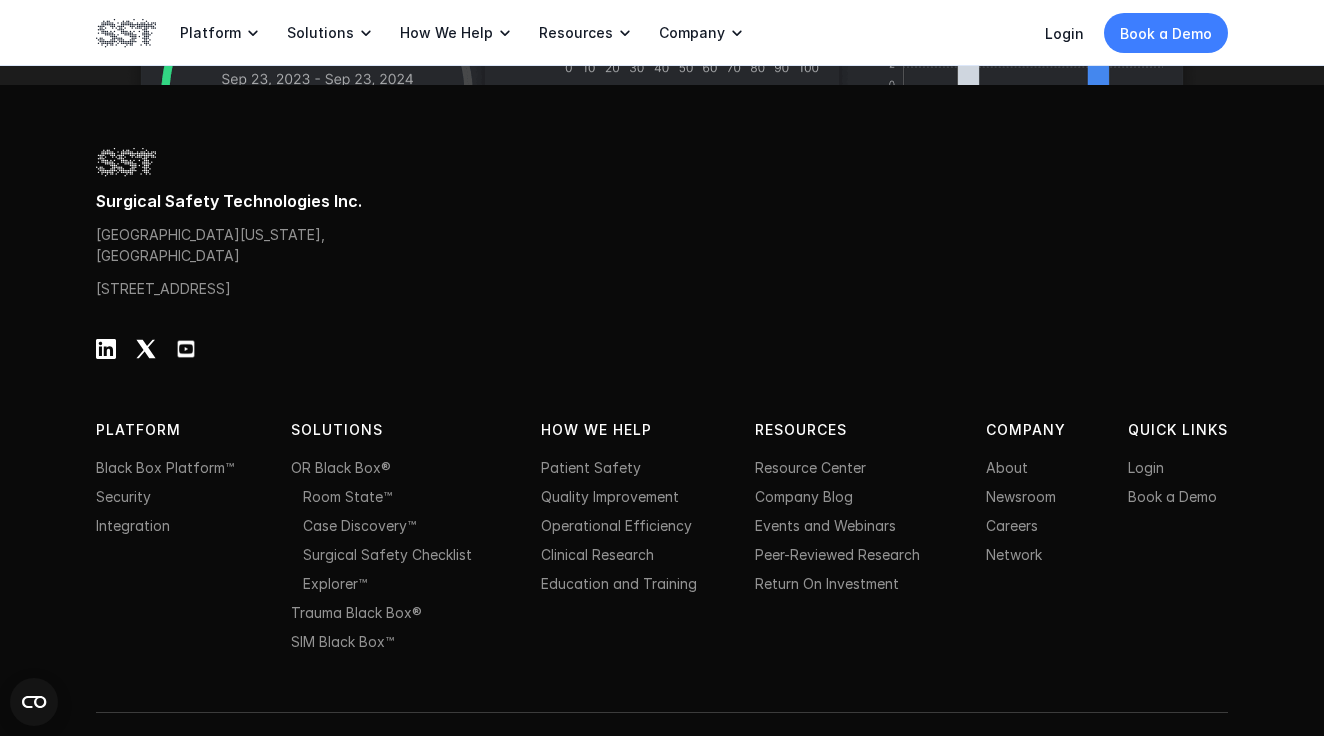 scroll, scrollTop: 6428, scrollLeft: 0, axis: vertical 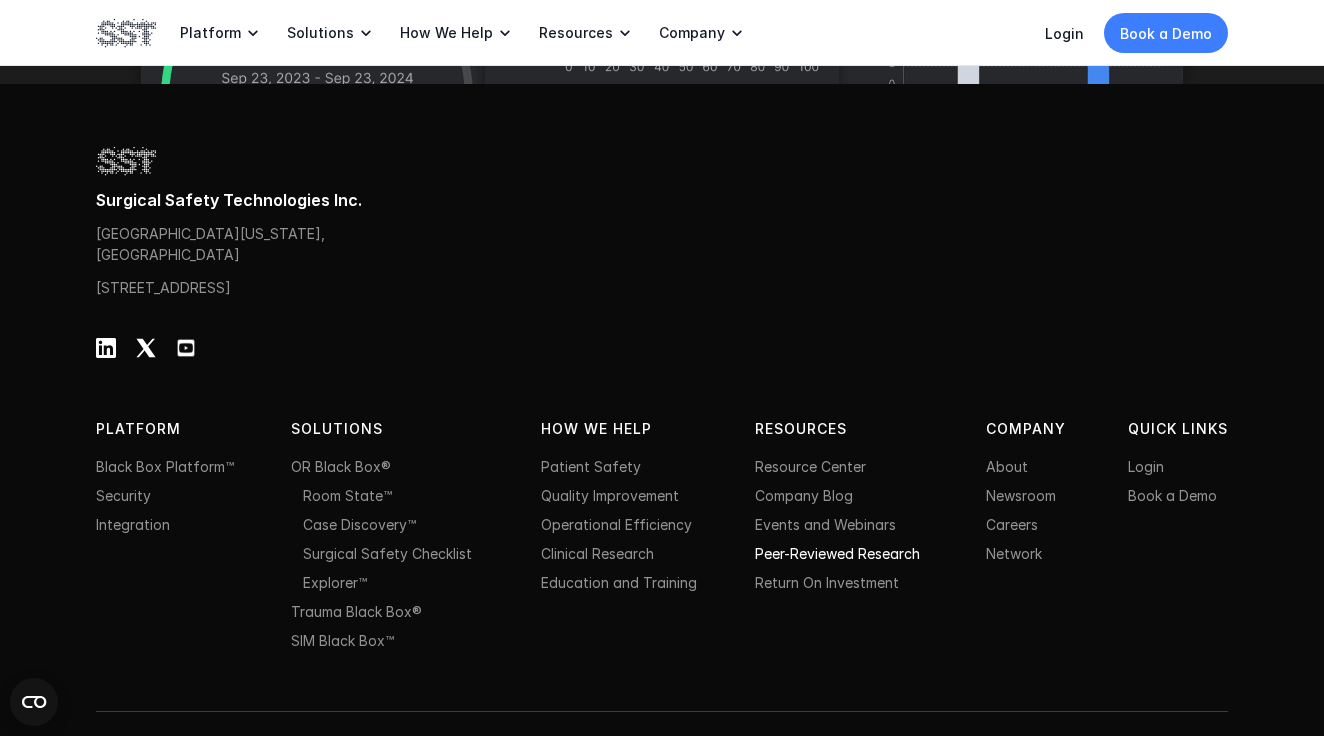 click on "Peer-Reviewed Research" at bounding box center [837, 553] 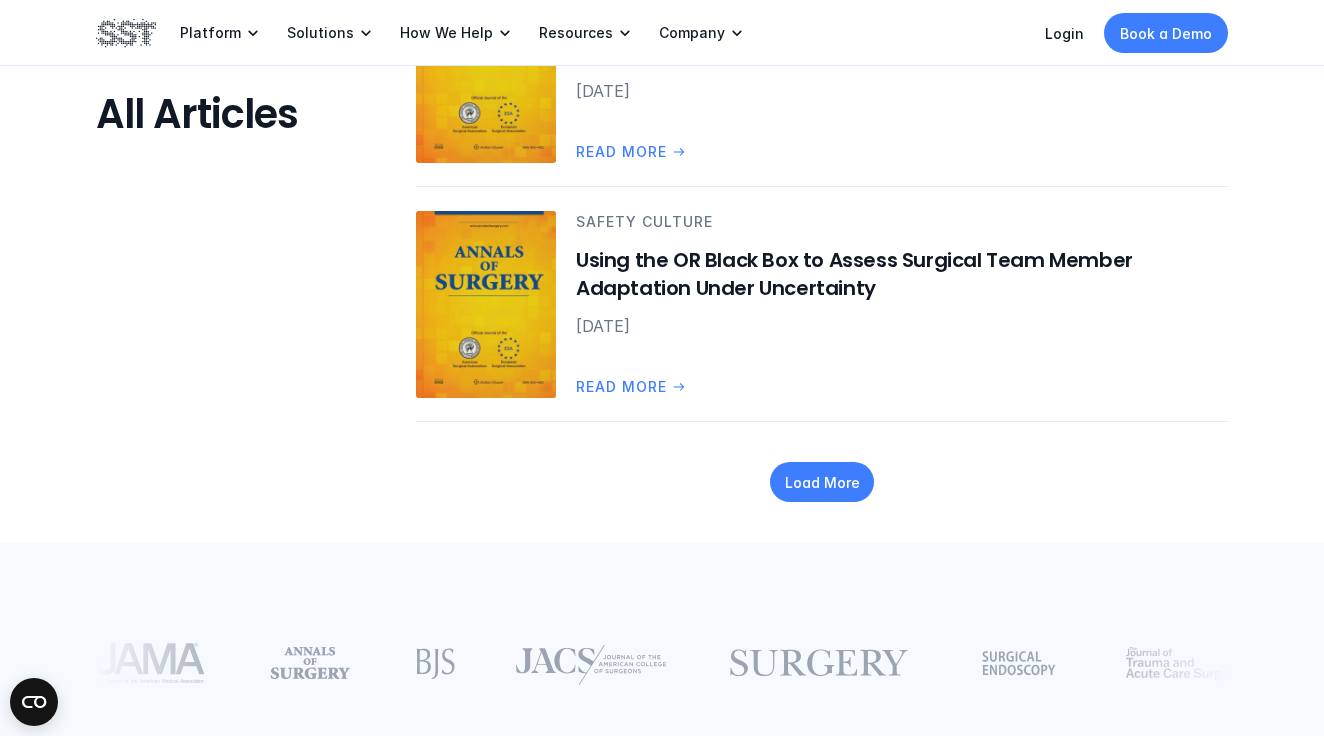 scroll, scrollTop: 2766, scrollLeft: 0, axis: vertical 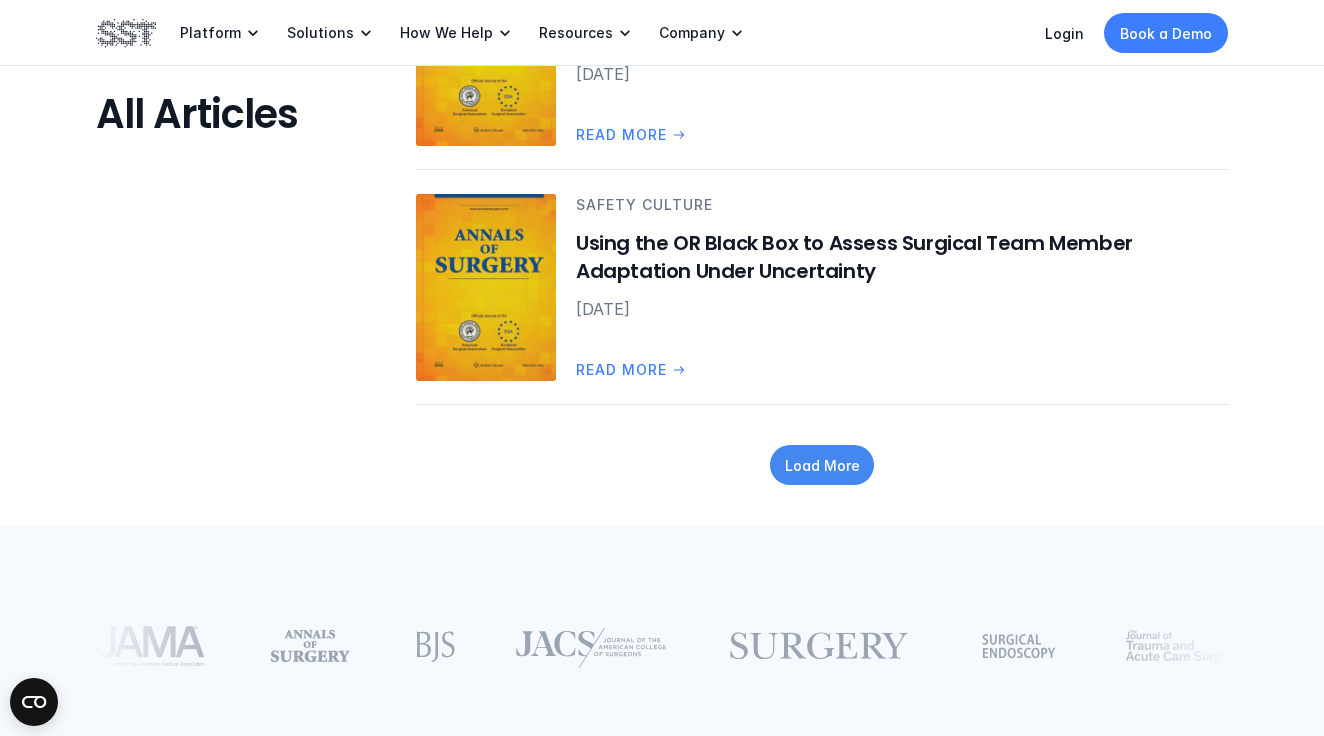 click on "Load More" at bounding box center (822, 465) 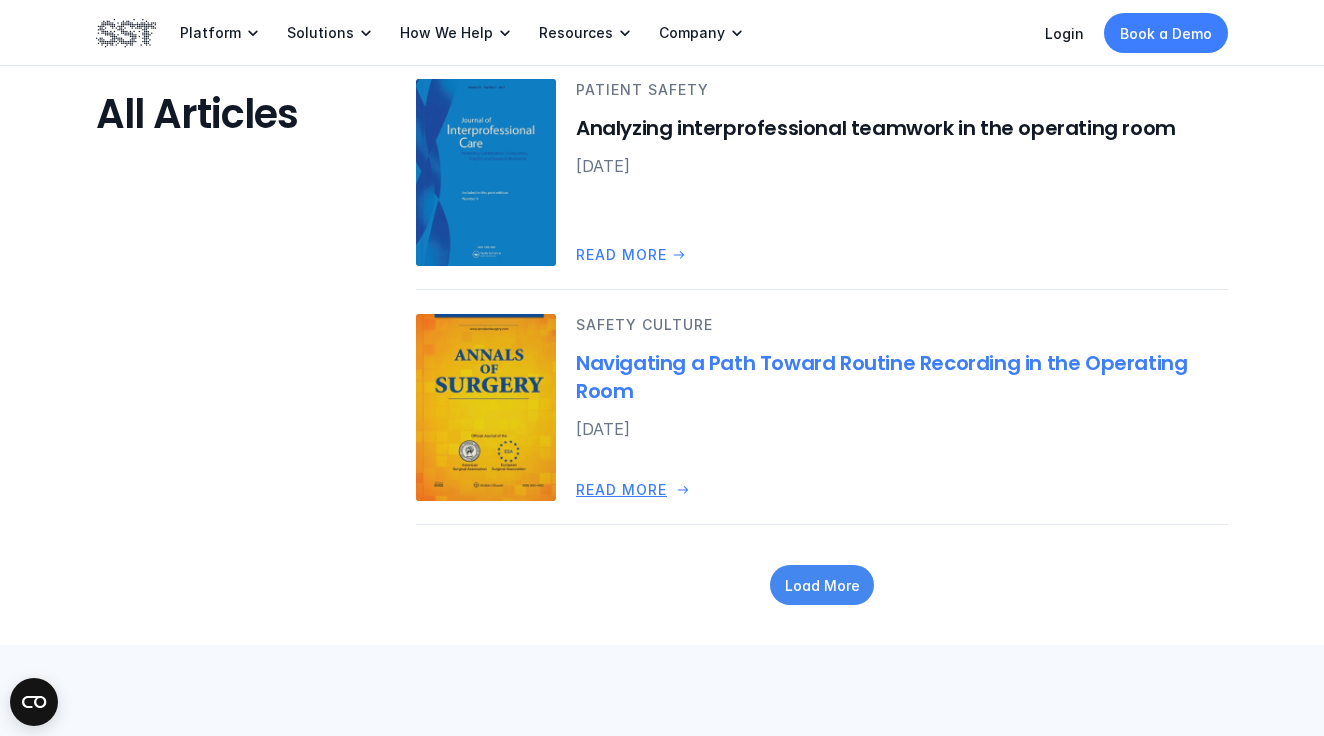scroll, scrollTop: 4528, scrollLeft: 0, axis: vertical 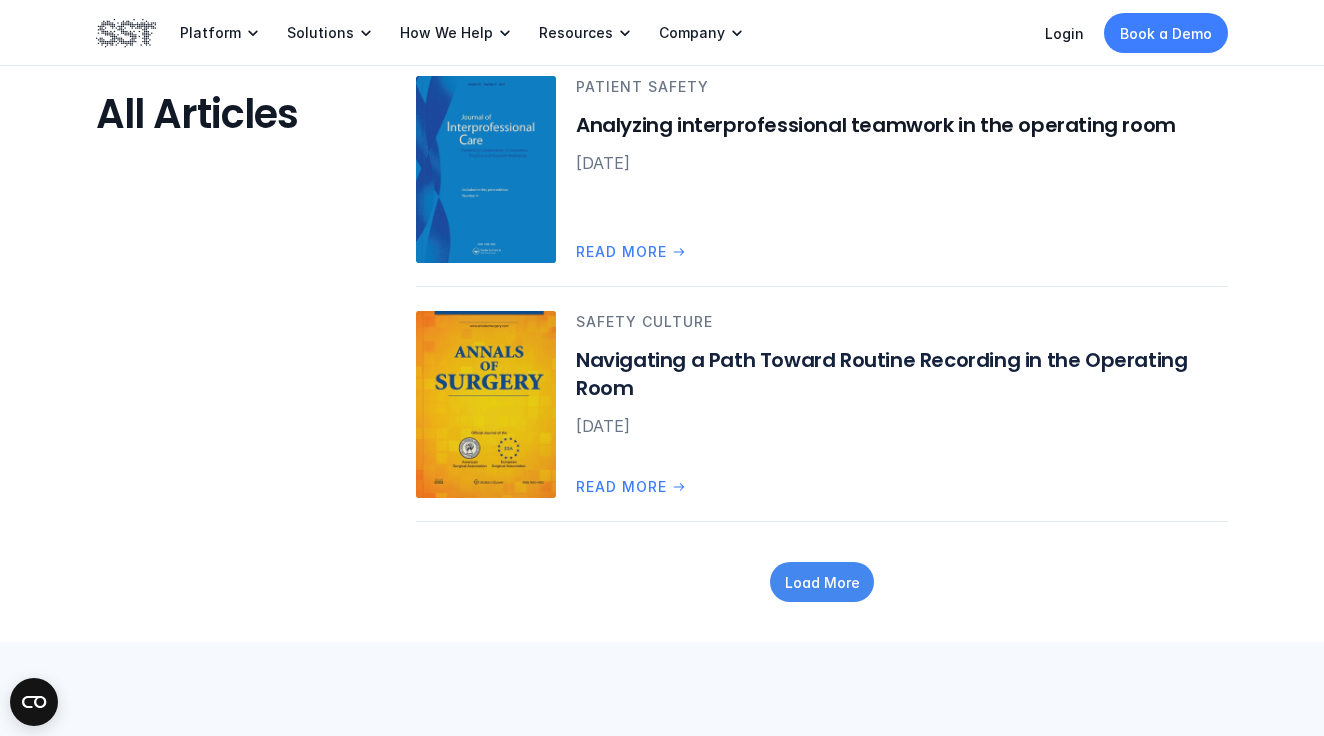click on "Load More" at bounding box center (822, 582) 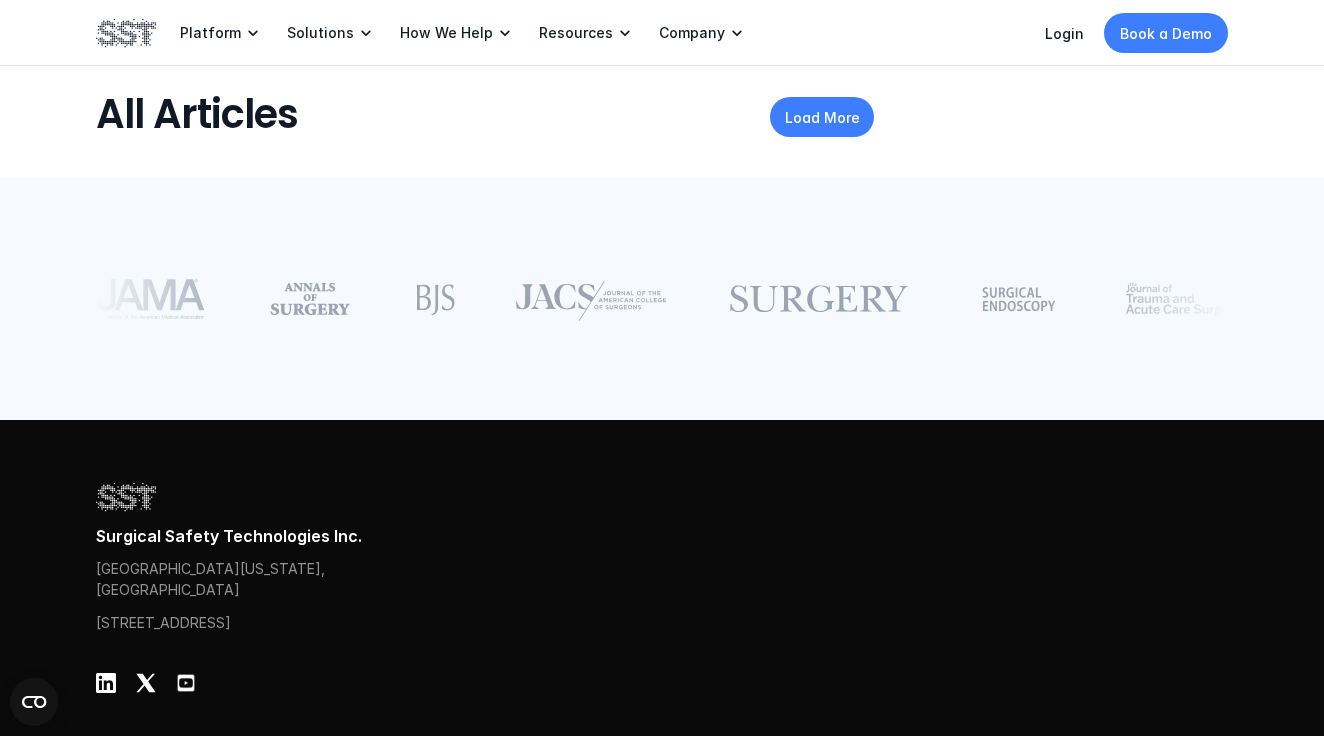 scroll, scrollTop: 6859, scrollLeft: 0, axis: vertical 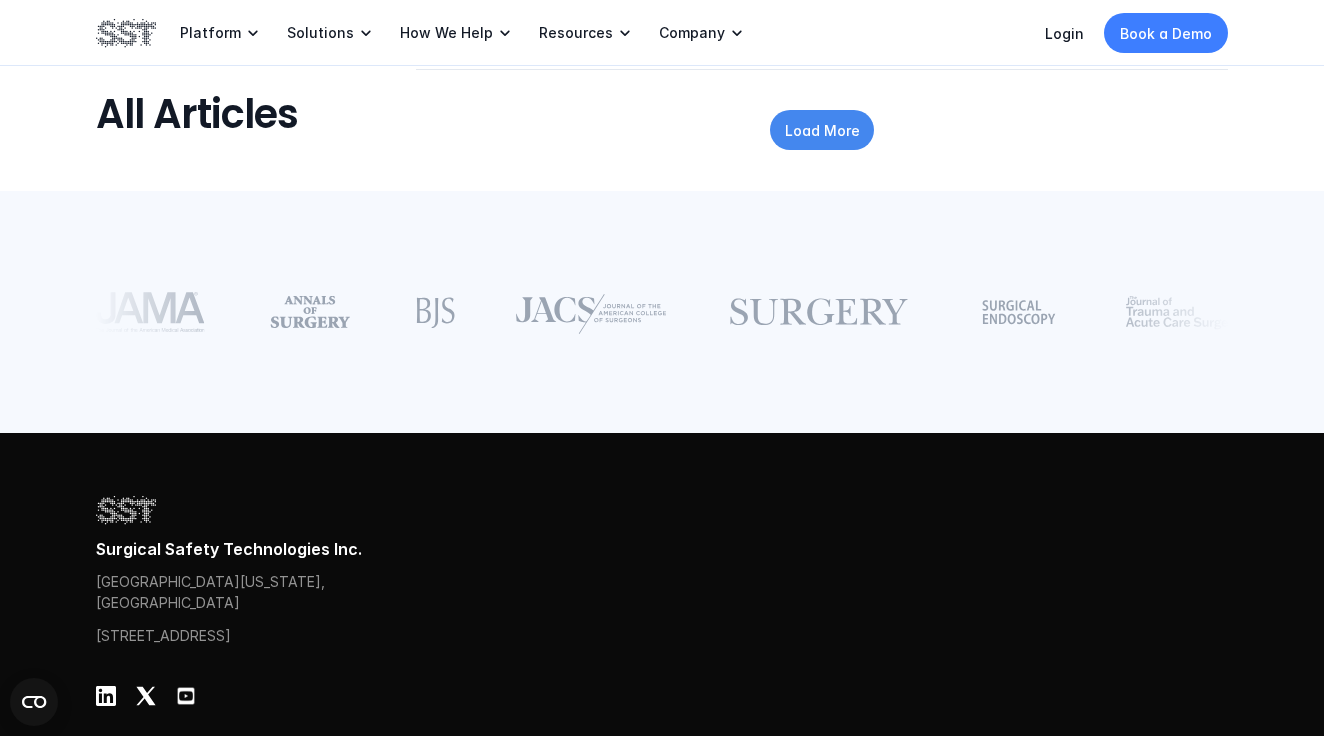 click on "Load More" at bounding box center (822, 130) 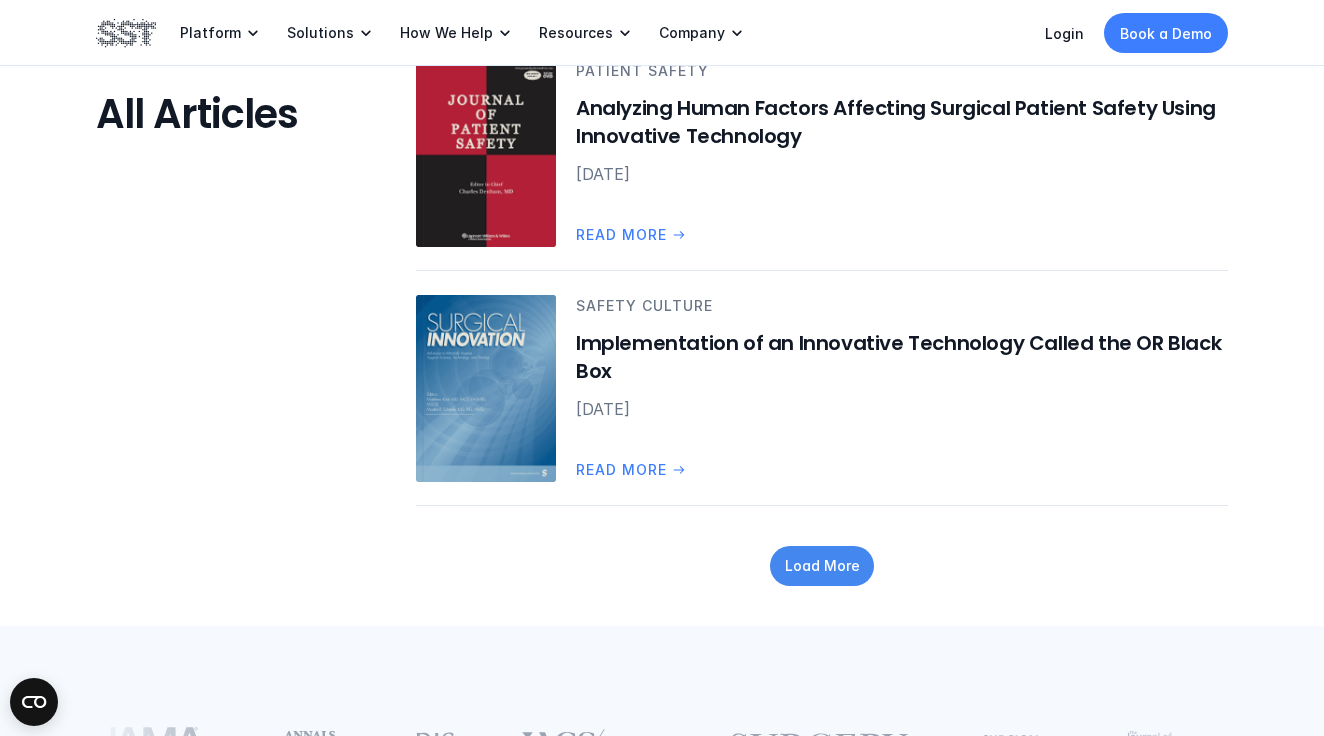 scroll, scrollTop: 8306, scrollLeft: 0, axis: vertical 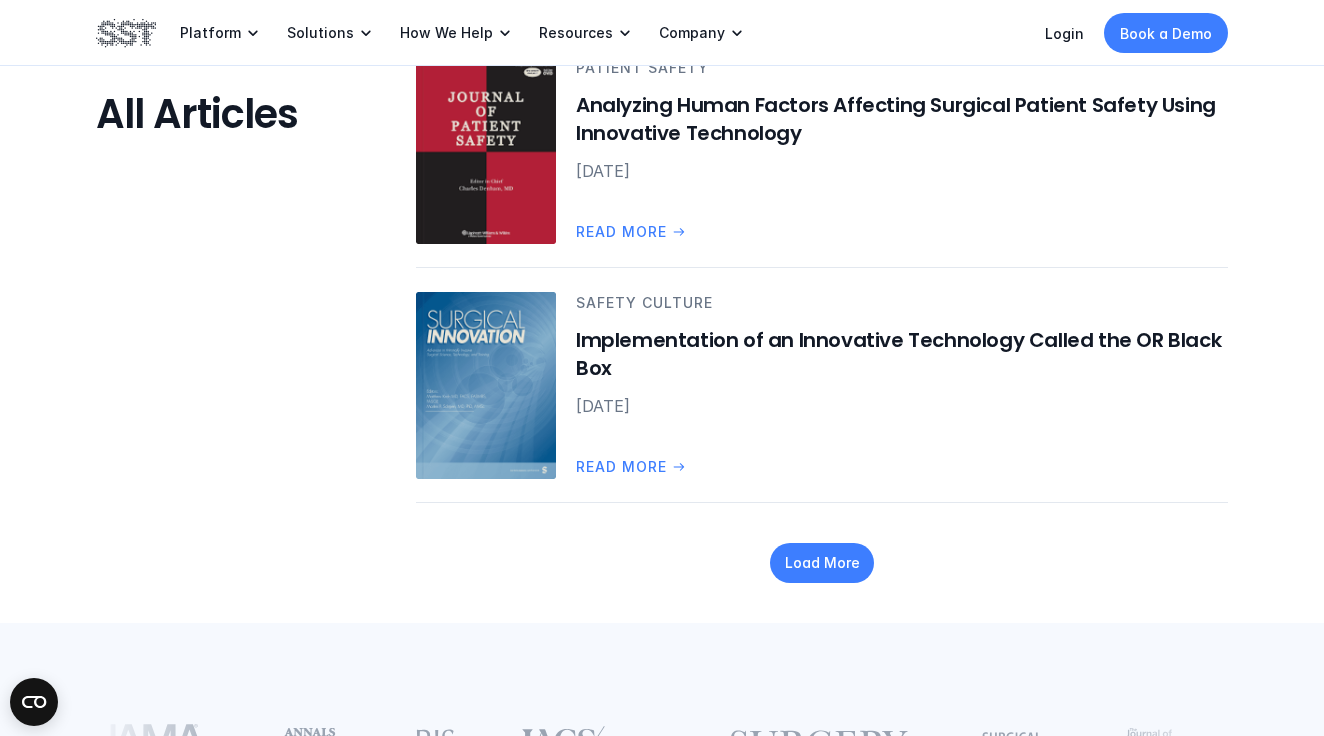 click on "Load More" at bounding box center [822, 563] 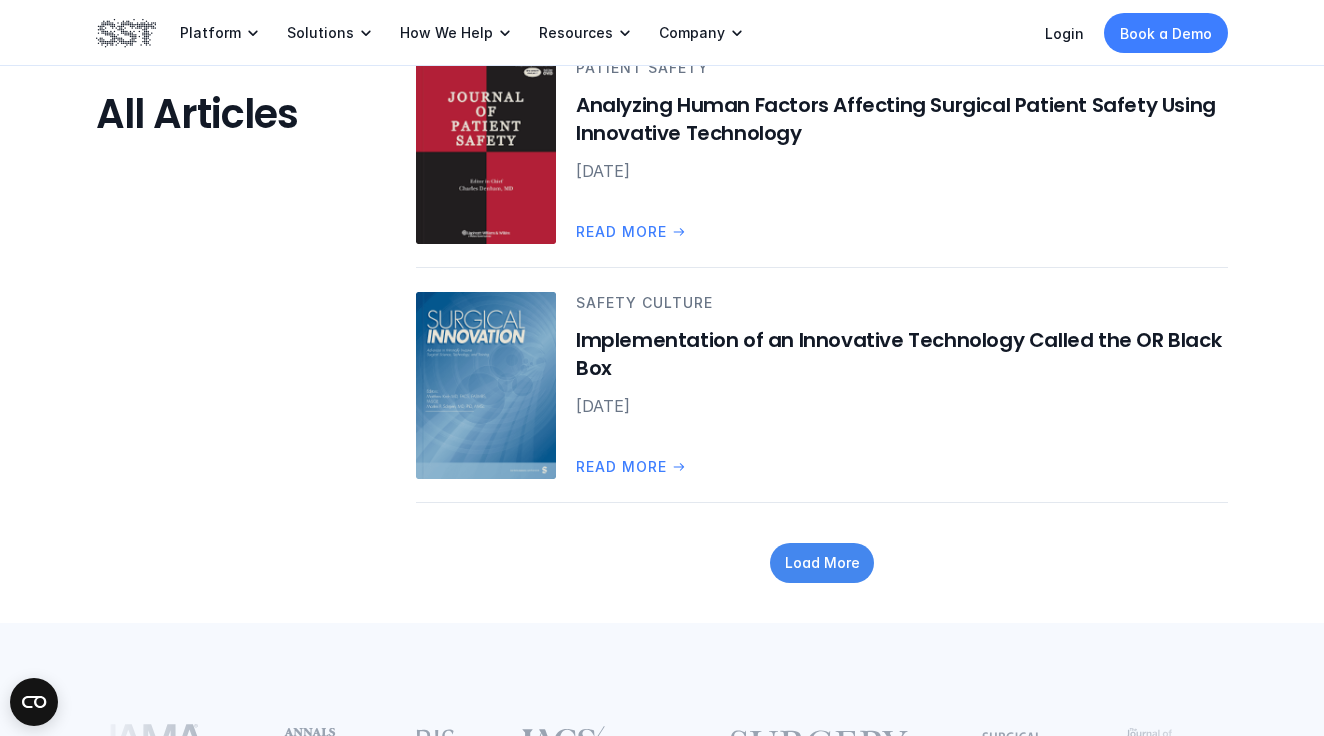 click on "Load More" at bounding box center (822, 562) 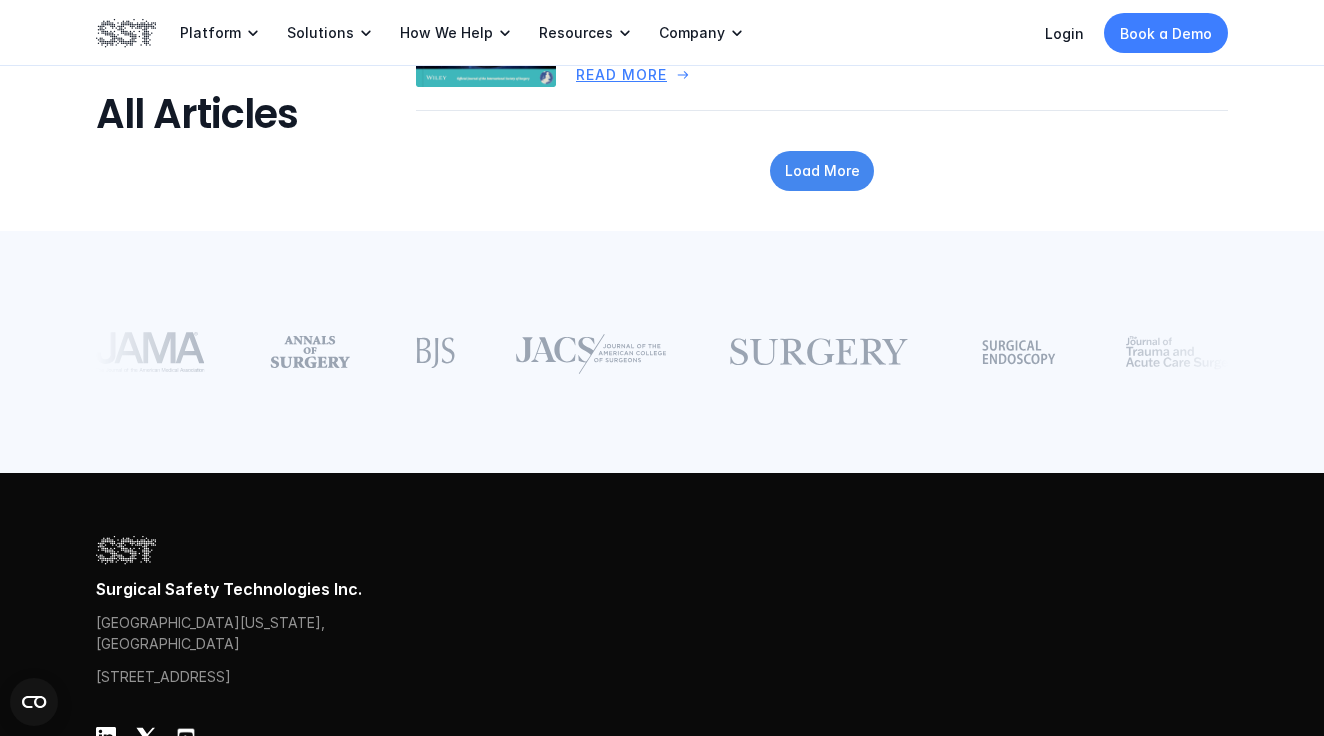 scroll, scrollTop: 10574, scrollLeft: 0, axis: vertical 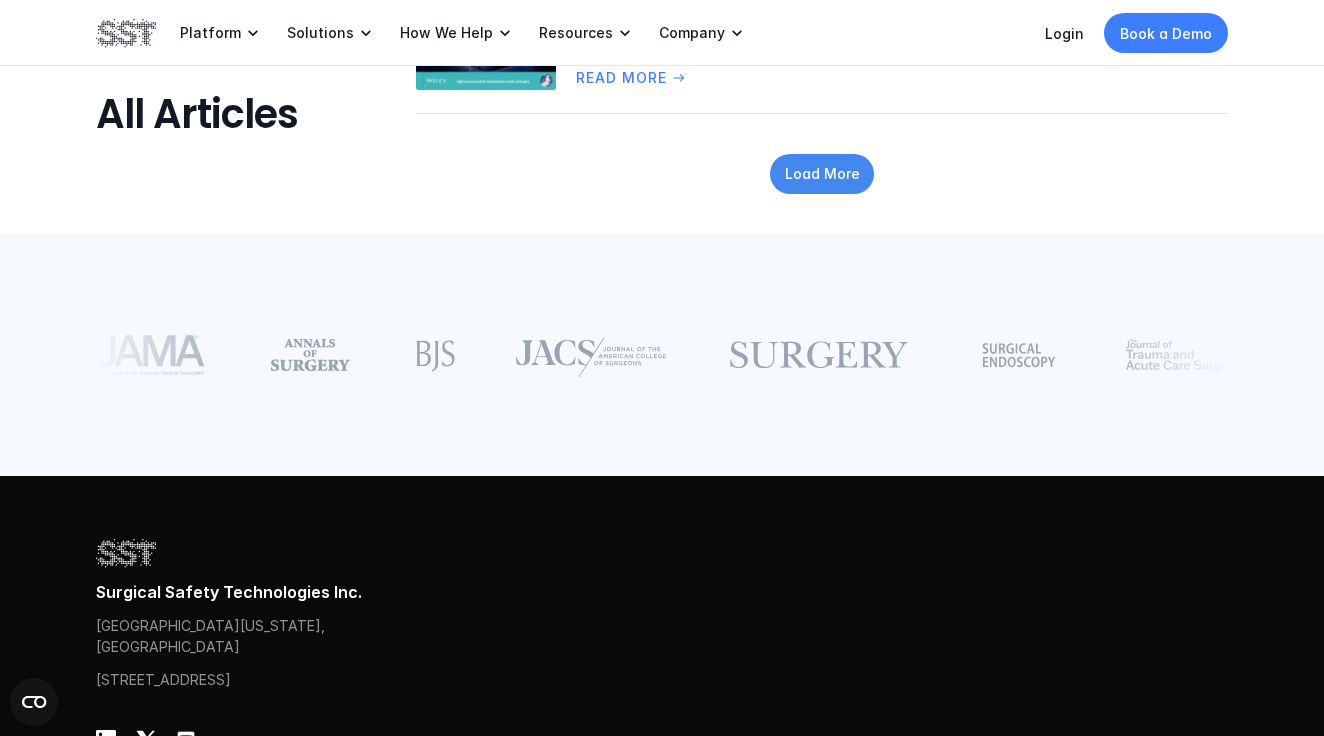 click on "Load More" at bounding box center [822, 173] 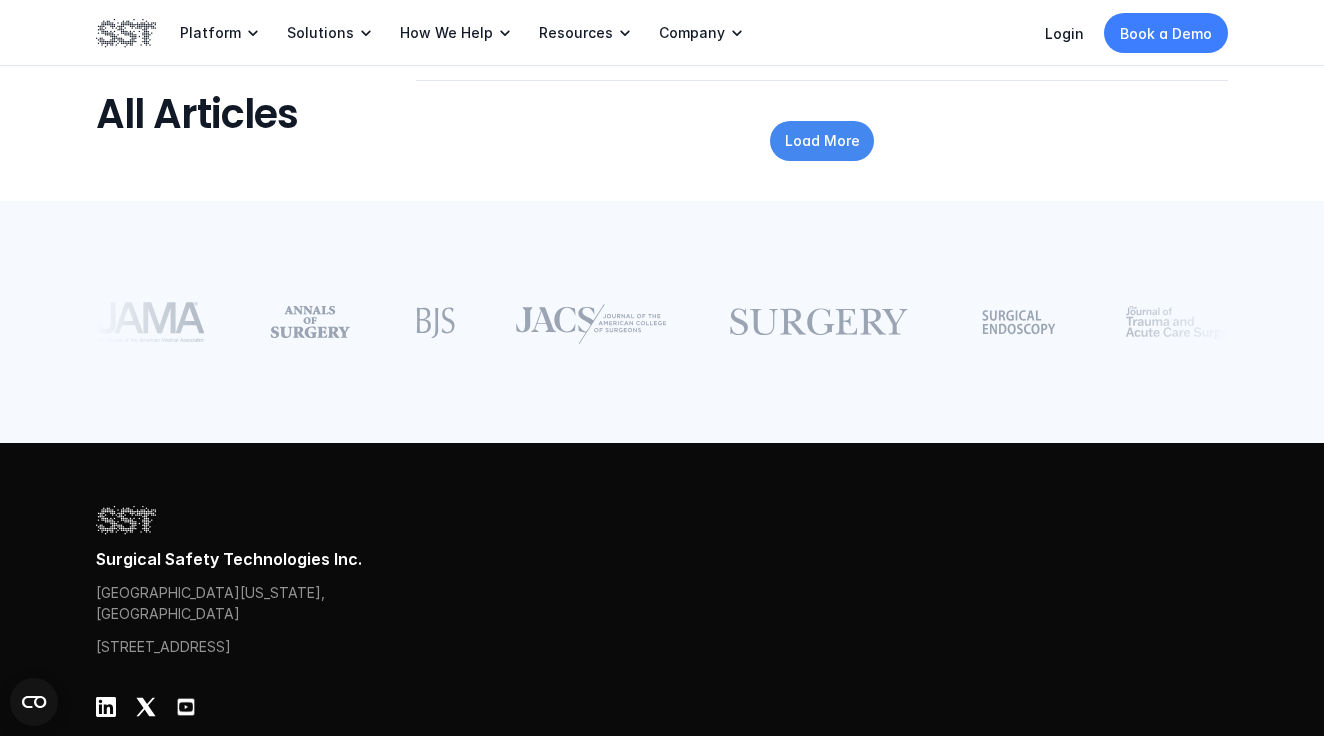 scroll, scrollTop: 12480, scrollLeft: 0, axis: vertical 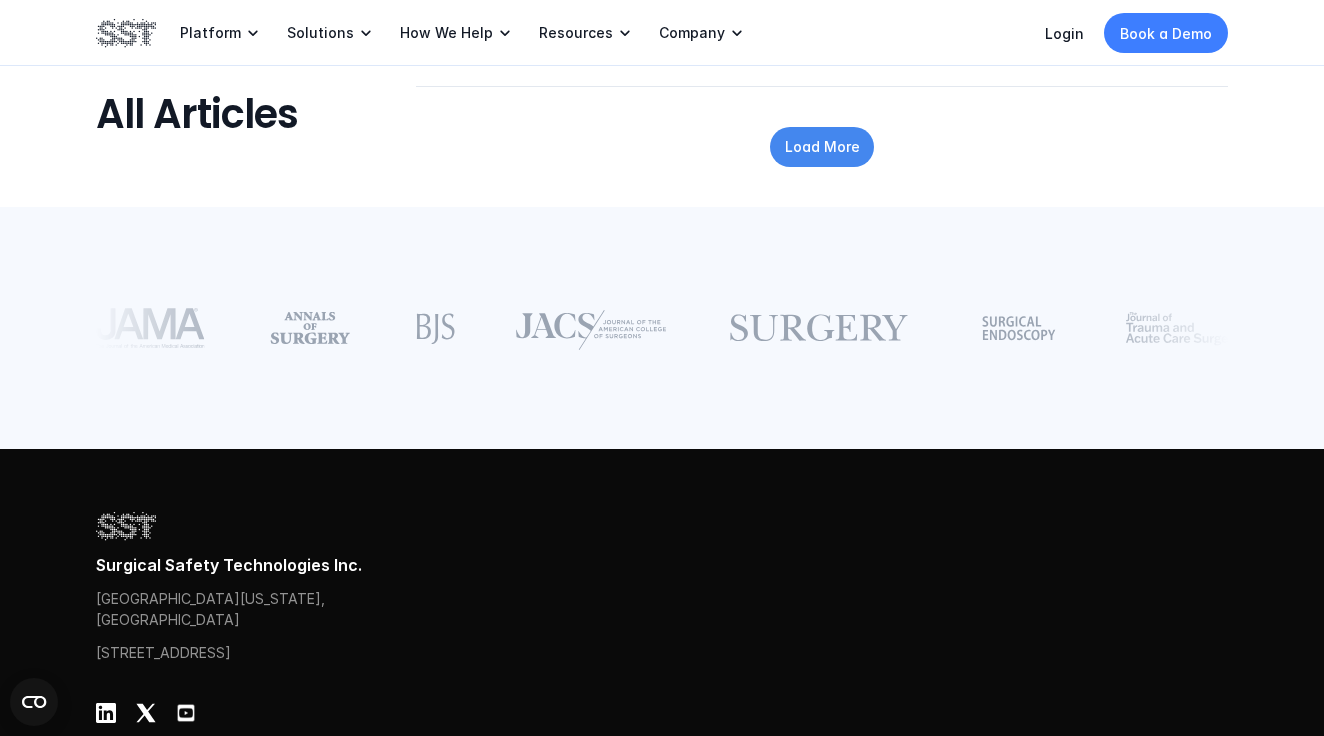 click on "Load More" at bounding box center [822, 146] 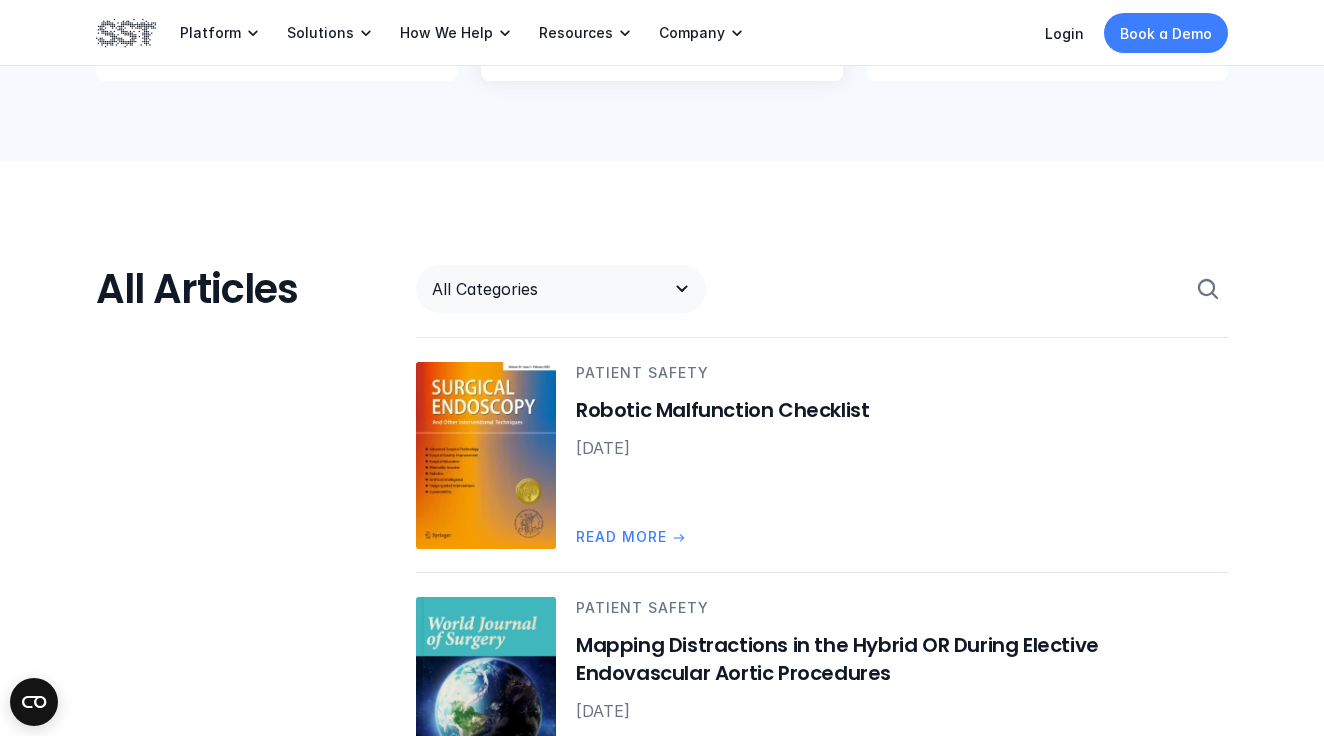 scroll, scrollTop: 957, scrollLeft: 0, axis: vertical 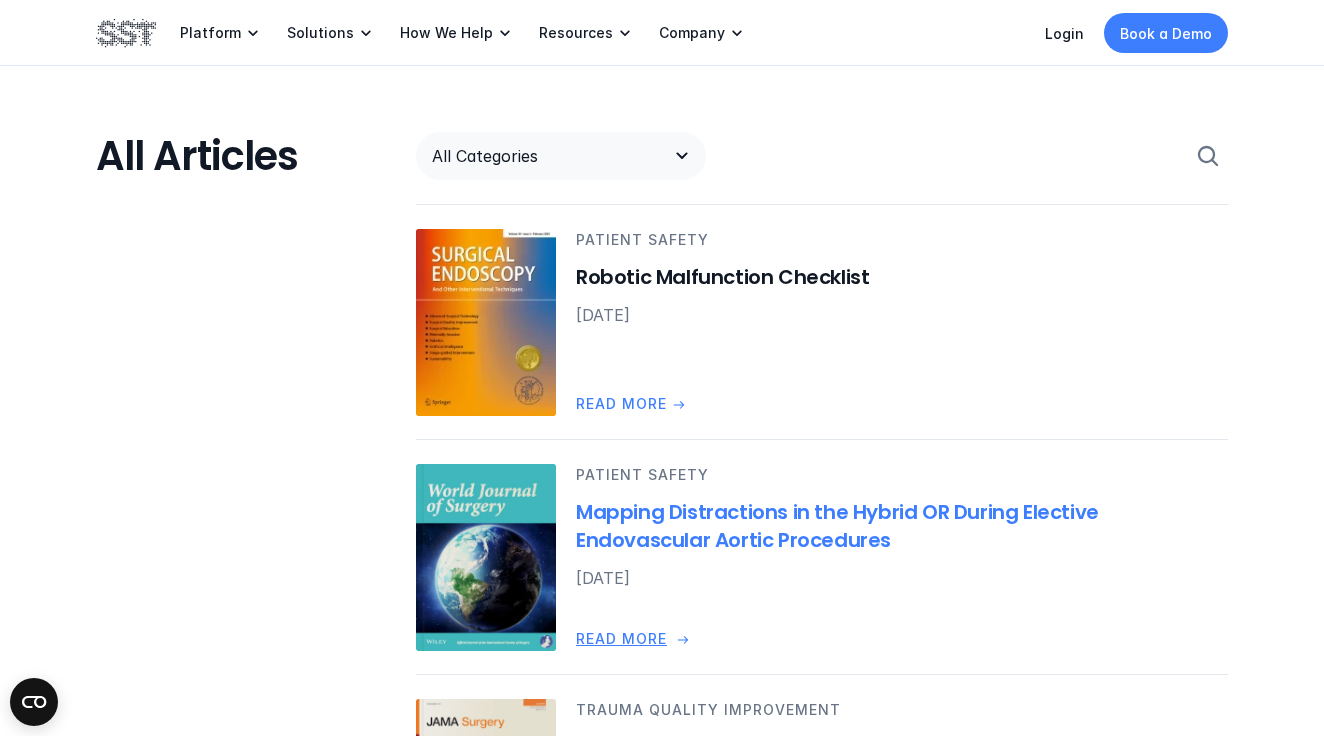 click on "Mapping Distractions in the Hybrid OR During Elective Endovascular Aortic Procedures" at bounding box center (902, 527) 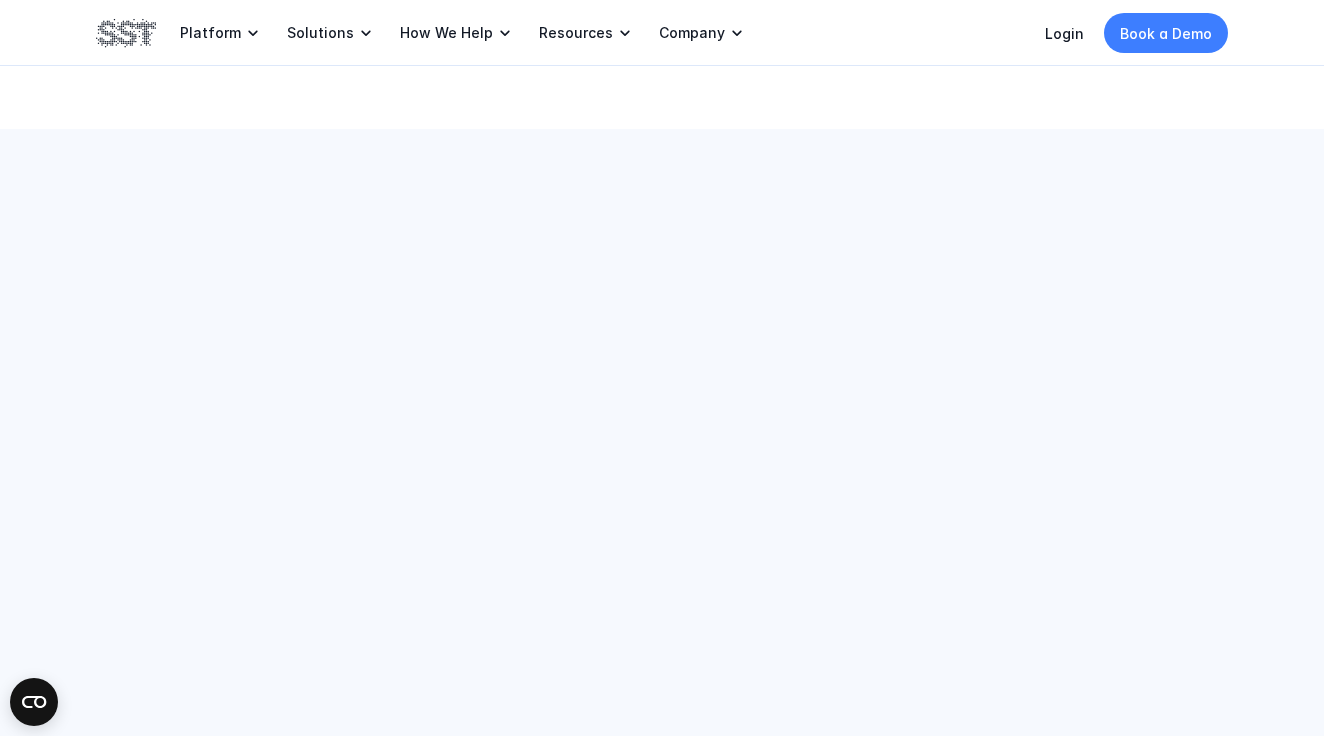 scroll, scrollTop: 0, scrollLeft: 0, axis: both 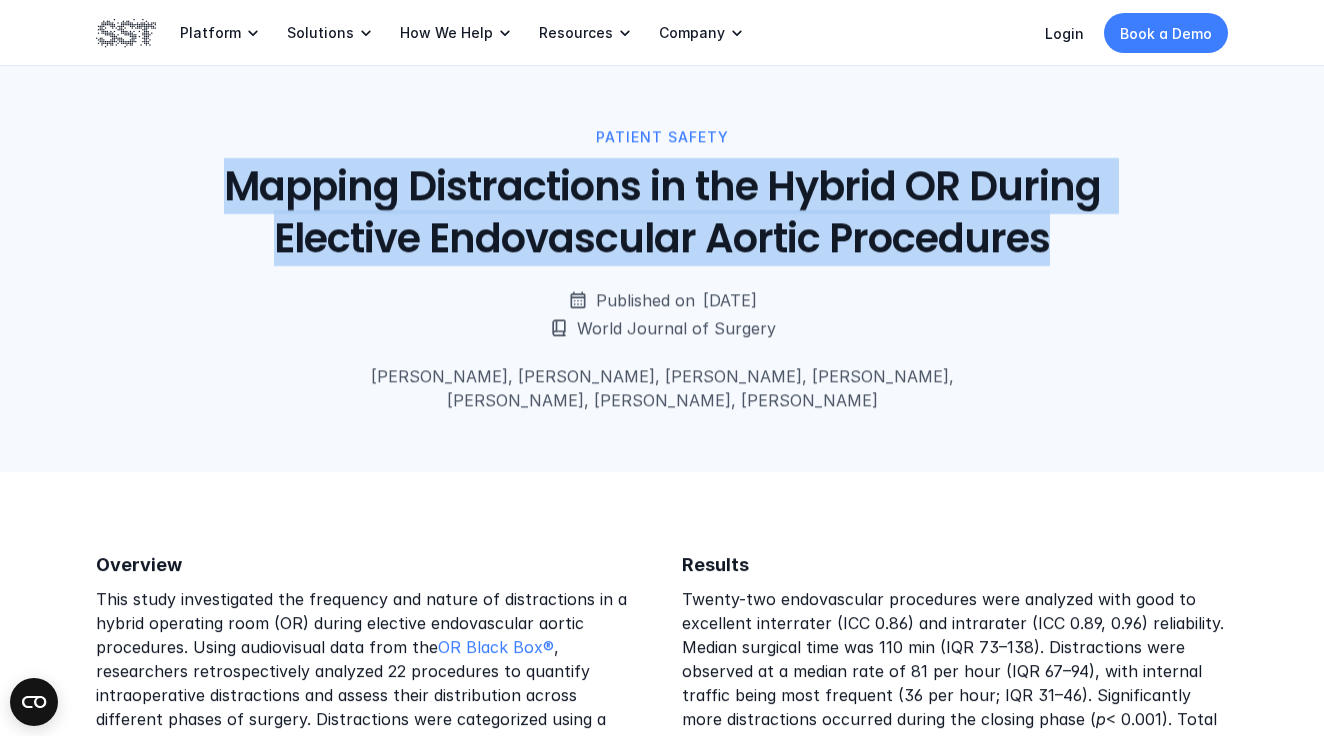 drag, startPoint x: 1050, startPoint y: 245, endPoint x: 214, endPoint y: 146, distance: 841.84143 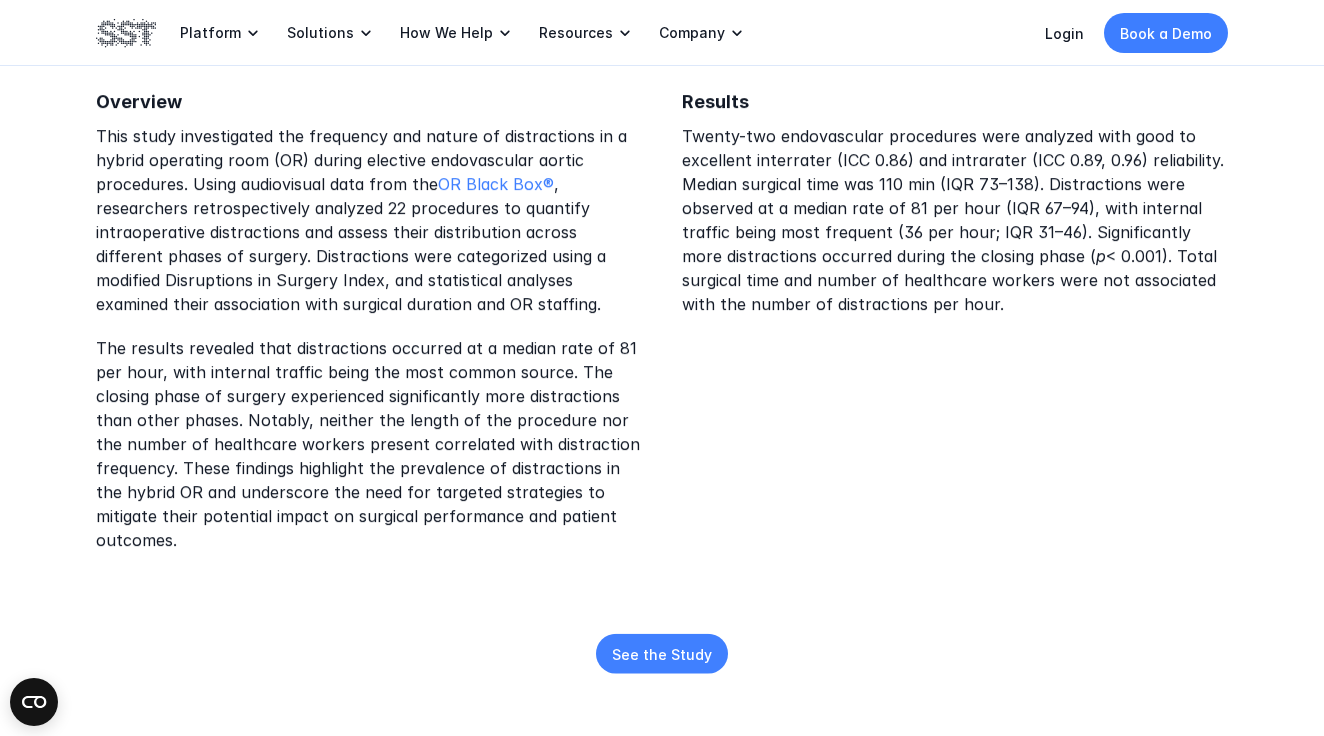 scroll, scrollTop: 465, scrollLeft: 0, axis: vertical 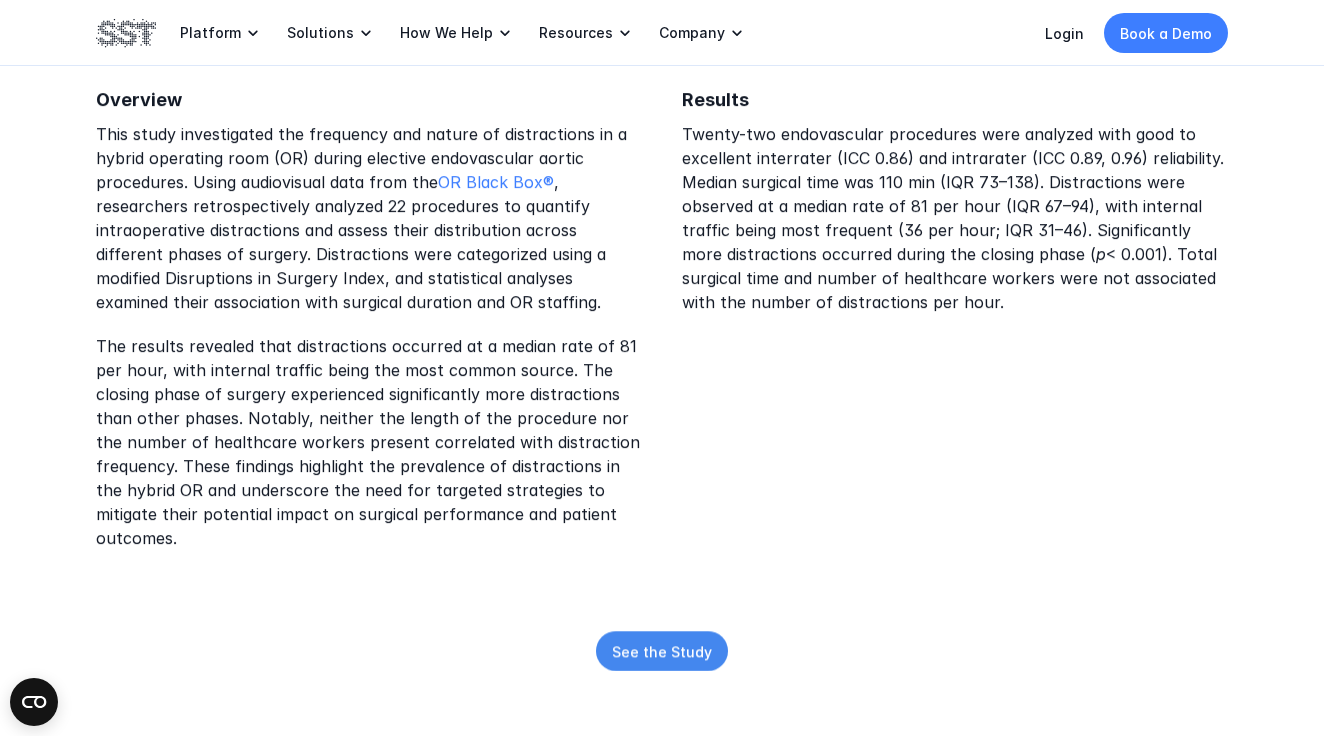 click on "See the Study" at bounding box center (662, 650) 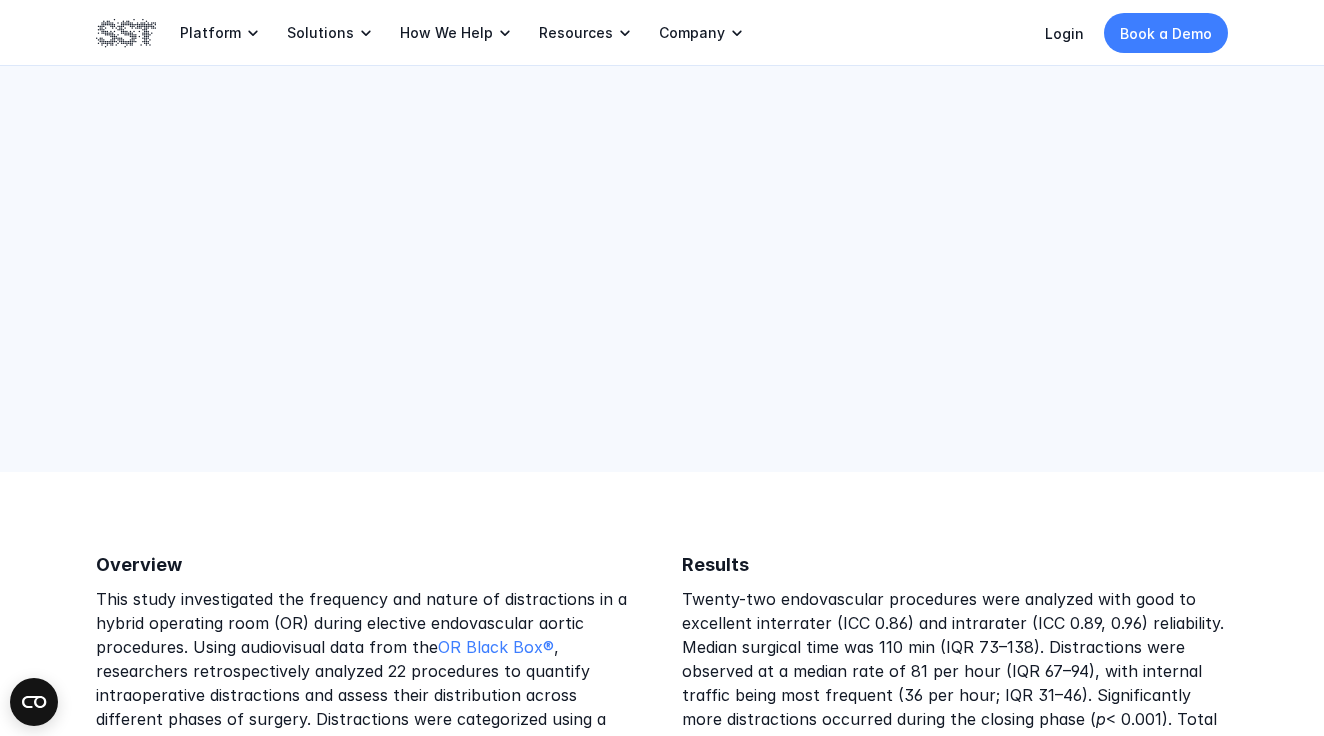 scroll, scrollTop: 465, scrollLeft: 0, axis: vertical 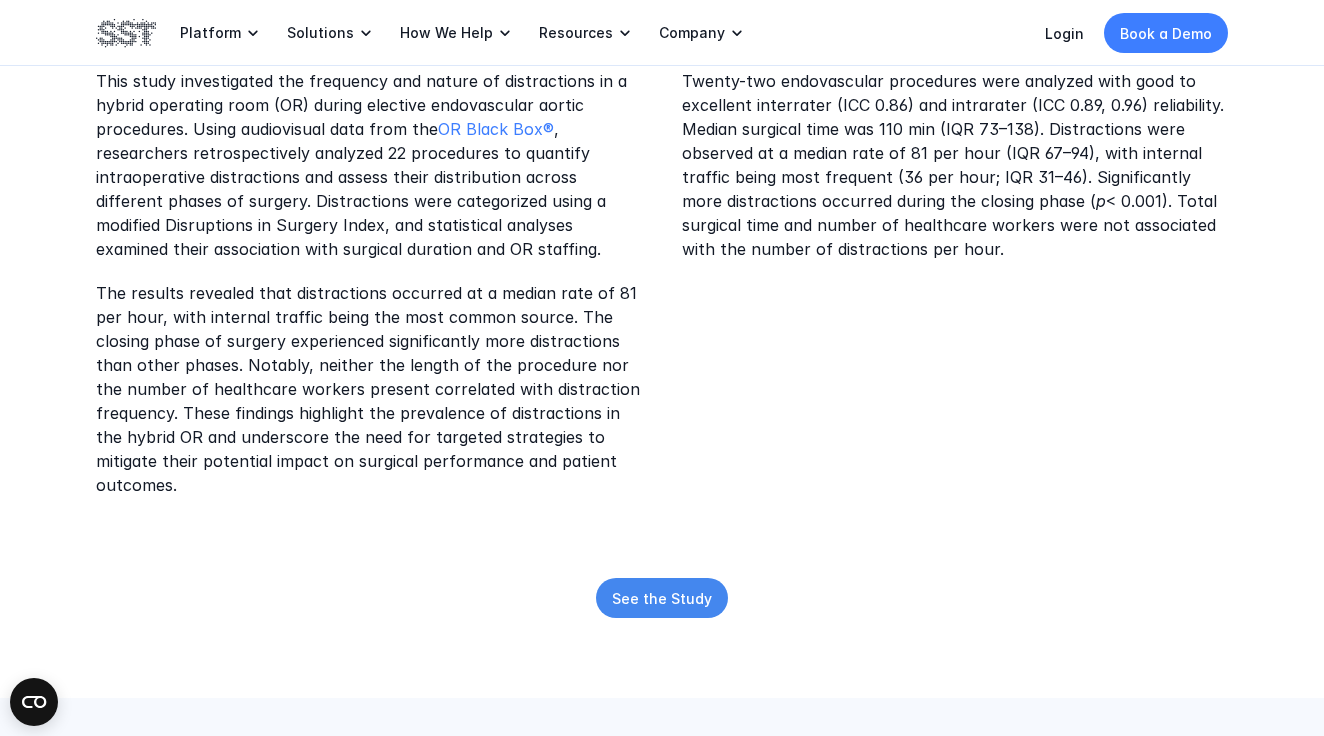 click on "See the Study" at bounding box center (662, 598) 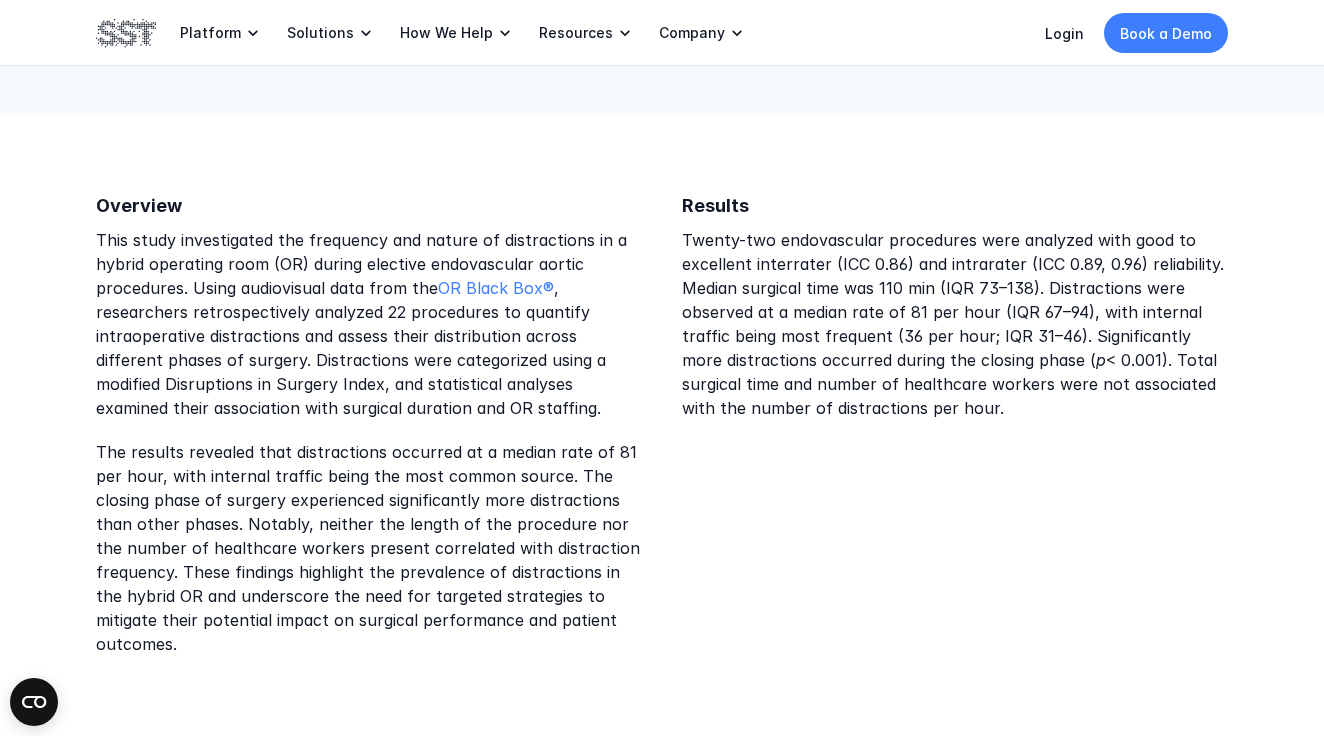 scroll, scrollTop: 362, scrollLeft: 0, axis: vertical 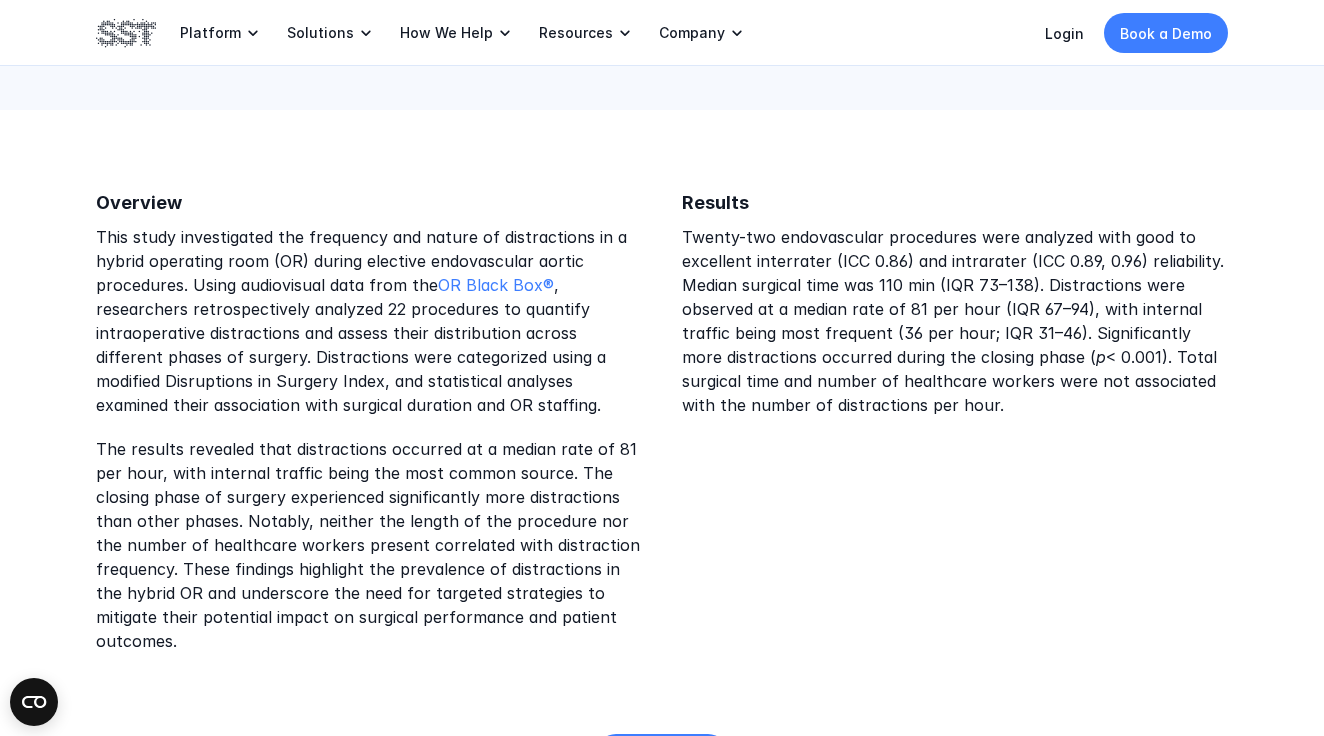 drag, startPoint x: 98, startPoint y: 196, endPoint x: 1000, endPoint y: 453, distance: 937.8982 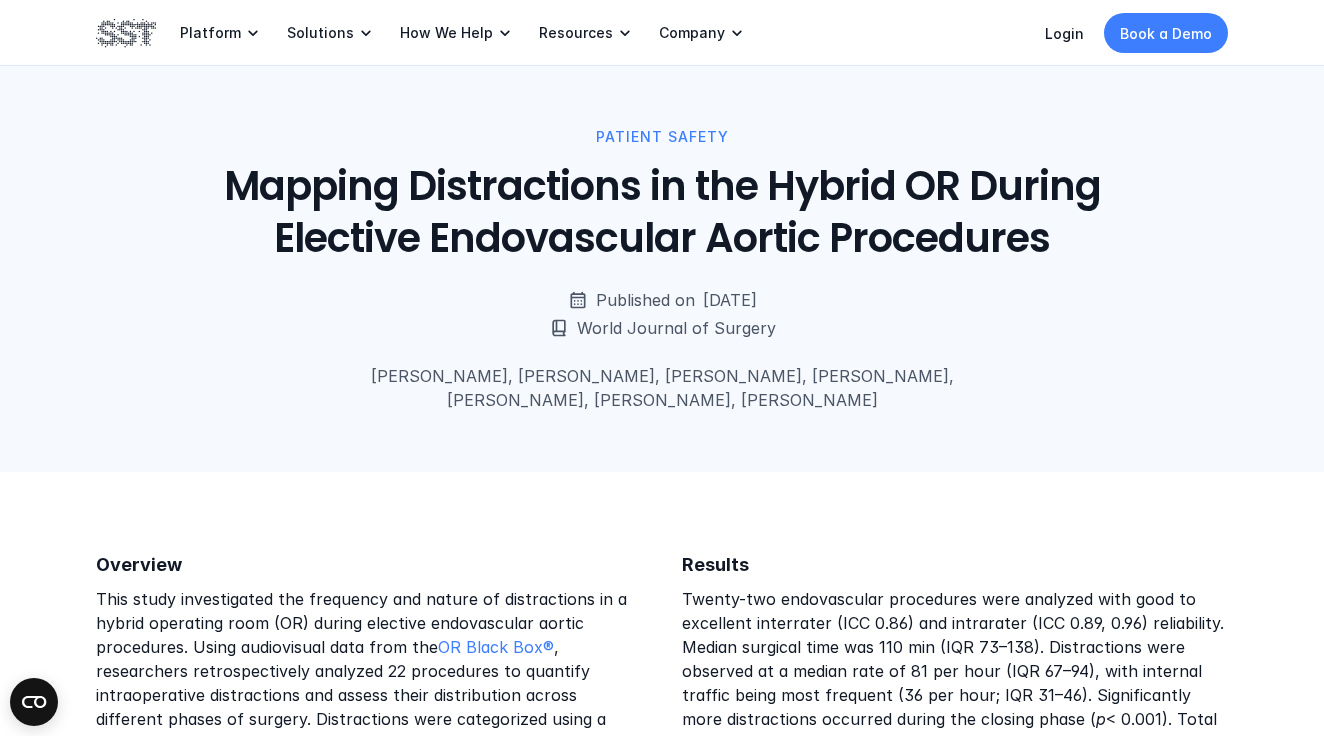 scroll, scrollTop: 0, scrollLeft: 0, axis: both 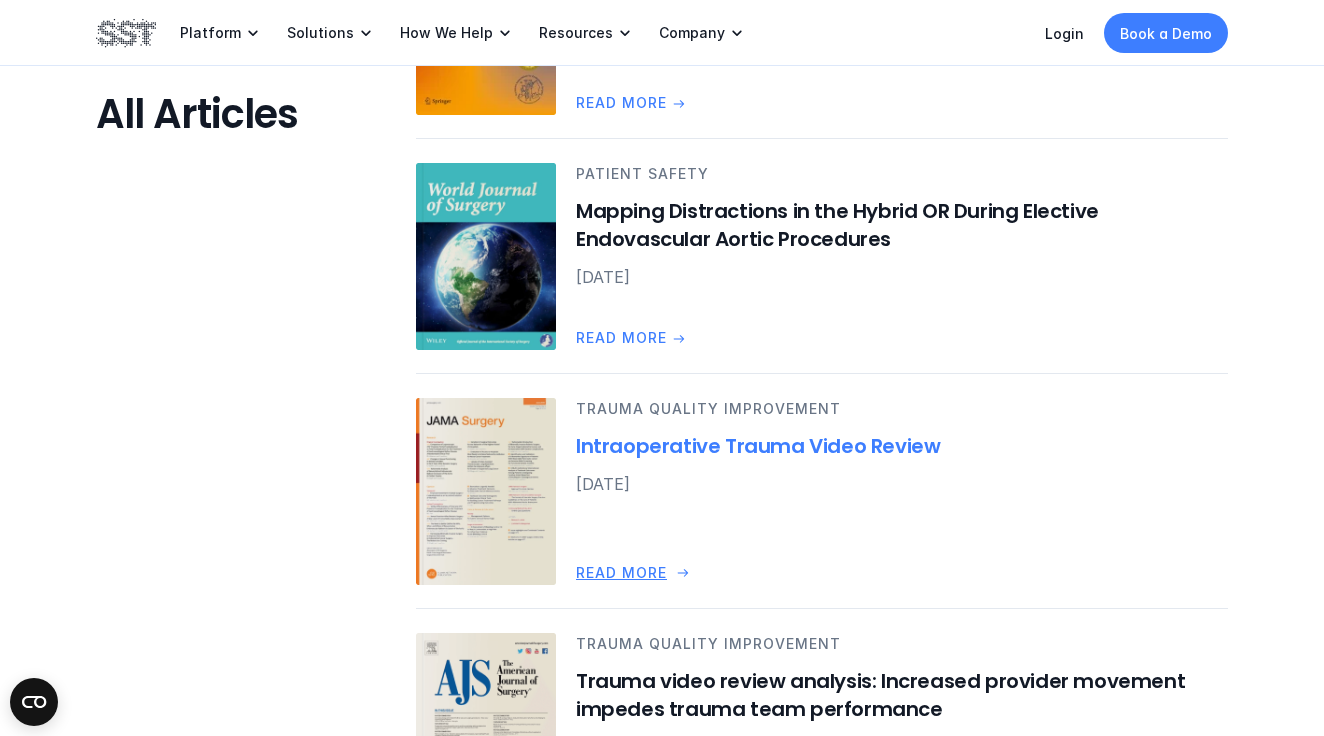click on "Intraoperative Trauma Video Review" at bounding box center (902, 446) 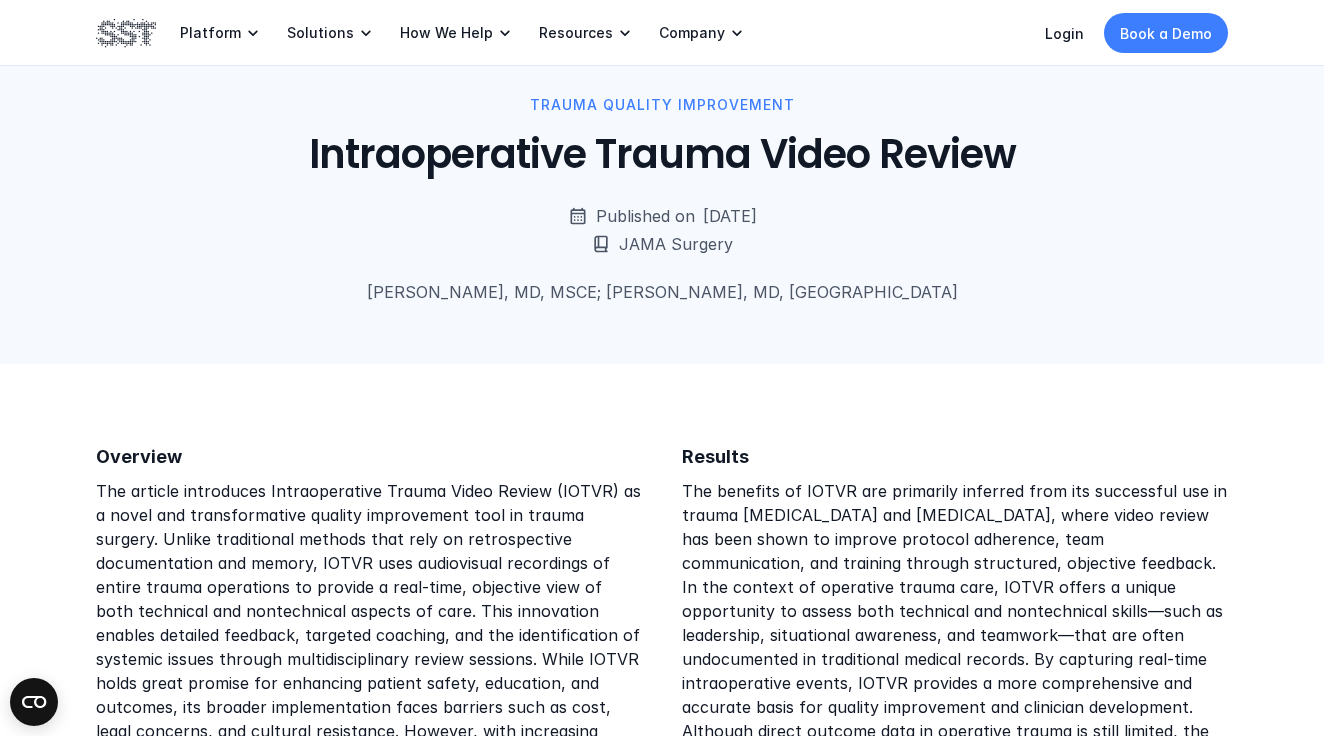 scroll, scrollTop: 22, scrollLeft: 0, axis: vertical 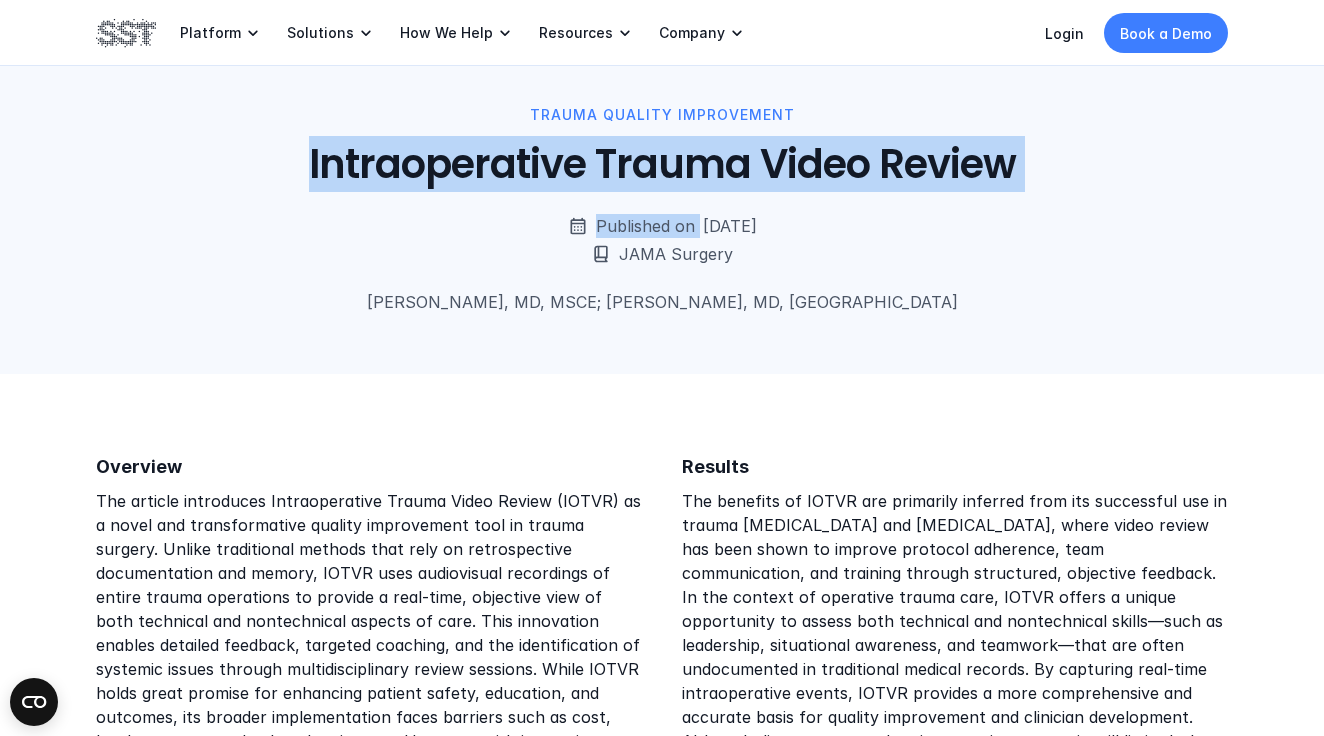 drag, startPoint x: 304, startPoint y: 162, endPoint x: 970, endPoint y: 206, distance: 667.45184 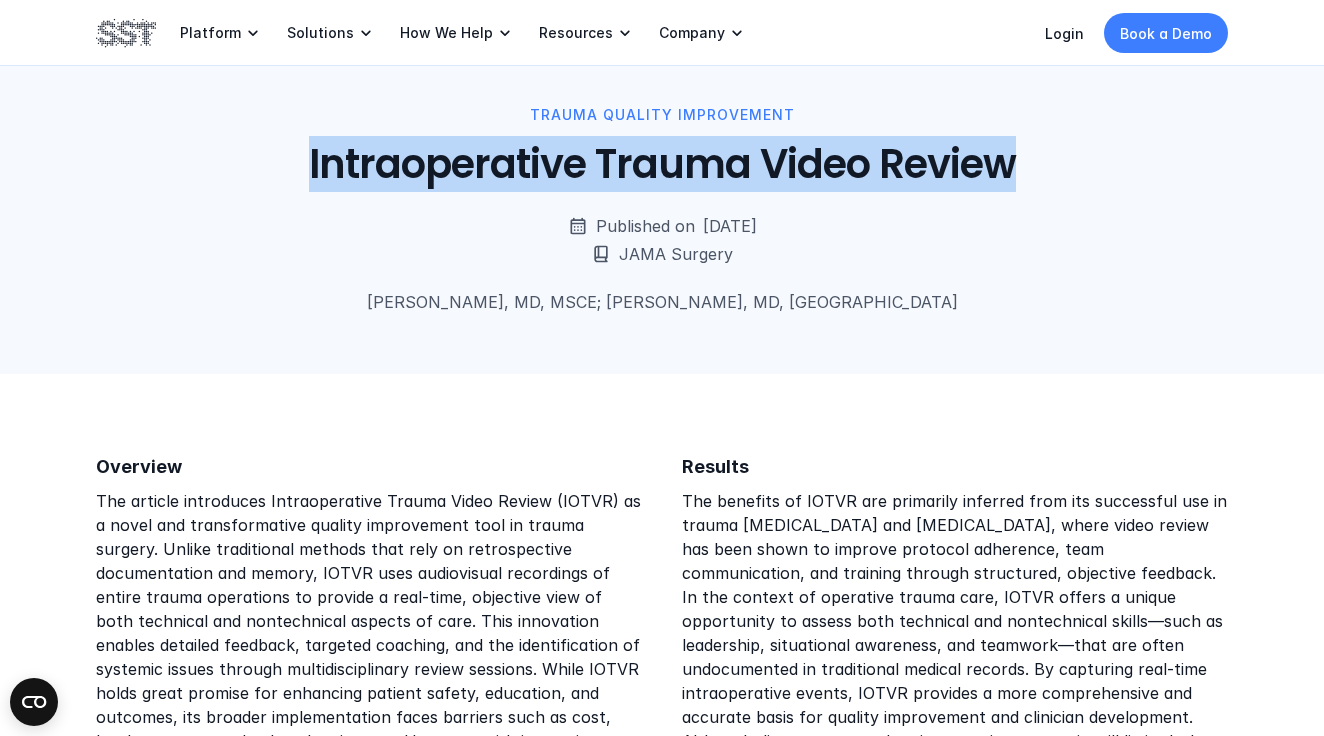 drag, startPoint x: 1046, startPoint y: 175, endPoint x: 309, endPoint y: 134, distance: 738.1395 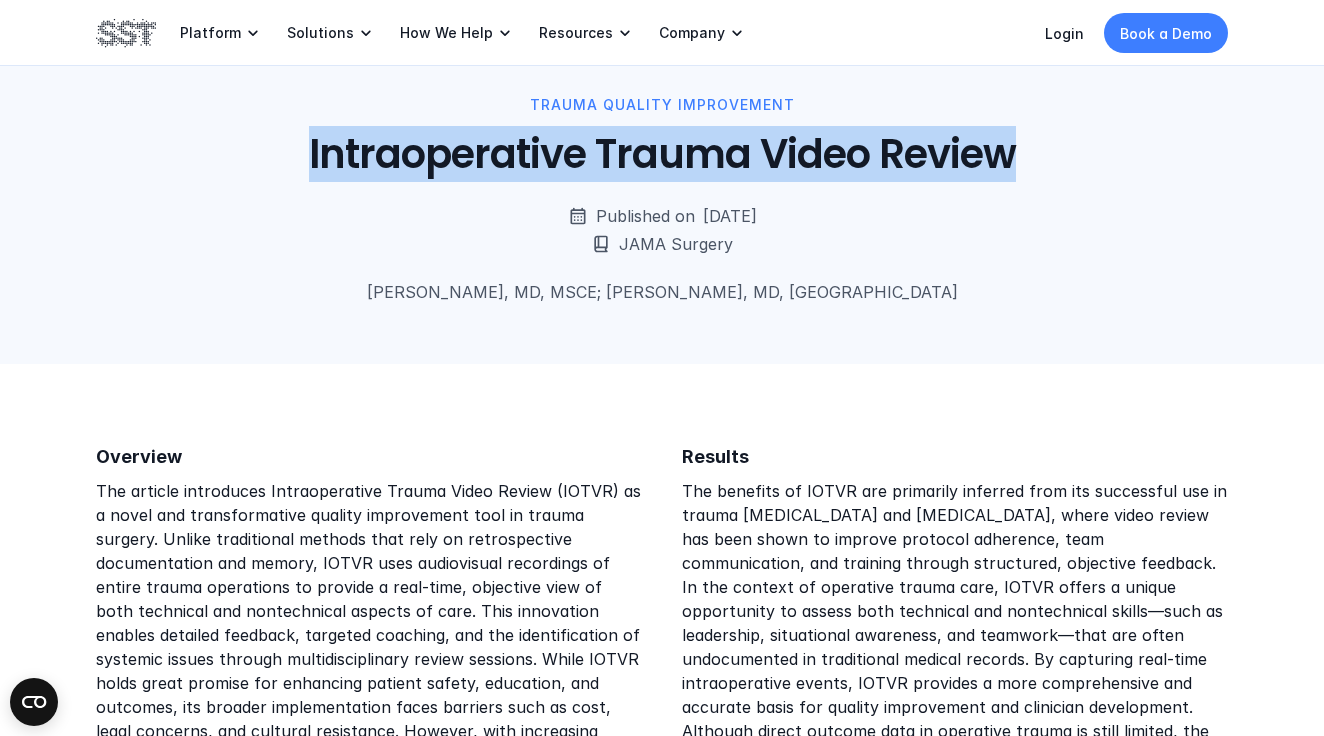 scroll, scrollTop: 36, scrollLeft: 0, axis: vertical 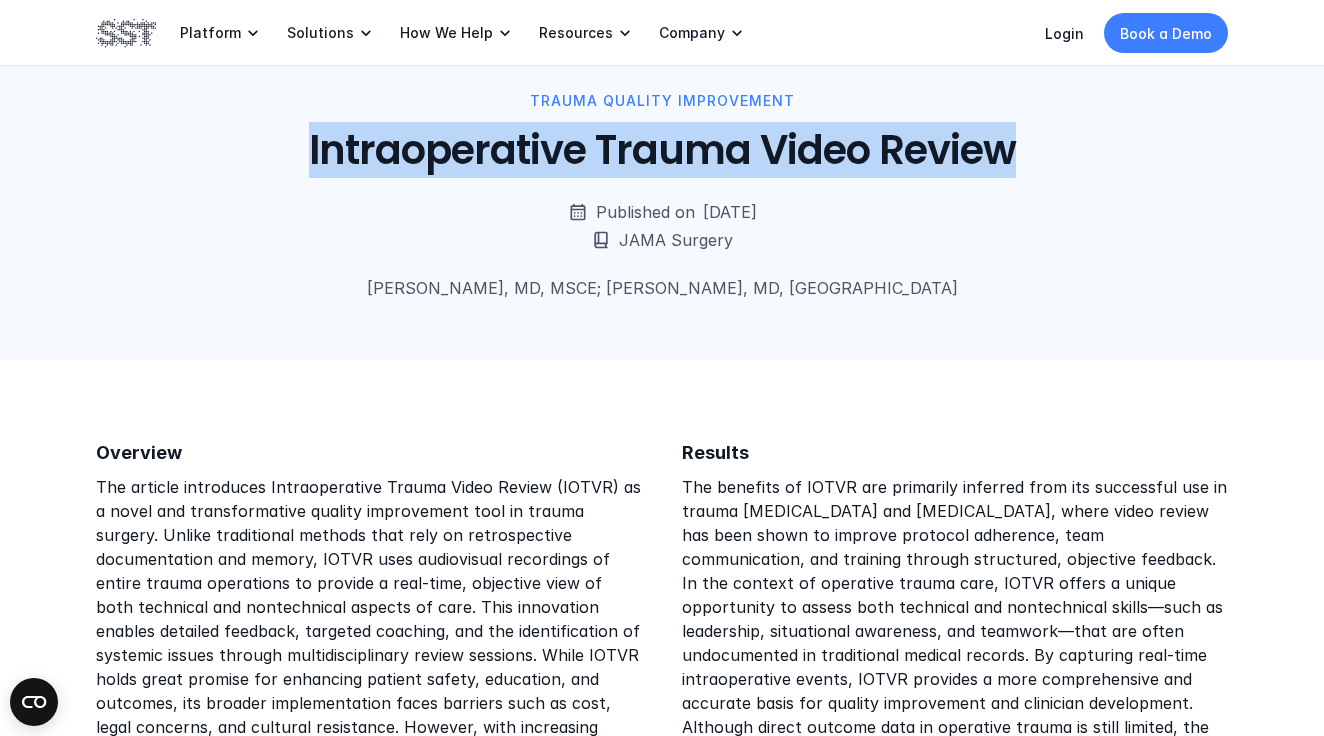 copy on "Intraoperative Trauma Video Review" 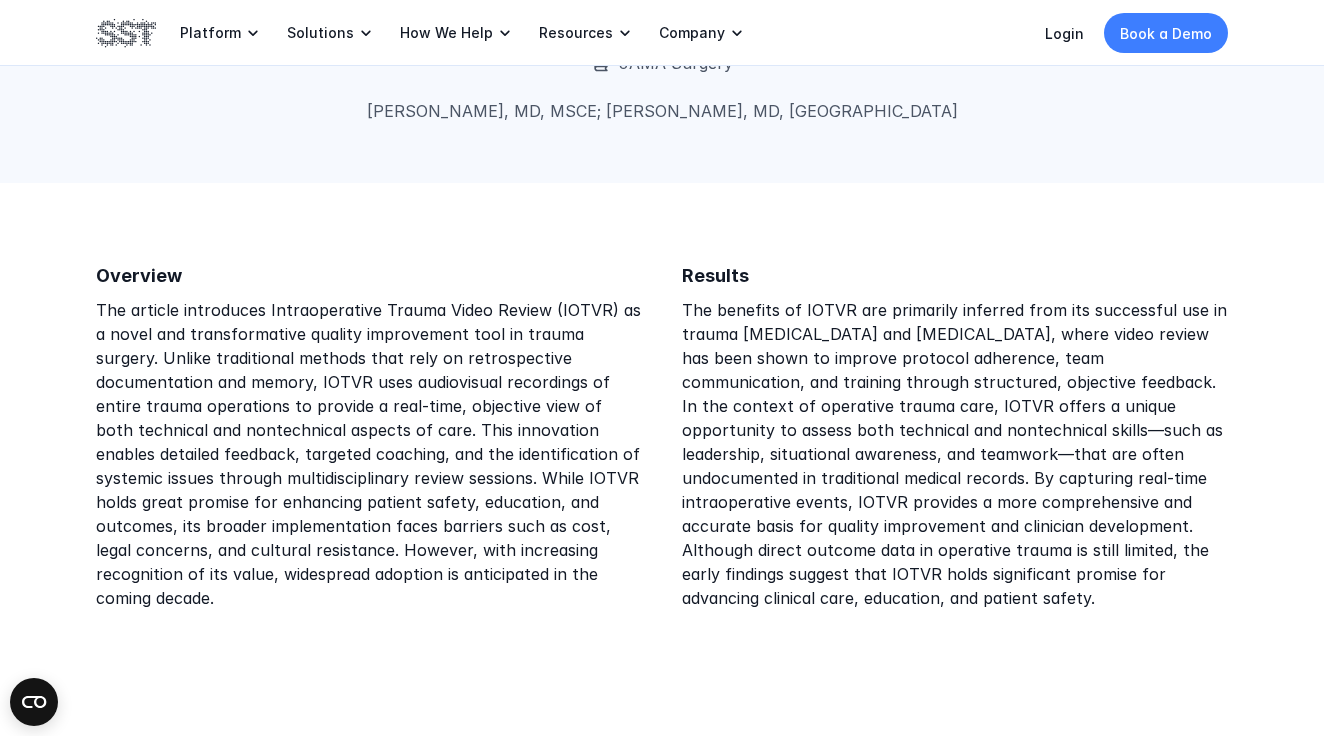 scroll, scrollTop: 215, scrollLeft: 0, axis: vertical 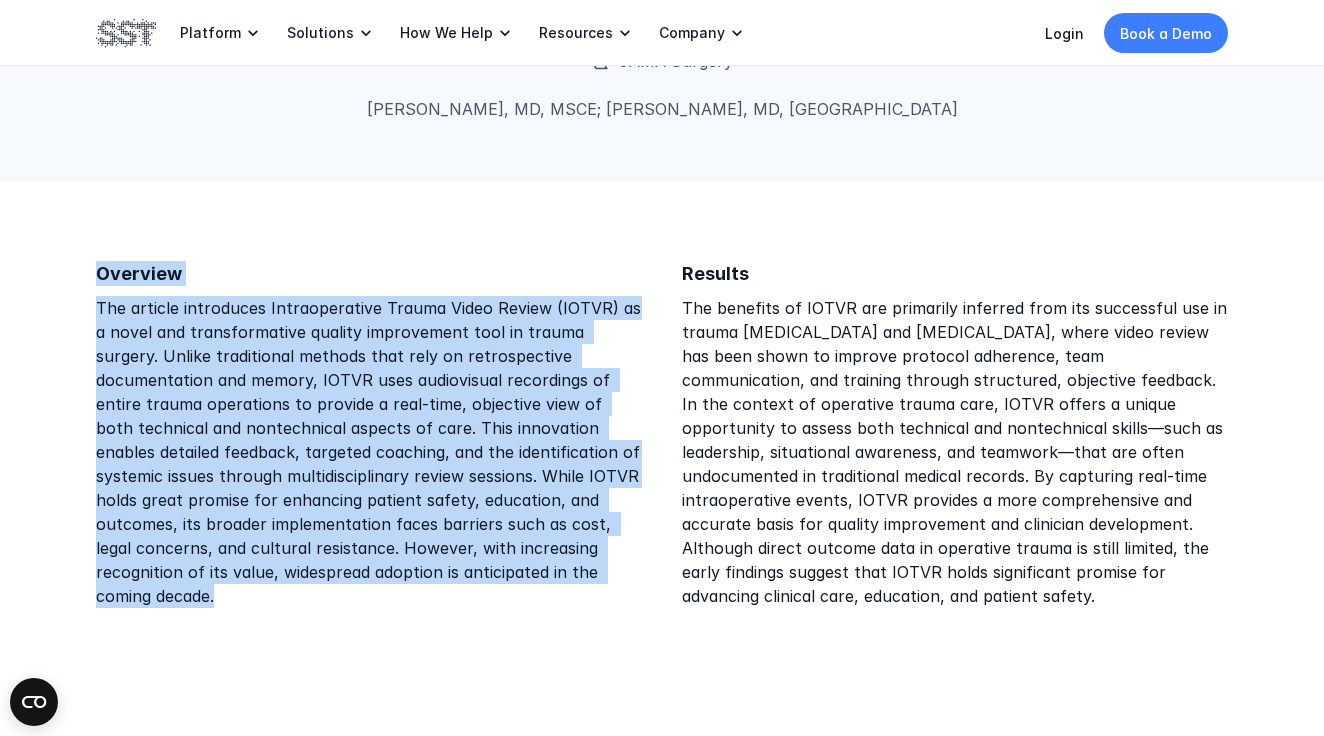 drag, startPoint x: 87, startPoint y: 268, endPoint x: 634, endPoint y: 621, distance: 651.01306 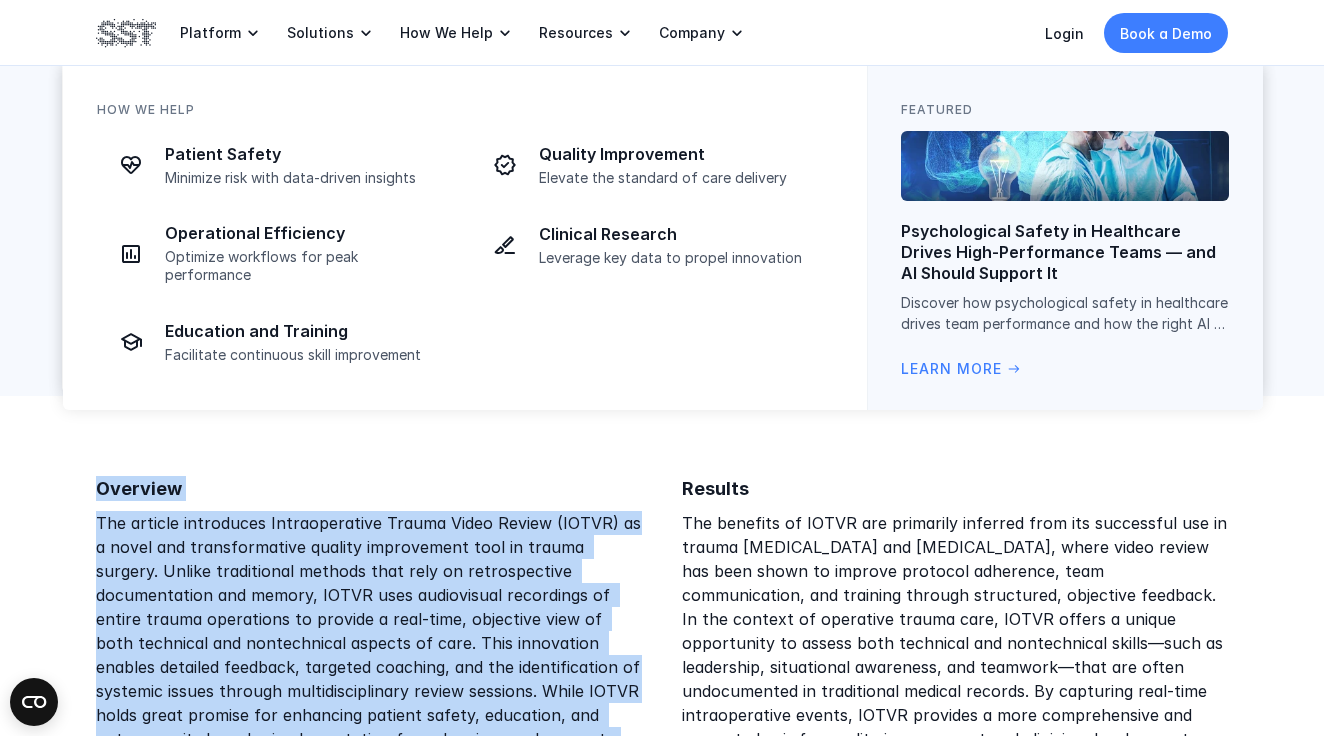 scroll, scrollTop: 0, scrollLeft: 0, axis: both 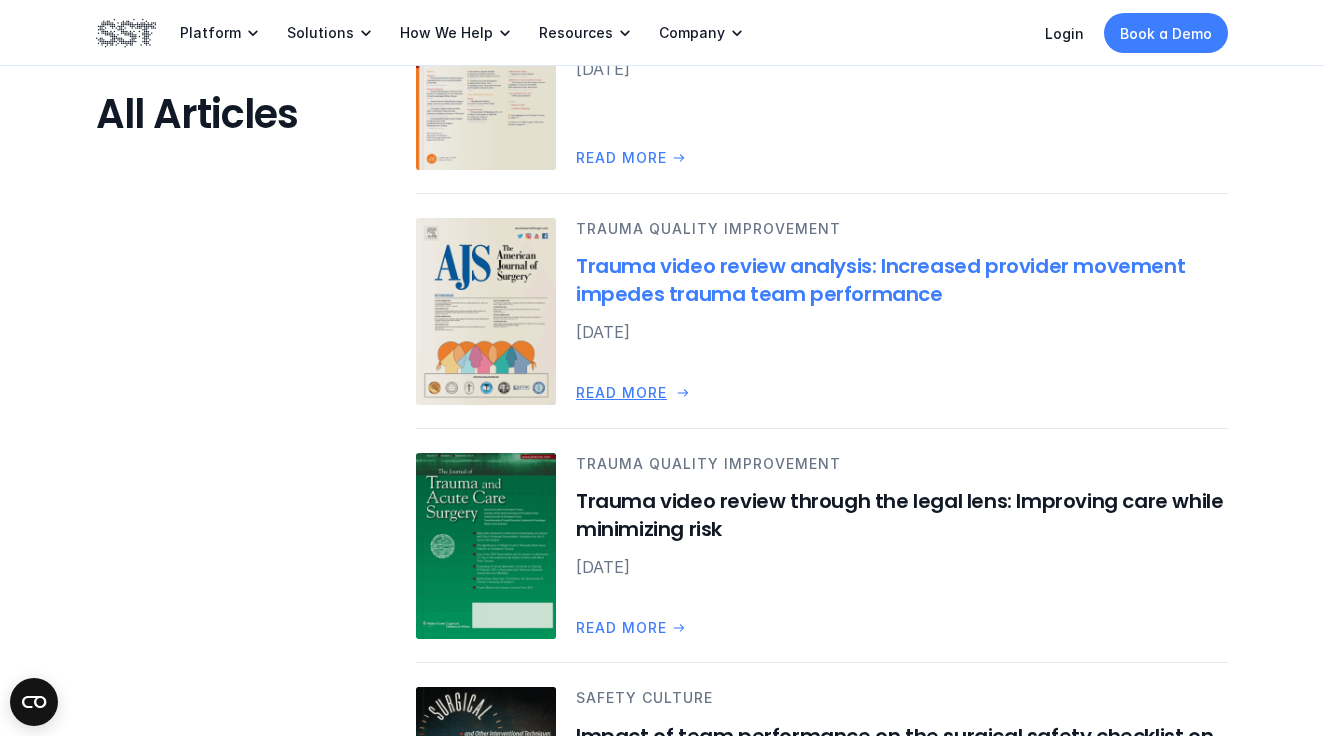 click on "Trauma video review analysis: Increased provider movement impedes trauma team performance" at bounding box center [902, 280] 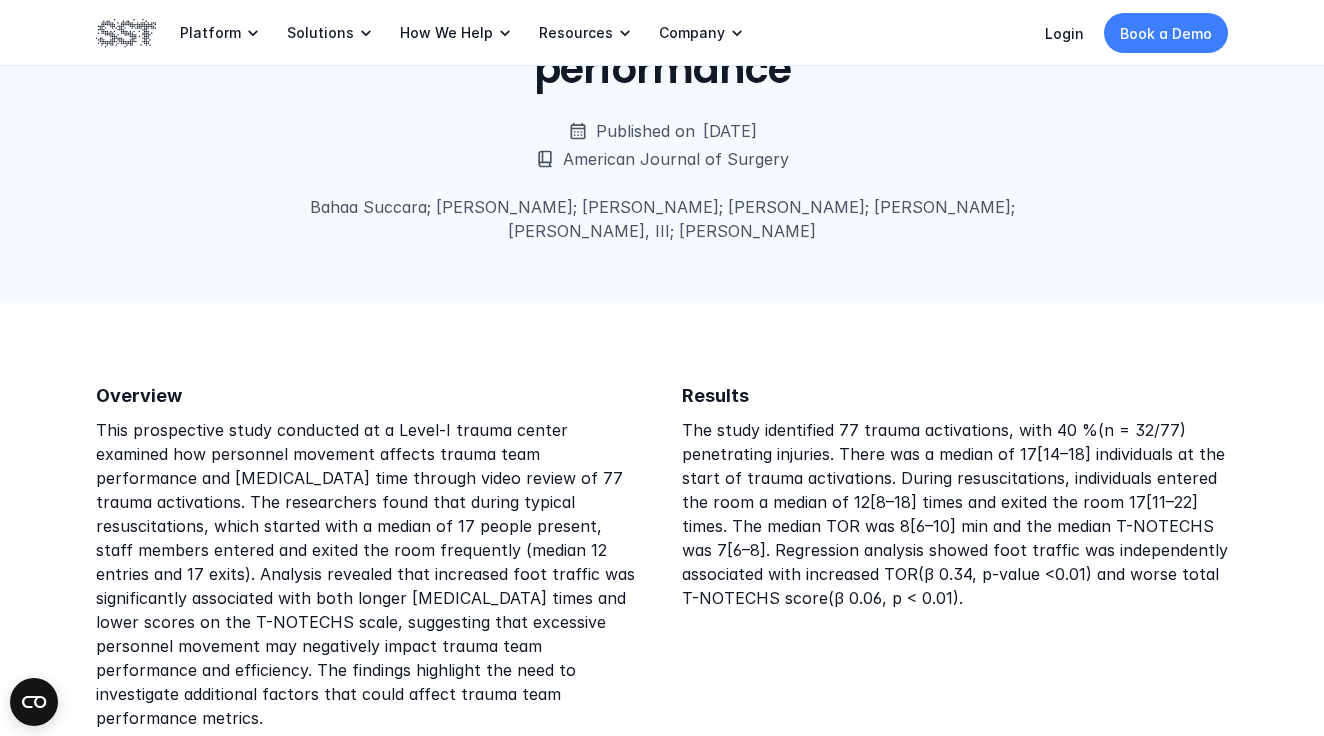 scroll, scrollTop: 225, scrollLeft: 0, axis: vertical 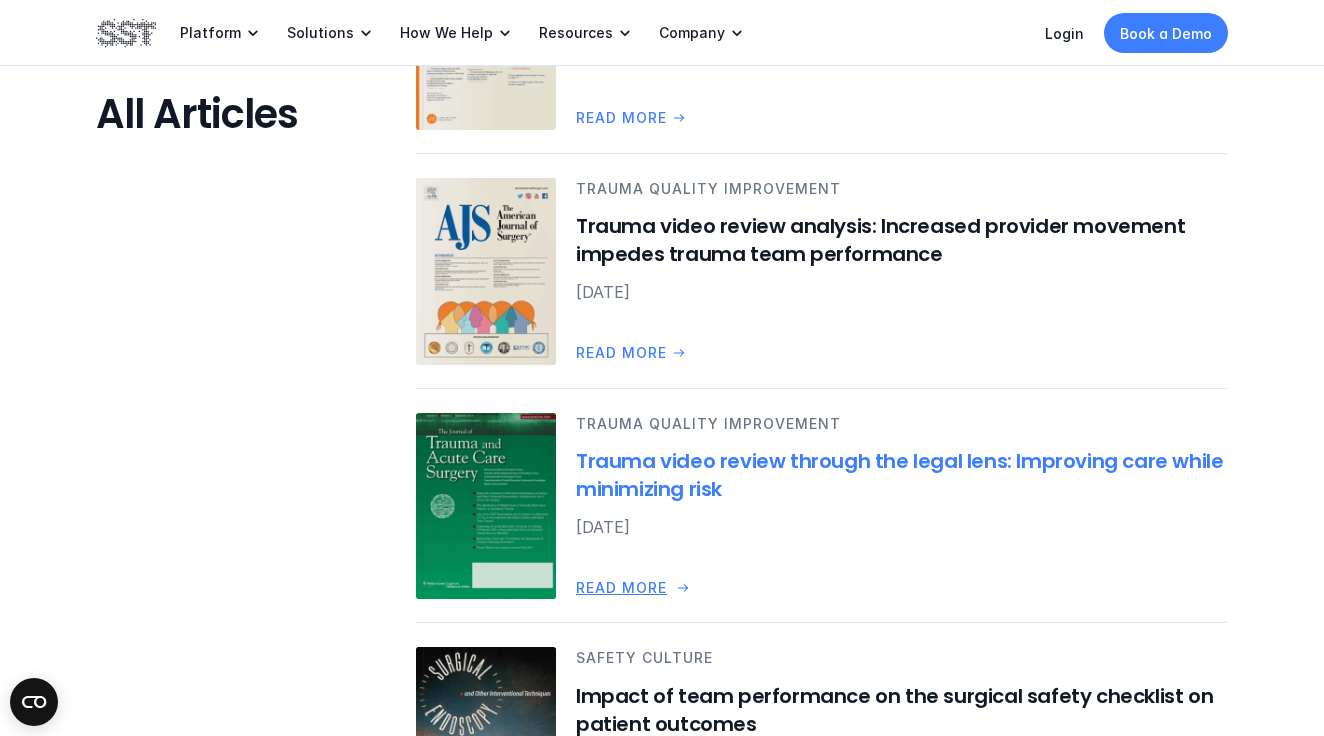click on "Trauma video review through the legal lens: Improving care while minimizing risk" at bounding box center [902, 475] 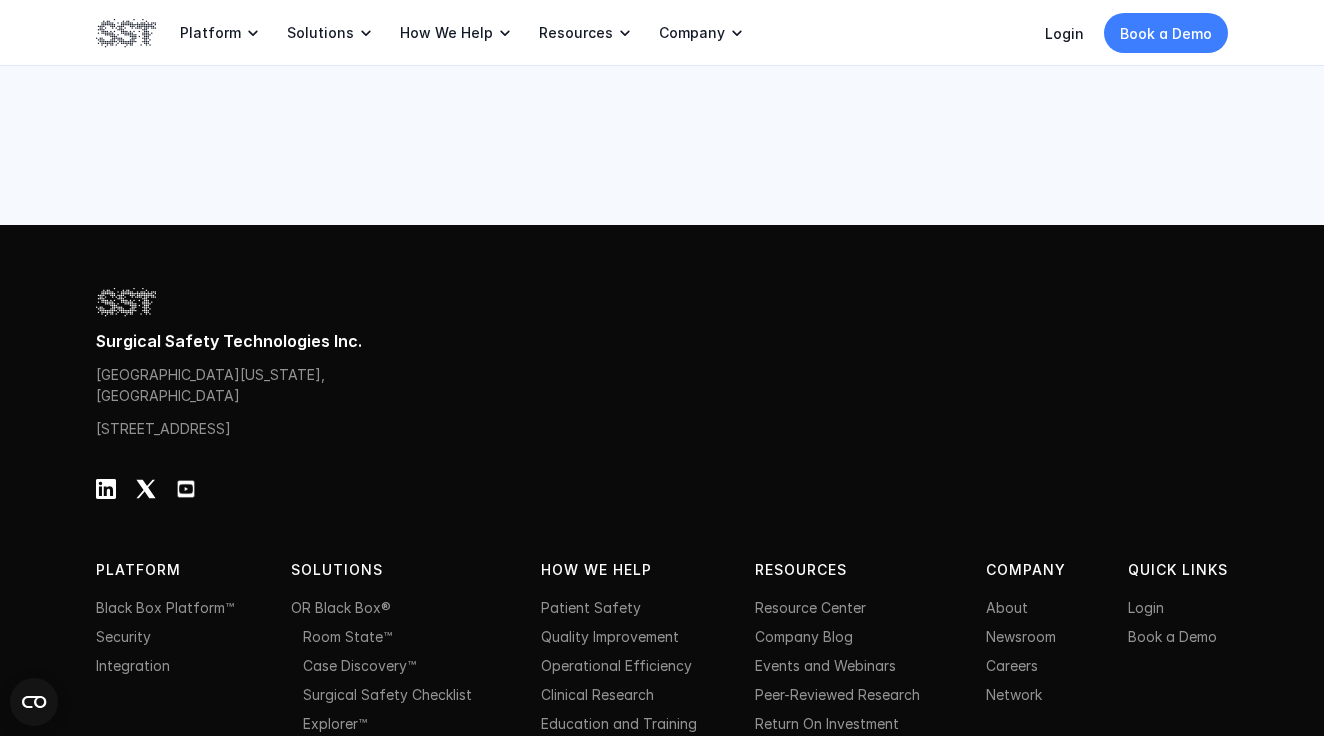 scroll, scrollTop: 0, scrollLeft: 0, axis: both 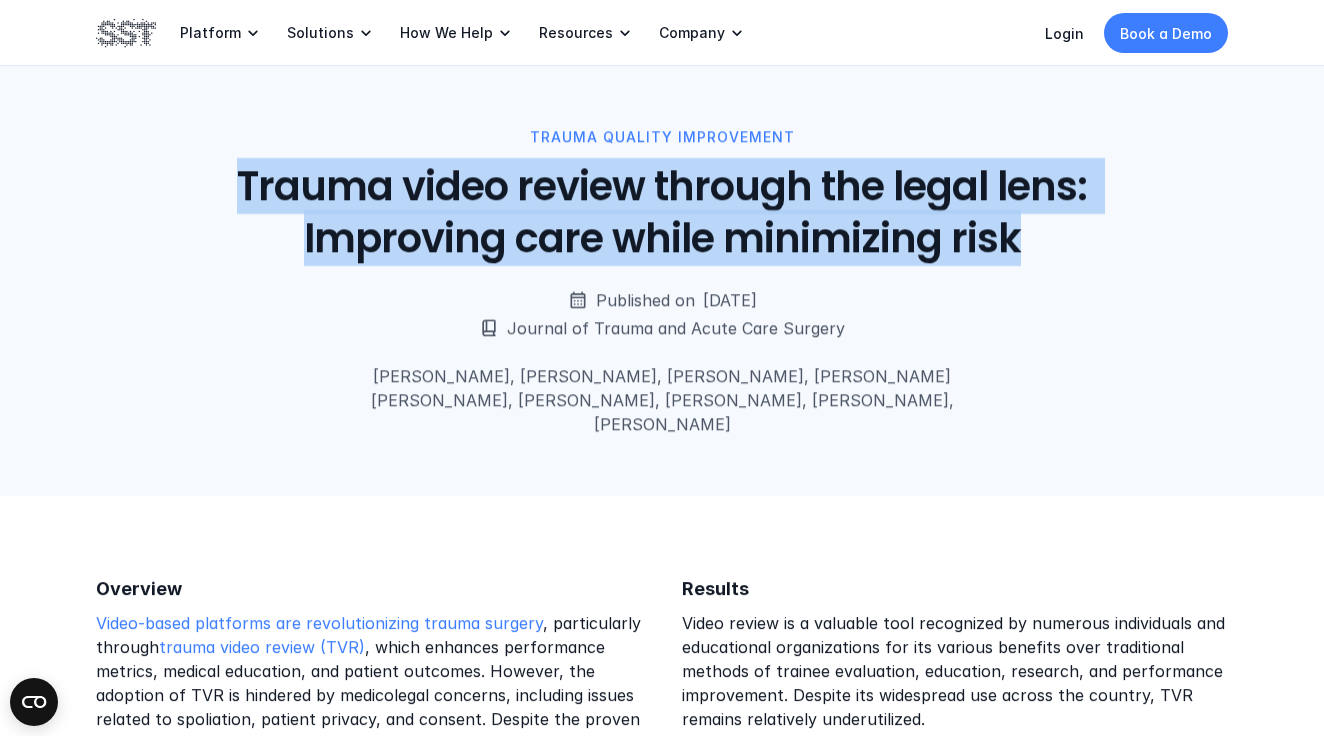 drag, startPoint x: 241, startPoint y: 170, endPoint x: 1043, endPoint y: 241, distance: 805.13666 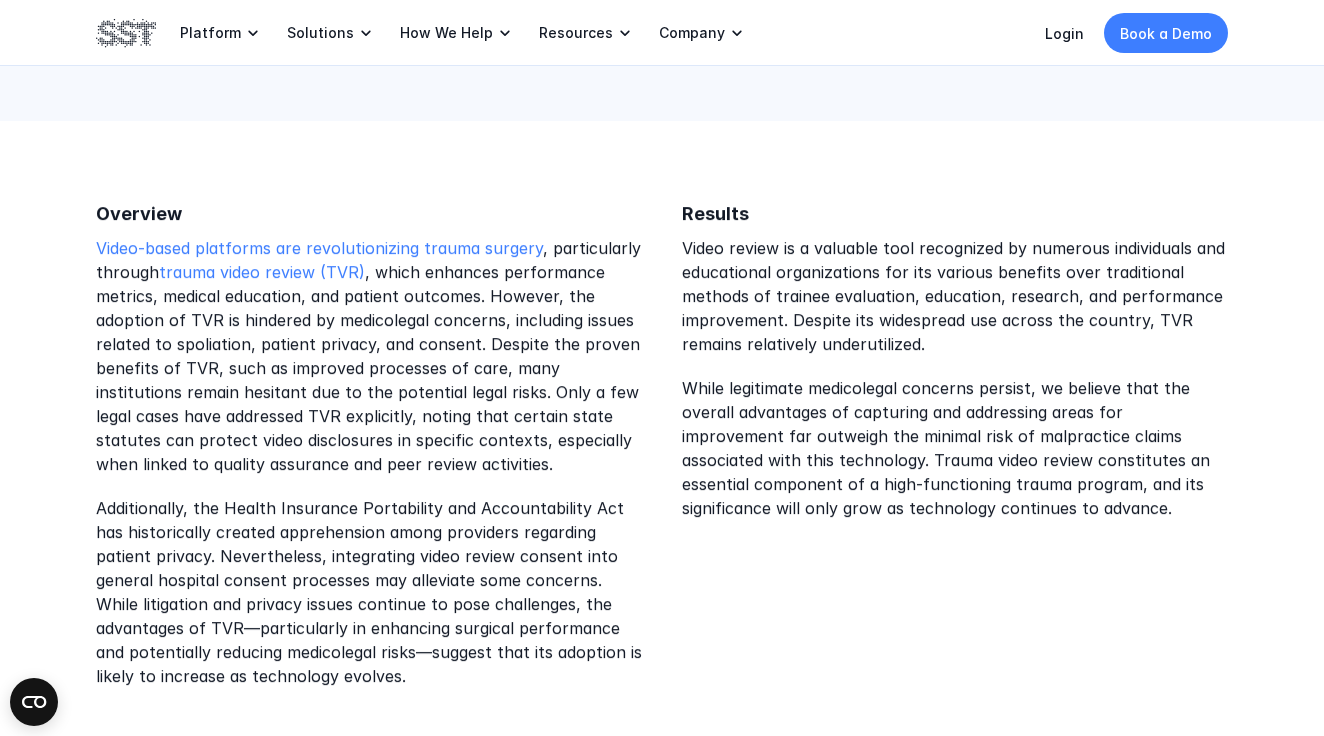 scroll, scrollTop: 392, scrollLeft: 0, axis: vertical 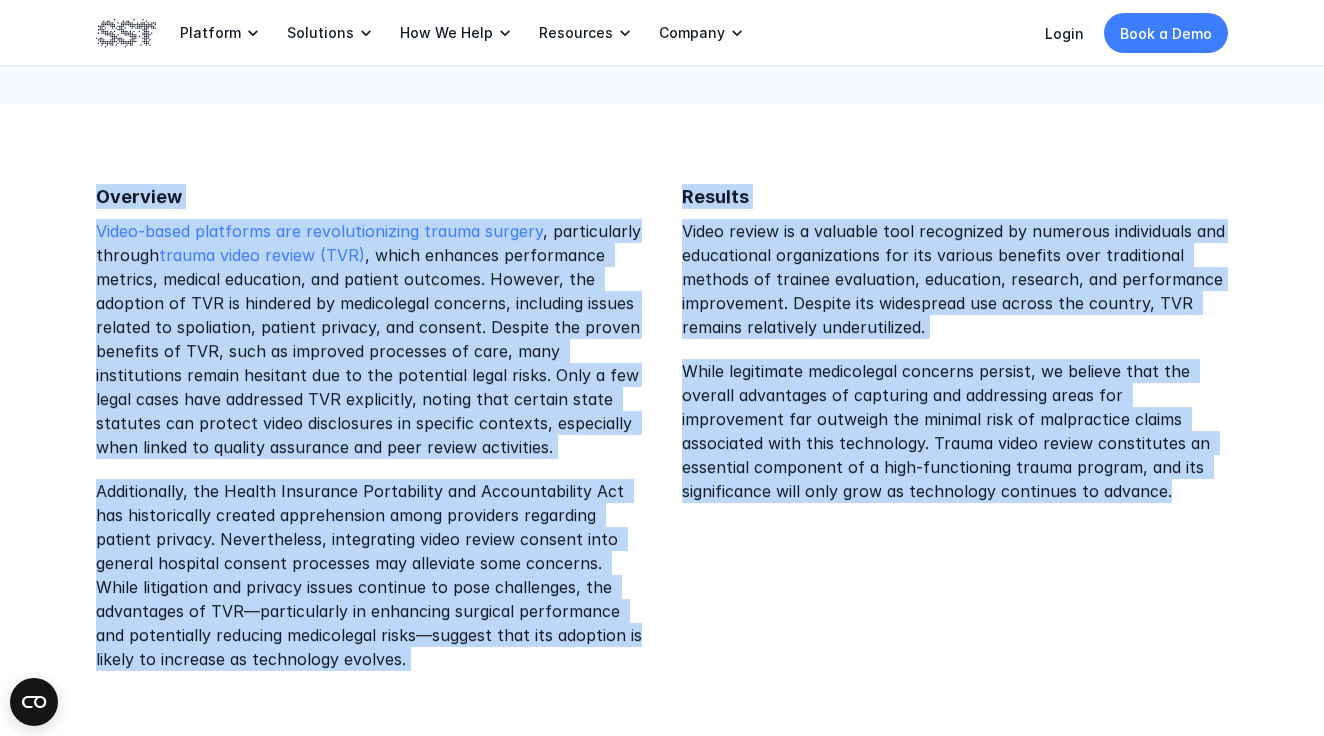drag, startPoint x: 82, startPoint y: 172, endPoint x: 904, endPoint y: 605, distance: 929.07104 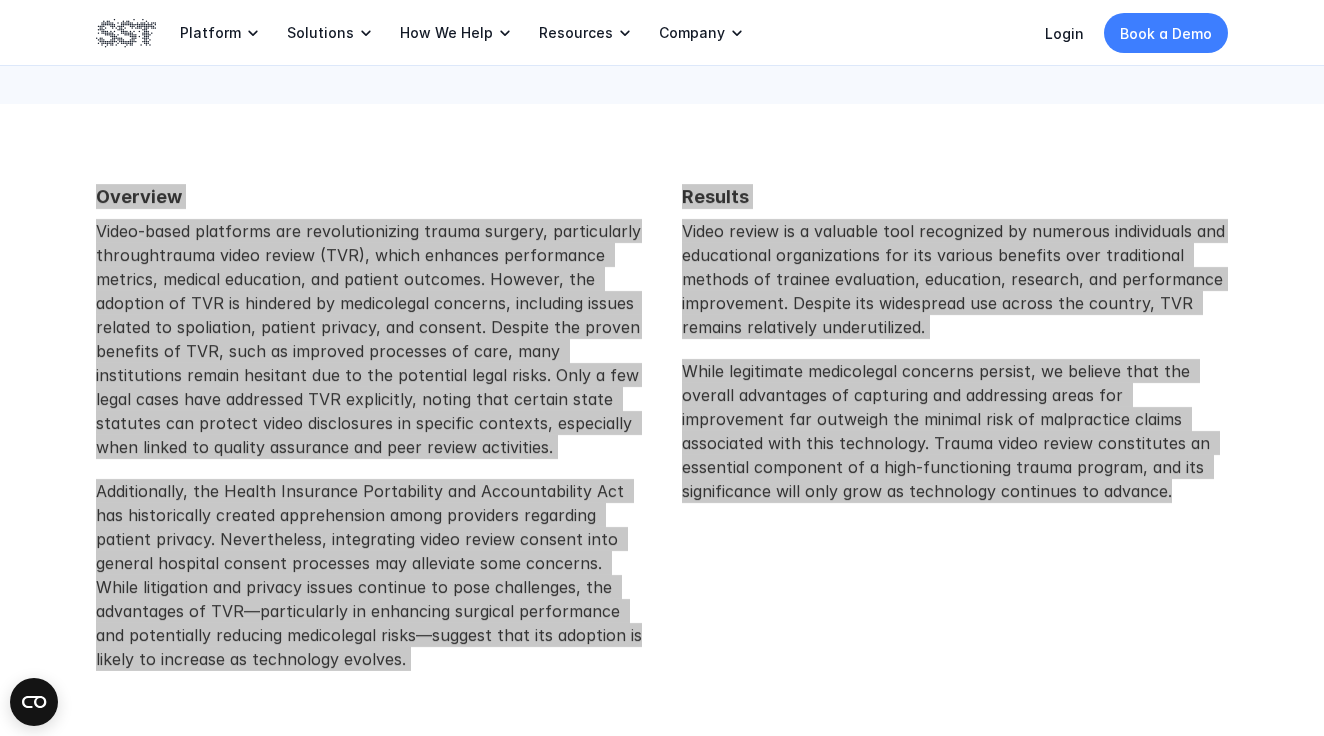 drag, startPoint x: 1323, startPoint y: 28, endPoint x: 130, endPoint y: 336, distance: 1232.1173 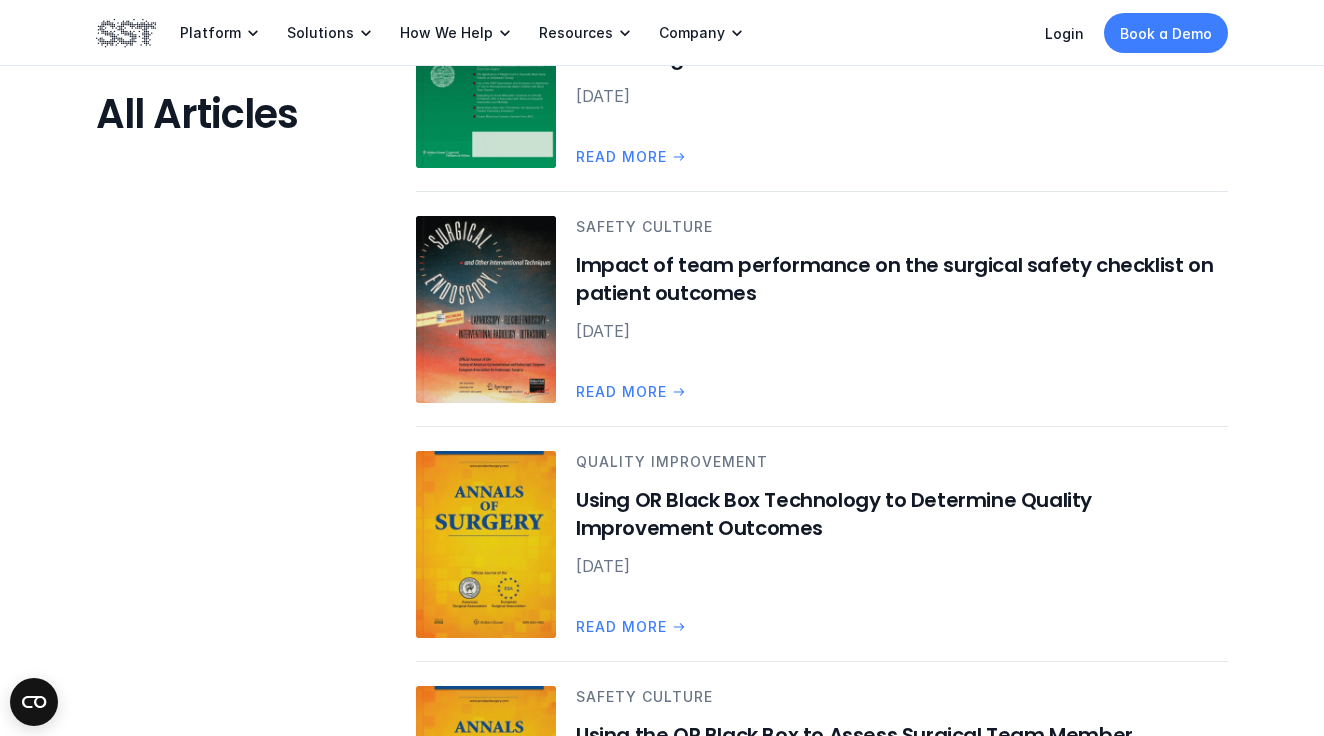 scroll, scrollTop: 2285, scrollLeft: 0, axis: vertical 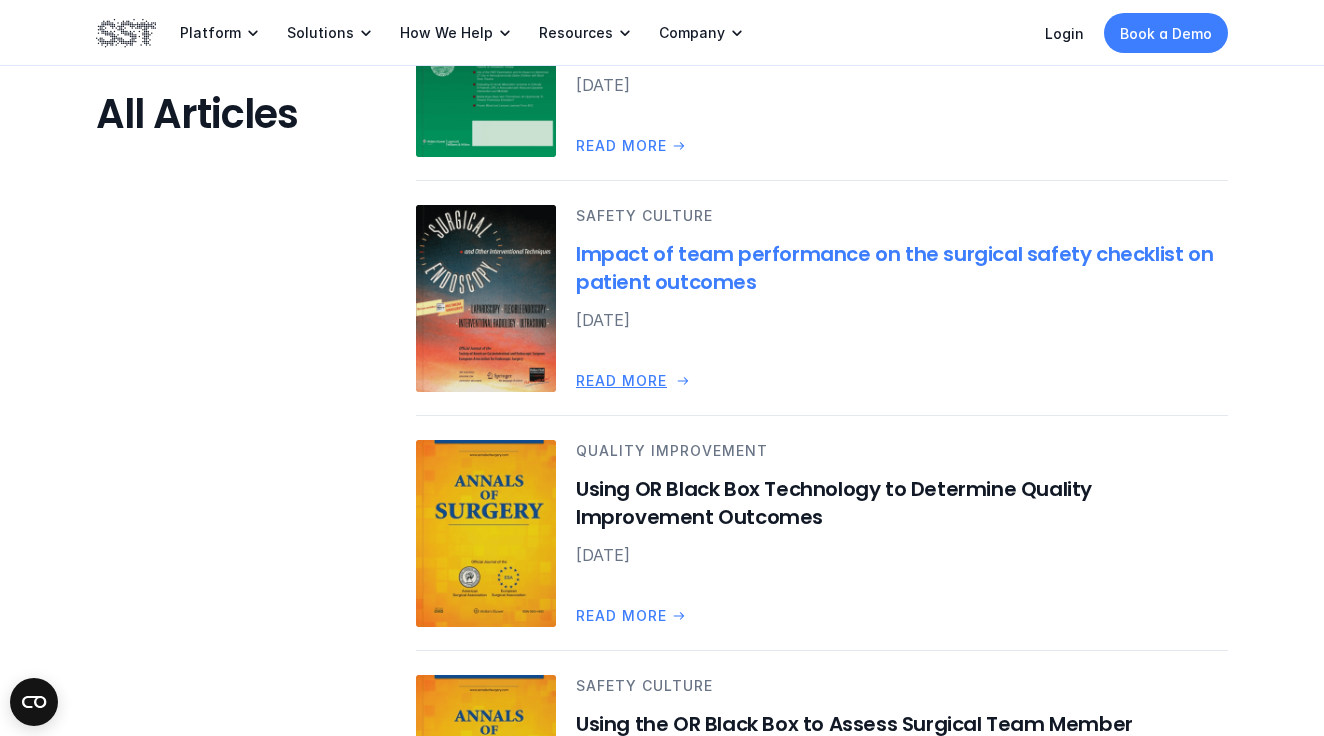 click on "Impact of team performance on the surgical safety checklist on patient outcomes" at bounding box center [902, 268] 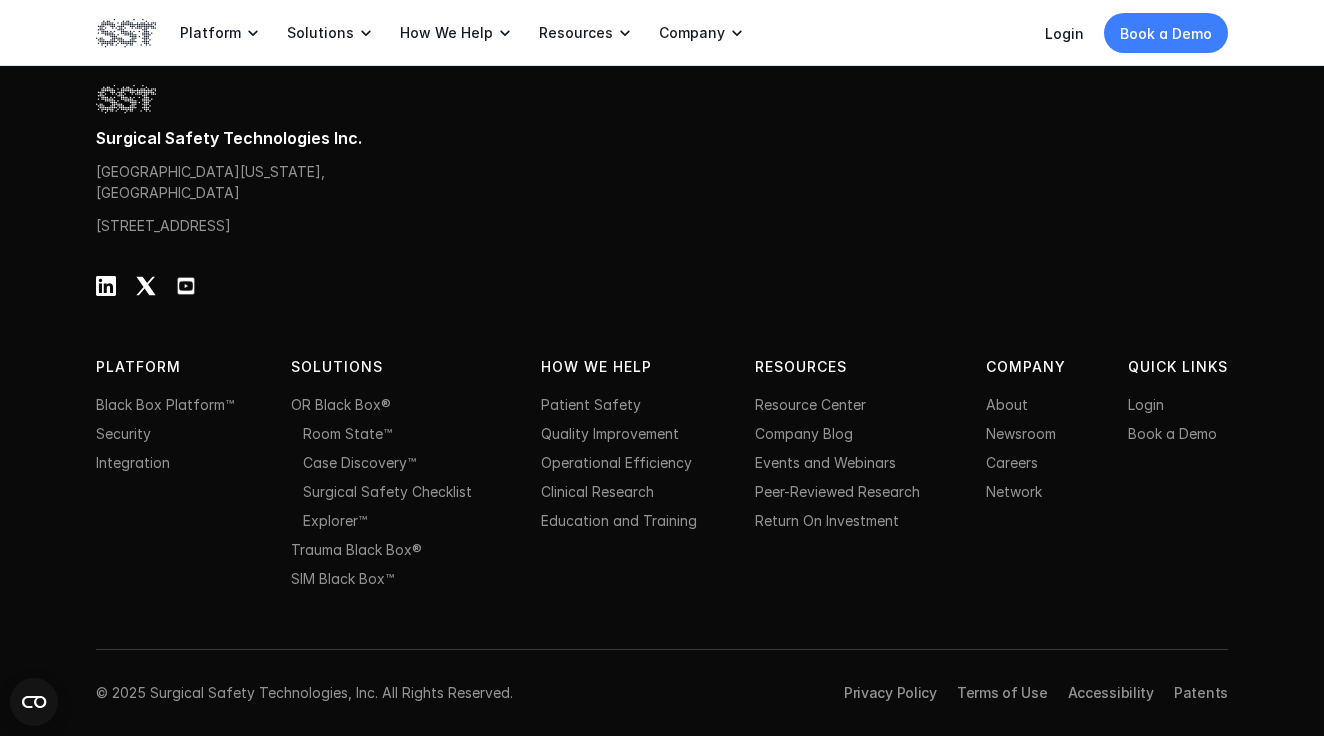 scroll, scrollTop: 0, scrollLeft: 0, axis: both 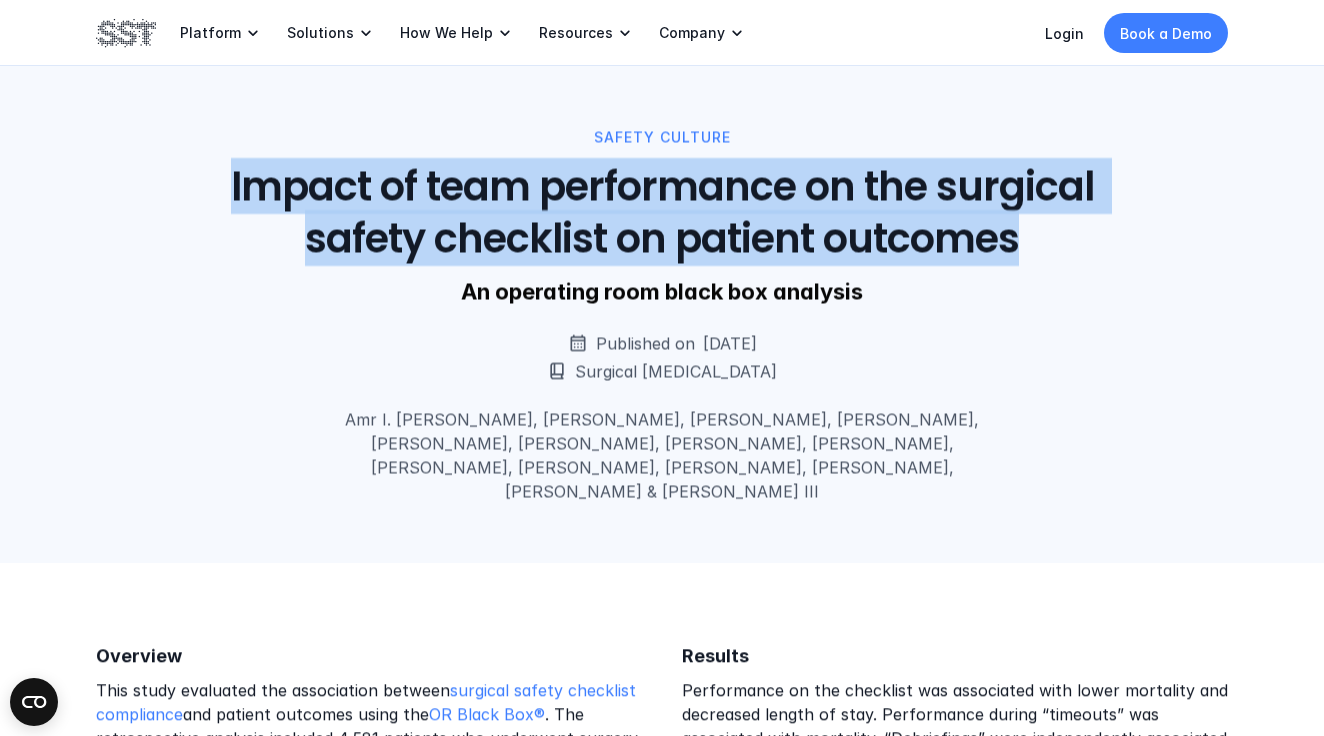 drag, startPoint x: 223, startPoint y: 167, endPoint x: 1026, endPoint y: 240, distance: 806.31134 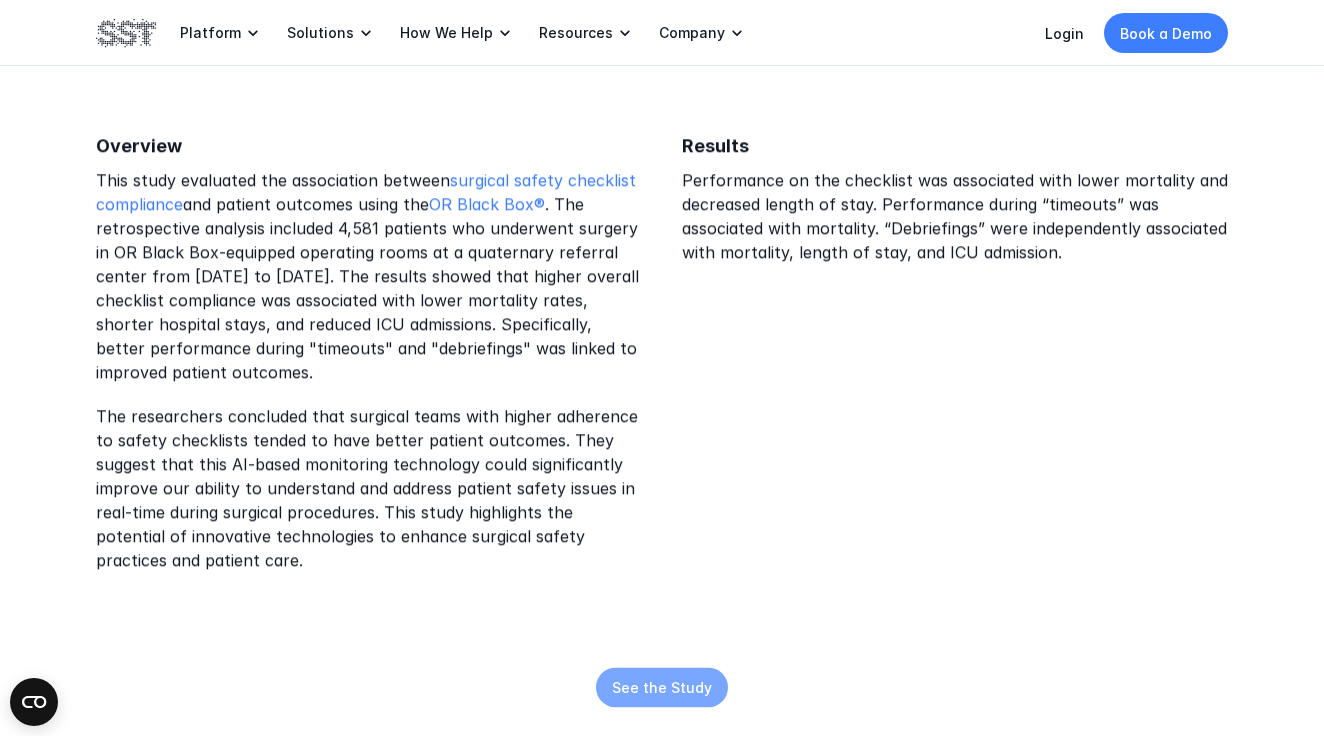 scroll, scrollTop: 549, scrollLeft: 0, axis: vertical 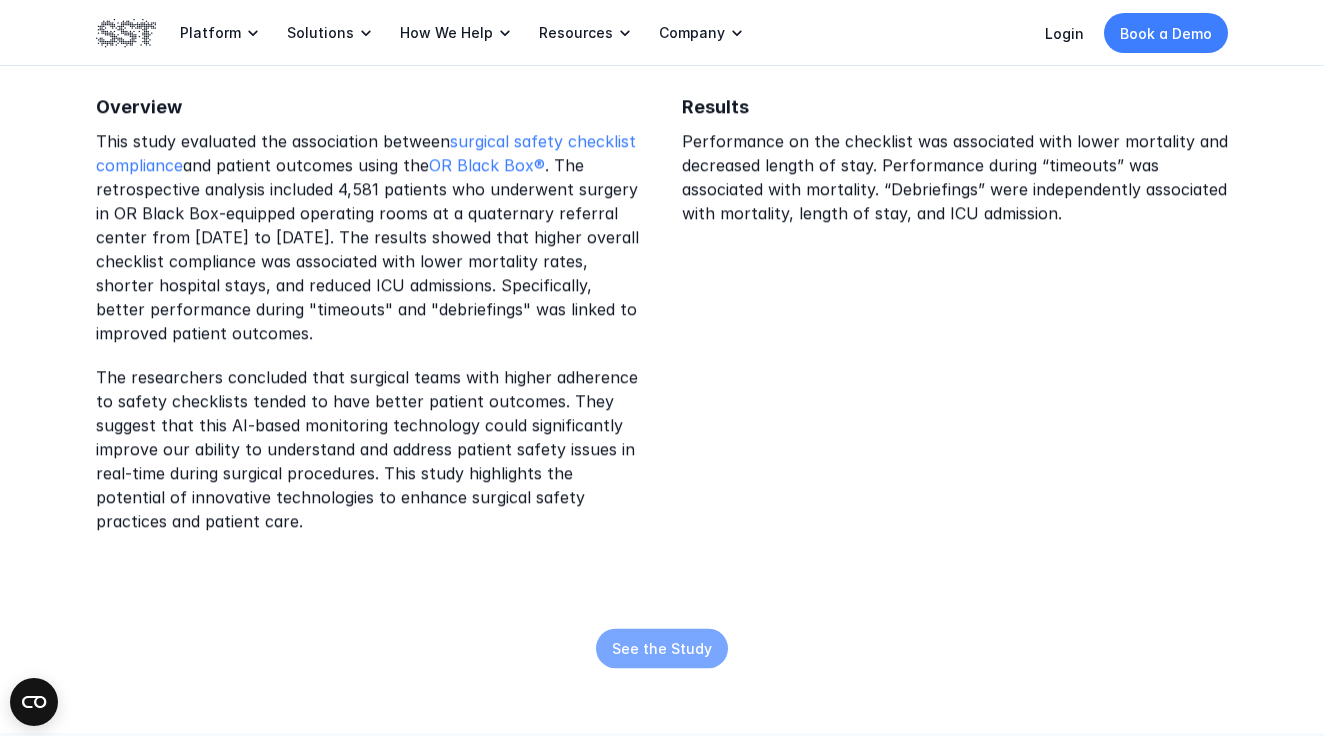 click on "Overview This study evaluated the association between  surgical safety checklist compliance  and patient outcomes using the  OR Black Box® . The retrospective analysis included 4,581 patients who underwent surgery in OR Black Box-equipped operating rooms at a quaternary referral center from August 2020 to September 2022. The results showed that higher overall checklist compliance was associated with lower mortality rates, shorter hospital stays, and reduced ICU admissions. Specifically, better performance during "timeouts" and "debriefings" was linked to improved patient outcomes.  The researchers concluded that surgical teams with higher adherence to safety checklists tended to have better patient outcomes. They suggest that this AI-based monitoring technology could significantly improve our ability to understand and address patient safety issues in real-time during surgical procedures. This study highlights the potential of innovative technologies to enhance surgical safety practices and patient care." at bounding box center (662, 373) 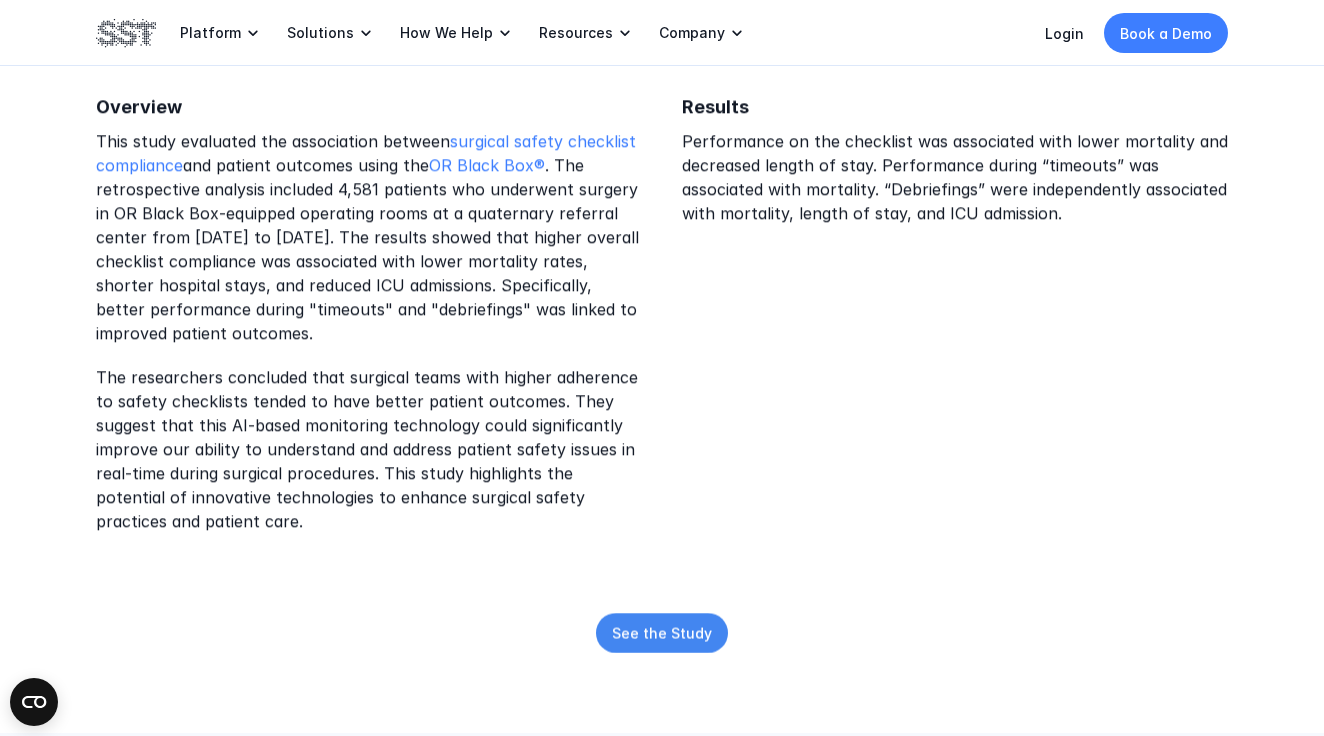 click on "See the Study" at bounding box center (662, 633) 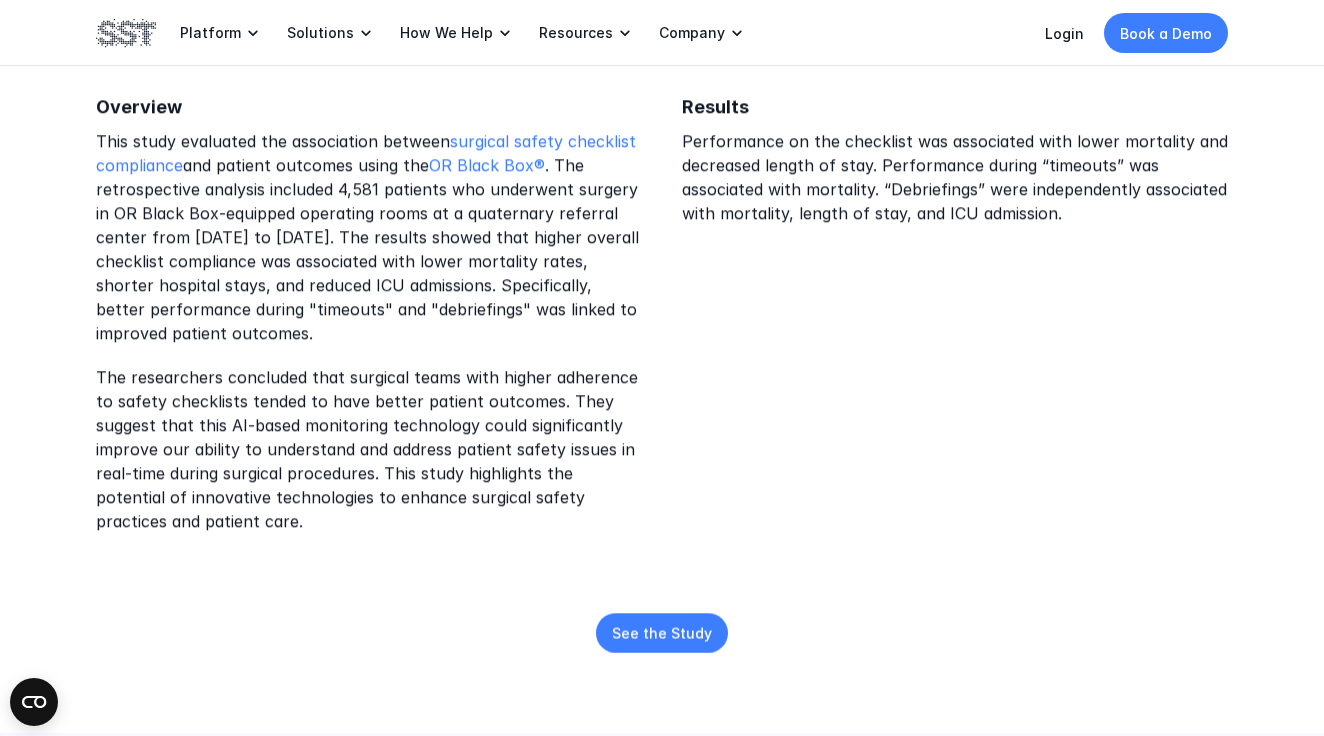 drag, startPoint x: 88, startPoint y: 81, endPoint x: 1127, endPoint y: 417, distance: 1091.9785 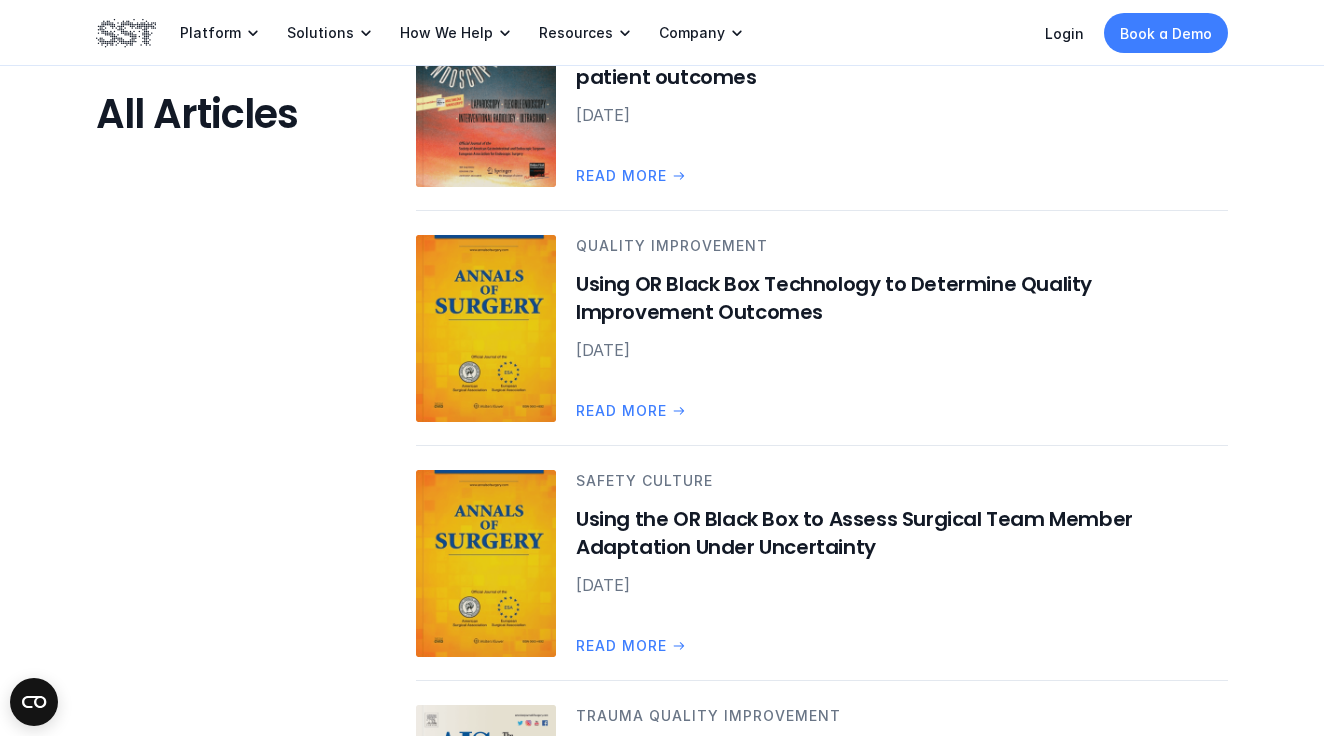 scroll, scrollTop: 2496, scrollLeft: 0, axis: vertical 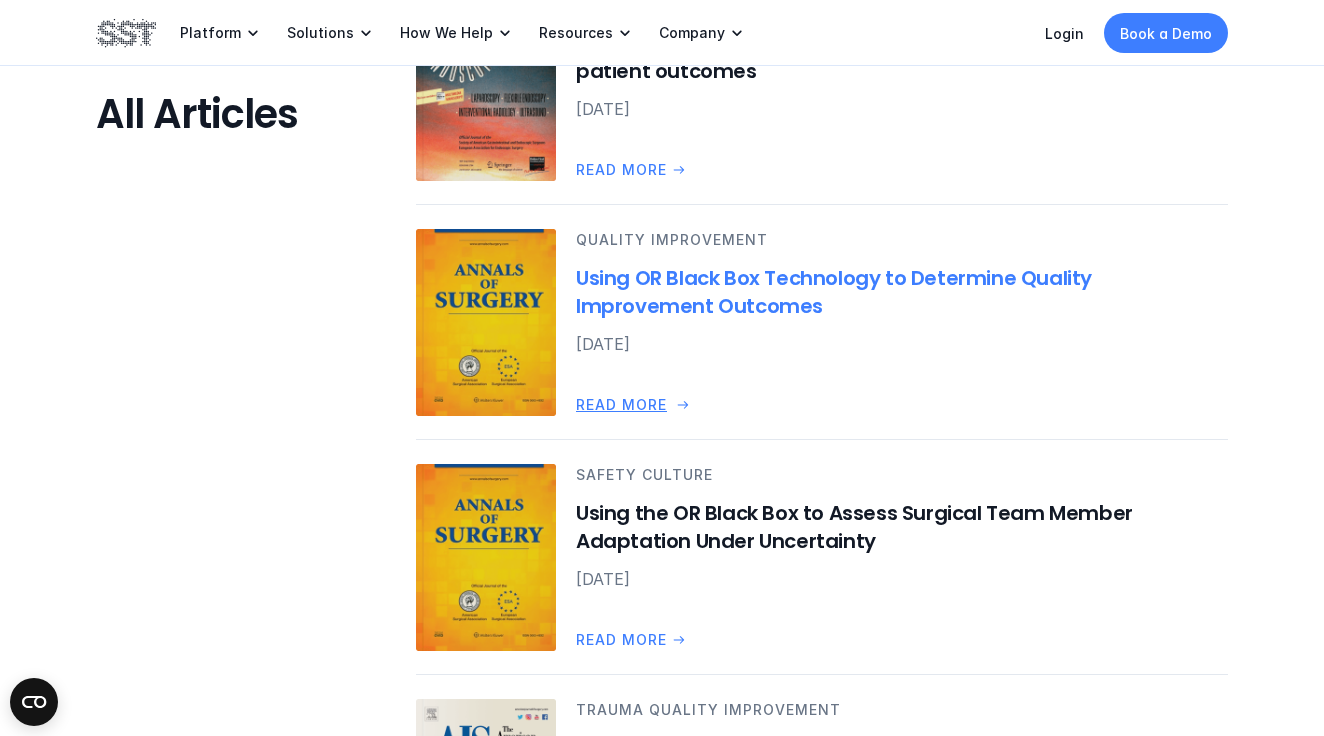 click on "Using OR Black Box Technology to Determine Quality Improvement Outcomes" at bounding box center (902, 292) 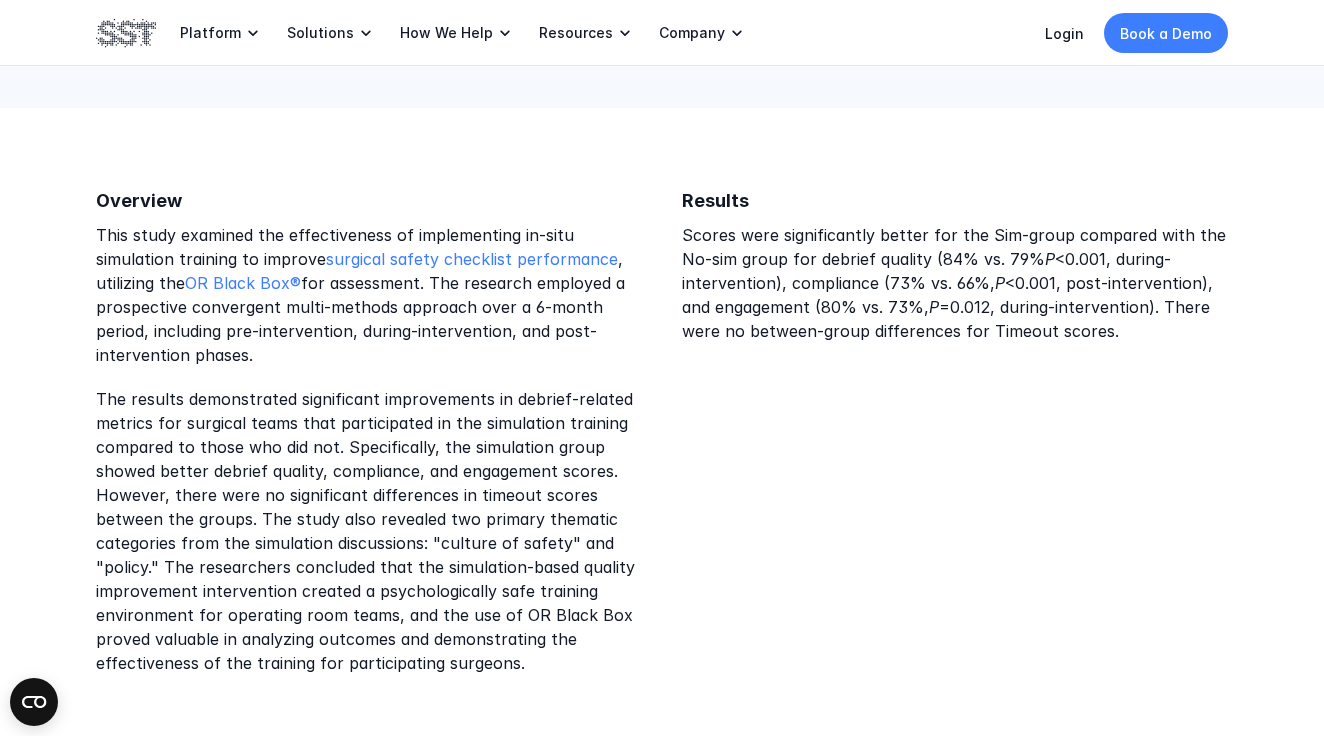 scroll, scrollTop: 432, scrollLeft: 0, axis: vertical 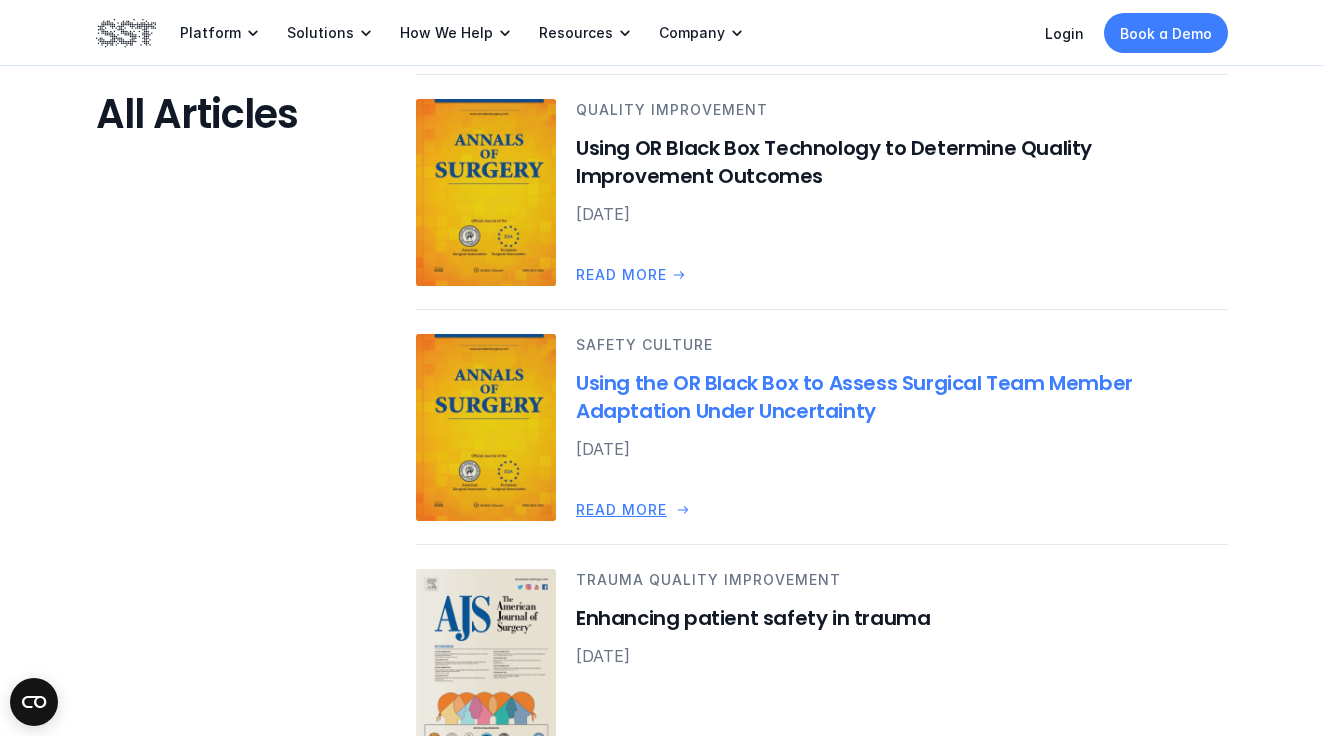 click on "Using the OR Black Box to Assess Surgical Team Member Adaptation Under Uncertainty" at bounding box center [902, 397] 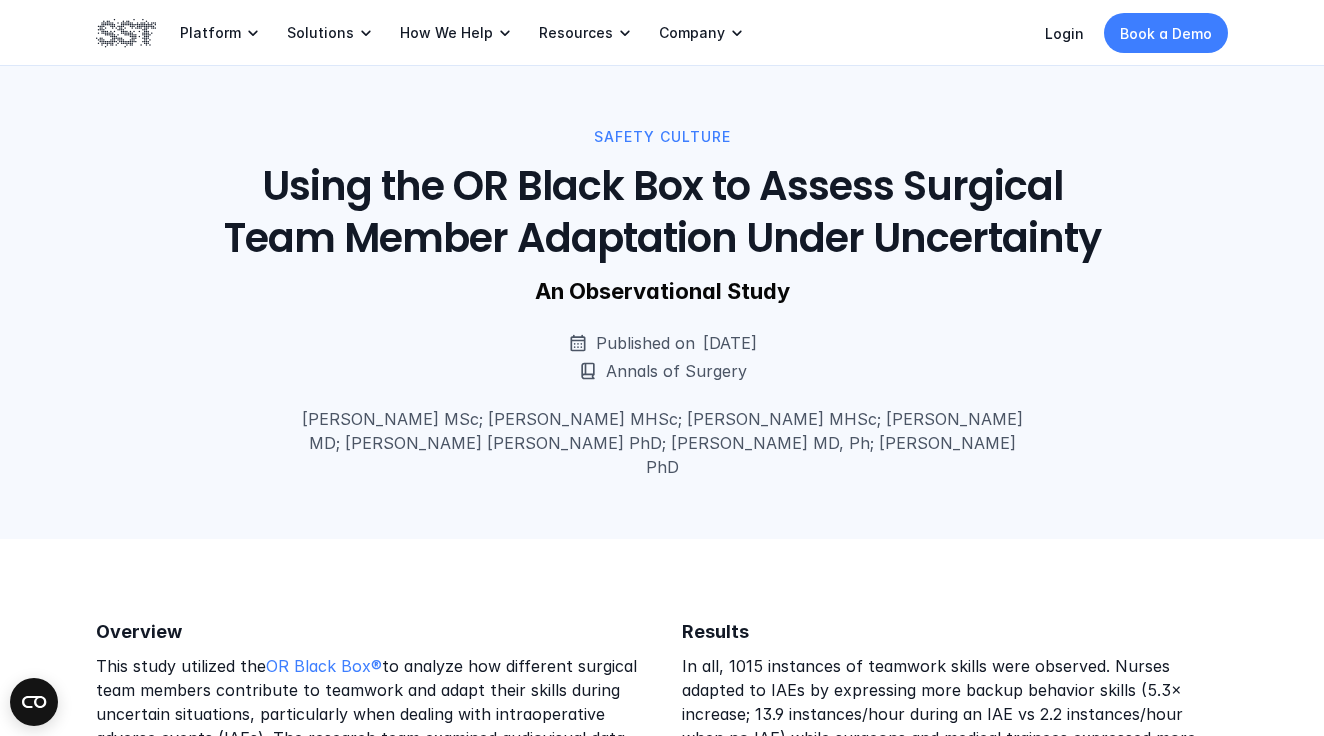 scroll, scrollTop: 0, scrollLeft: 0, axis: both 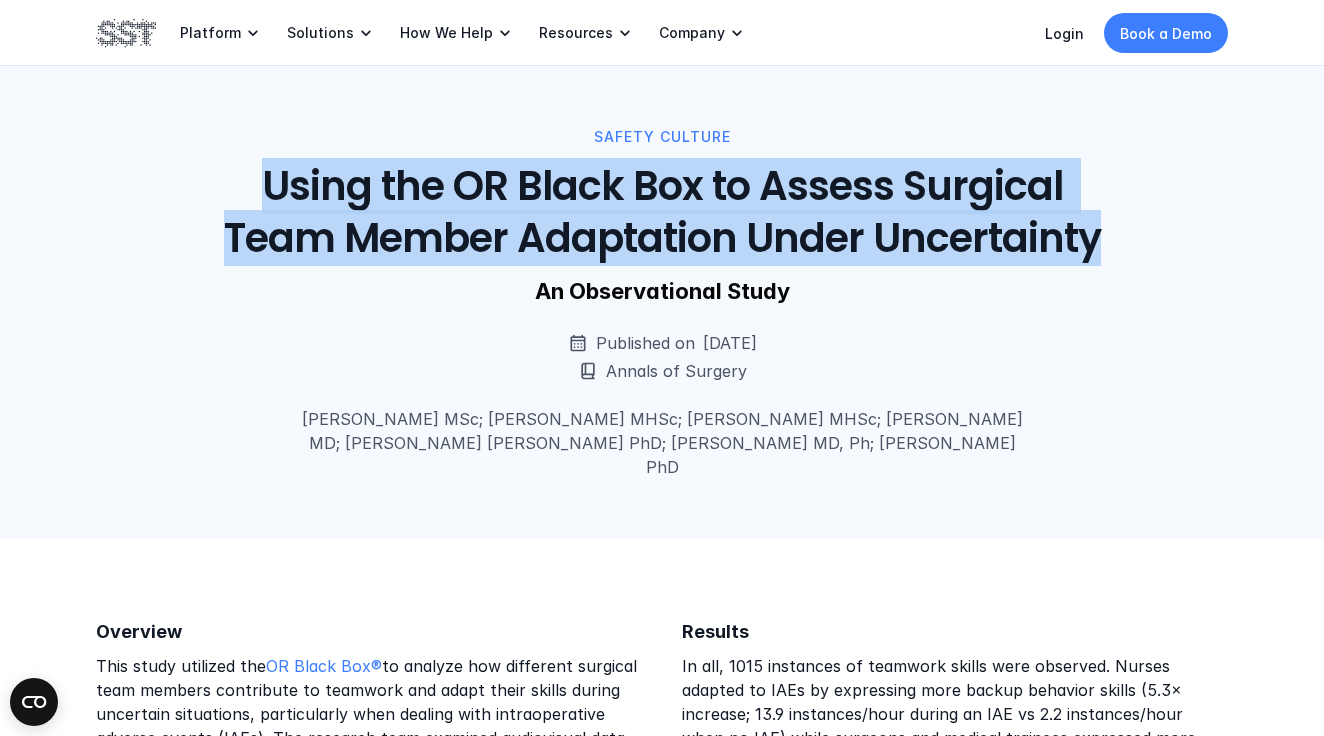 drag, startPoint x: 270, startPoint y: 173, endPoint x: 1126, endPoint y: 251, distance: 859.5464 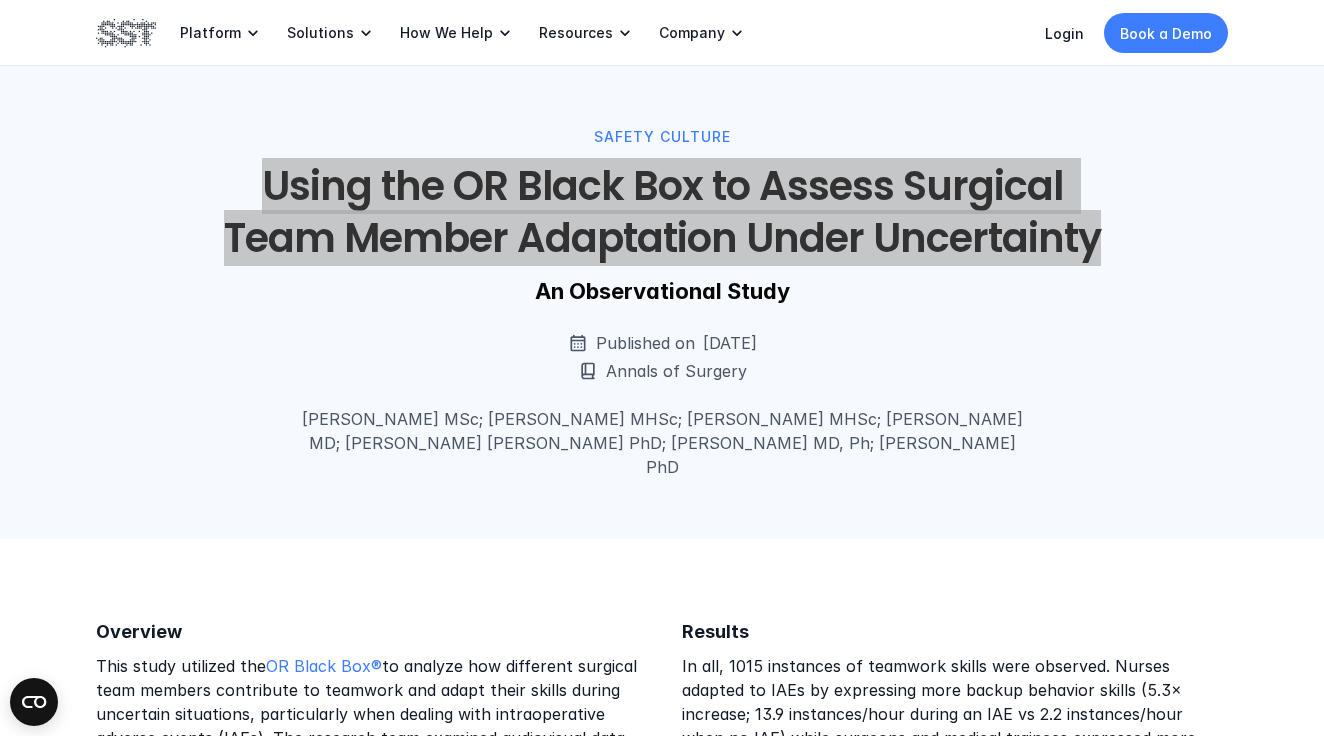 click on "SAFETY CULTURE Using the OR Black Box to Assess Surgical Team Member Adaptation Under Uncertainty An Observational Study" at bounding box center (662, 216) 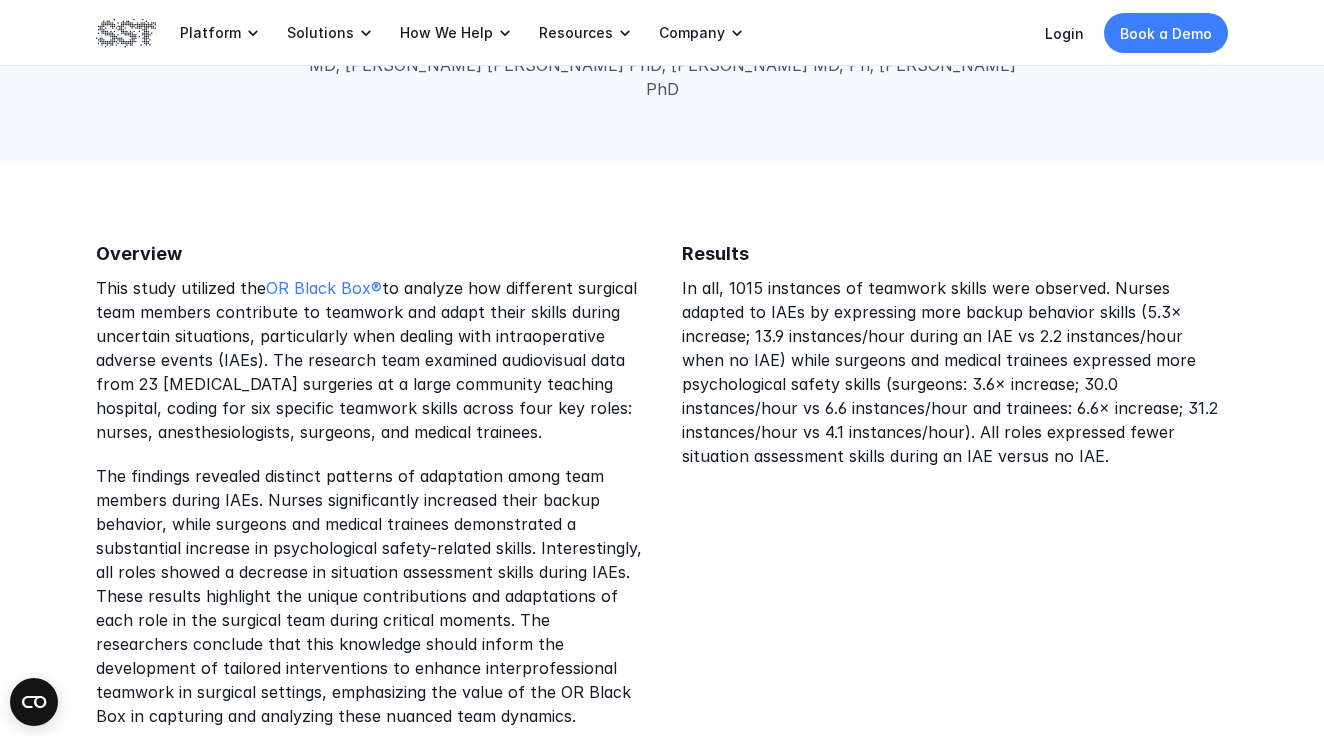 scroll, scrollTop: 382, scrollLeft: 0, axis: vertical 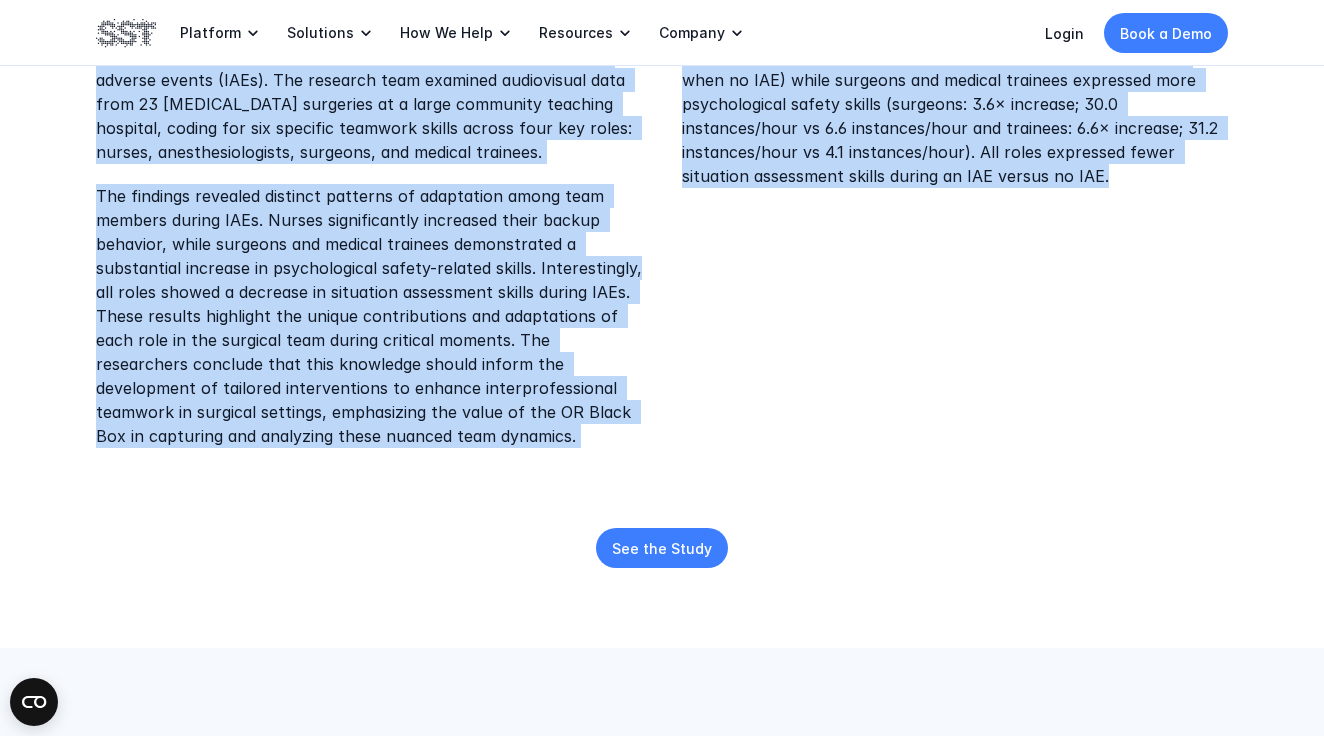 drag, startPoint x: 90, startPoint y: 218, endPoint x: 1020, endPoint y: 284, distance: 932.339 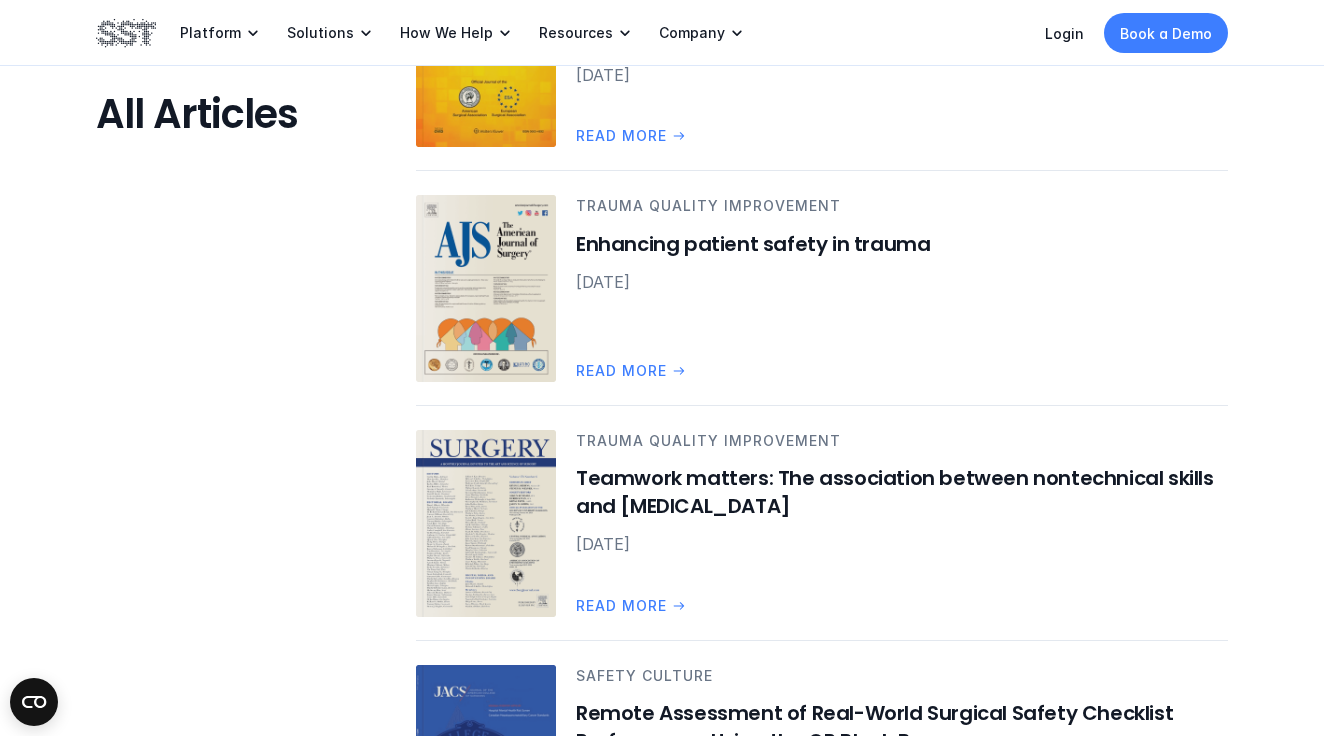 scroll, scrollTop: 3003, scrollLeft: 0, axis: vertical 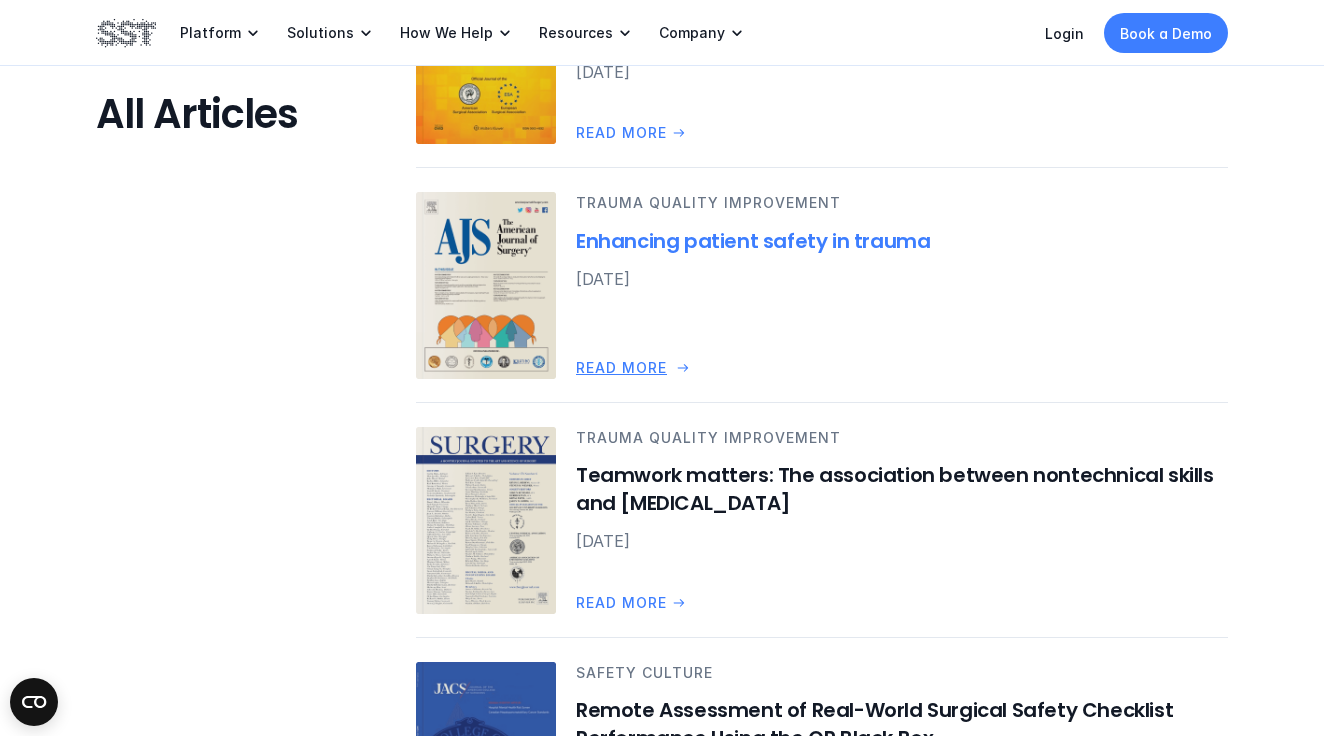 click on "Enhancing patient safety in trauma" at bounding box center [902, 241] 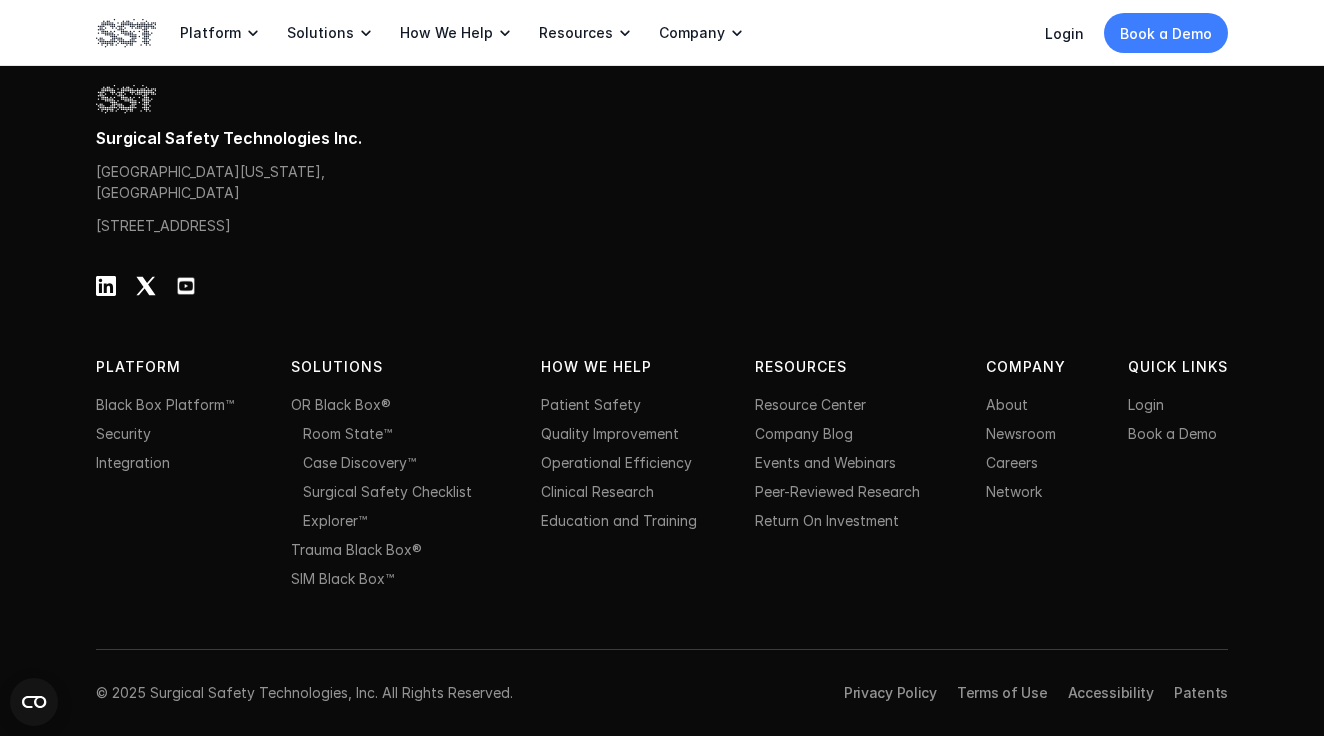 scroll, scrollTop: 0, scrollLeft: 0, axis: both 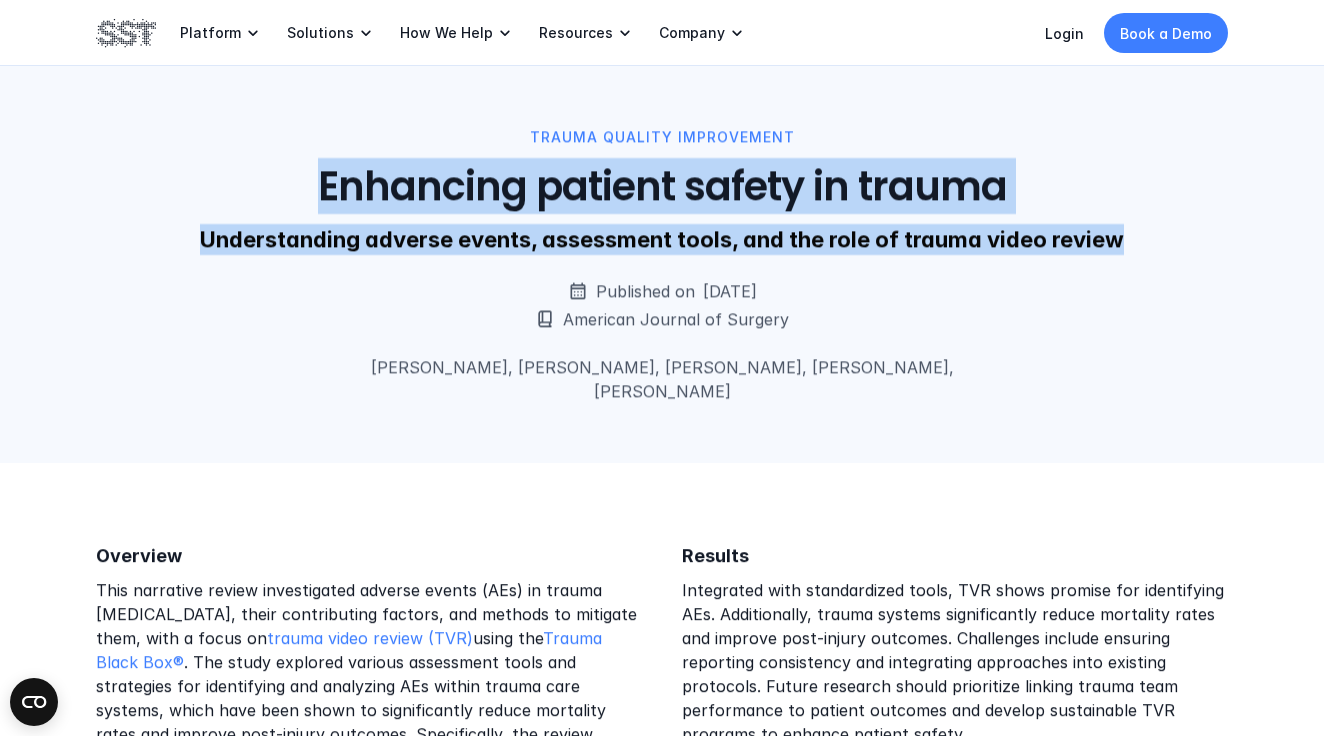 drag, startPoint x: 313, startPoint y: 181, endPoint x: 601, endPoint y: 266, distance: 300.28152 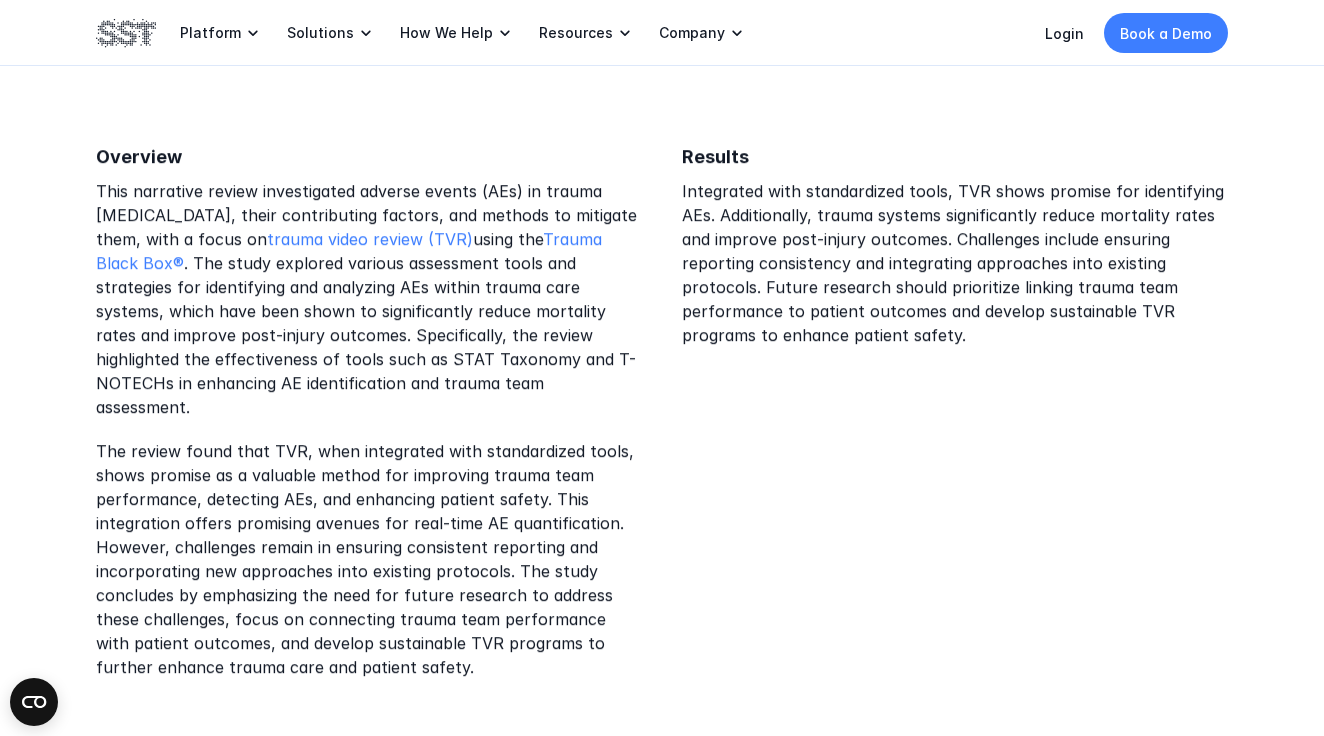 scroll, scrollTop: 397, scrollLeft: 0, axis: vertical 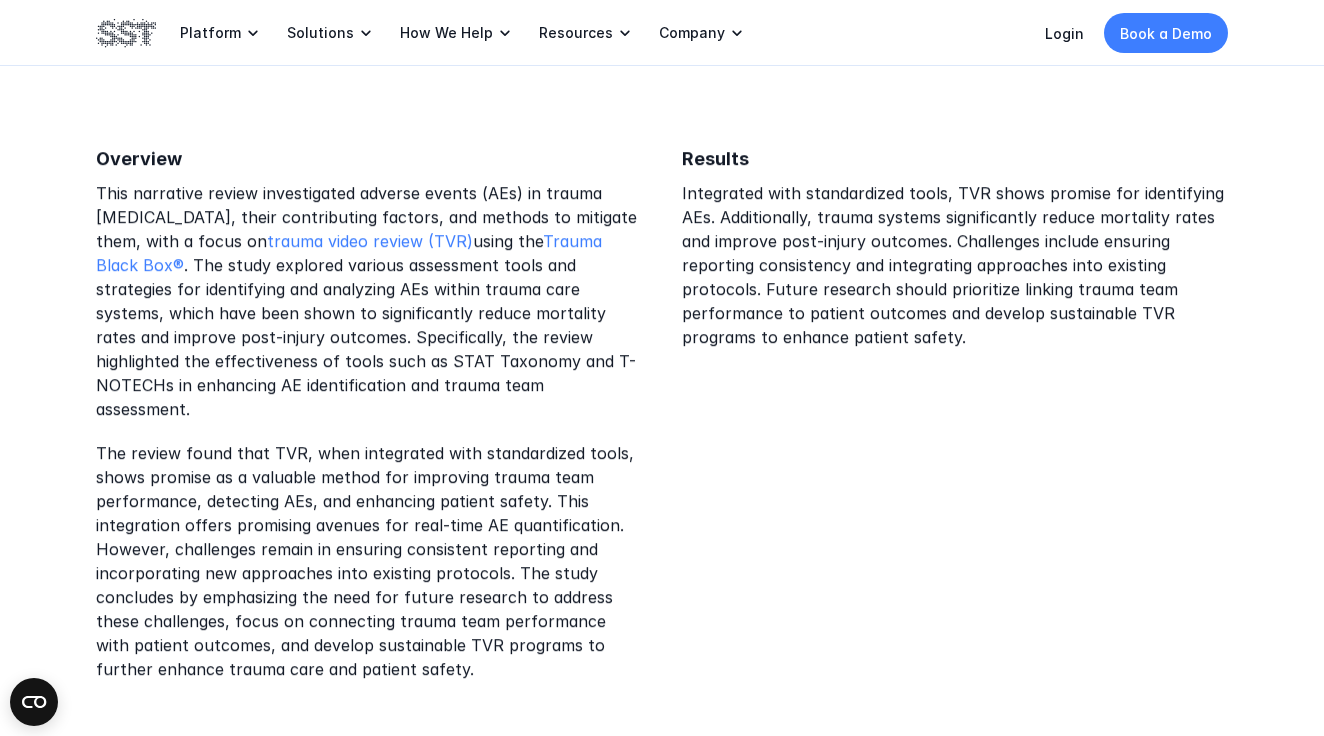 drag, startPoint x: 89, startPoint y: 134, endPoint x: 1002, endPoint y: 633, distance: 1040.4662 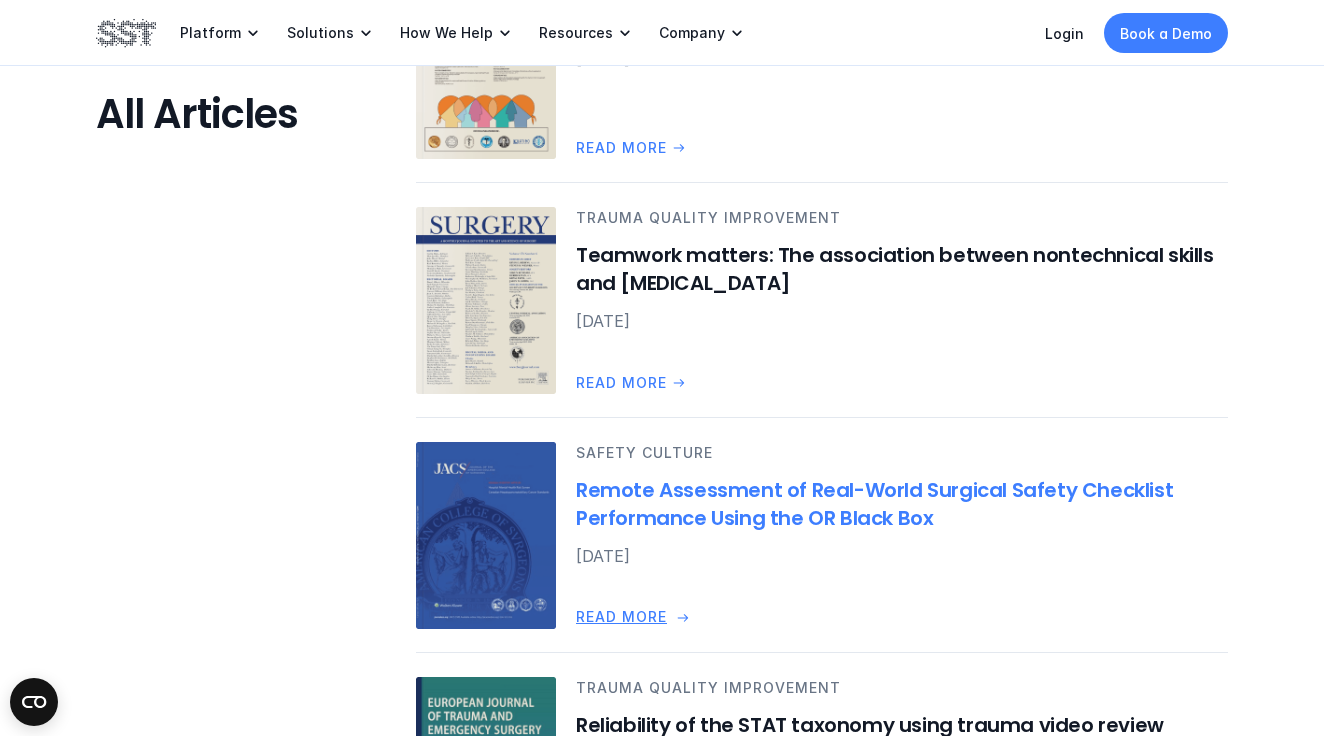 scroll, scrollTop: 3228, scrollLeft: 0, axis: vertical 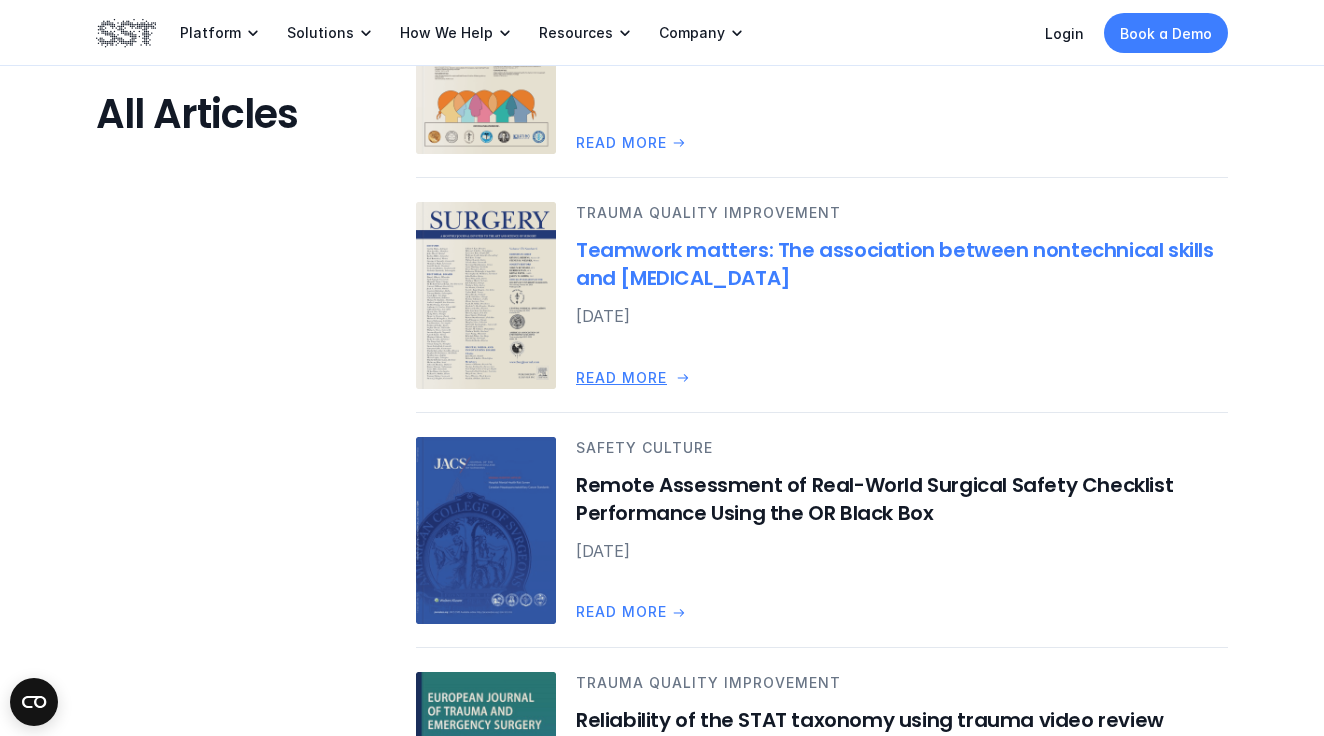 click on "Teamwork matters: The association between nontechnical skills and [MEDICAL_DATA]" at bounding box center (902, 265) 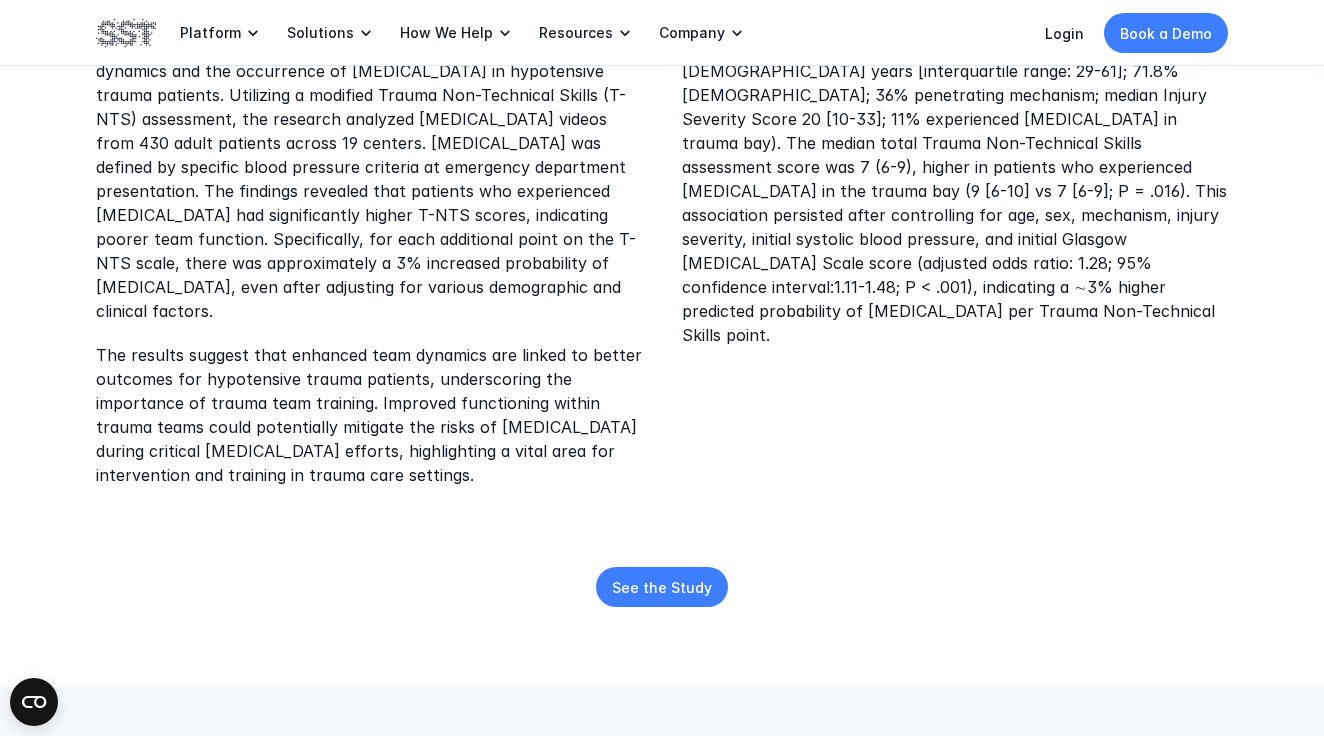 scroll, scrollTop: 624, scrollLeft: 0, axis: vertical 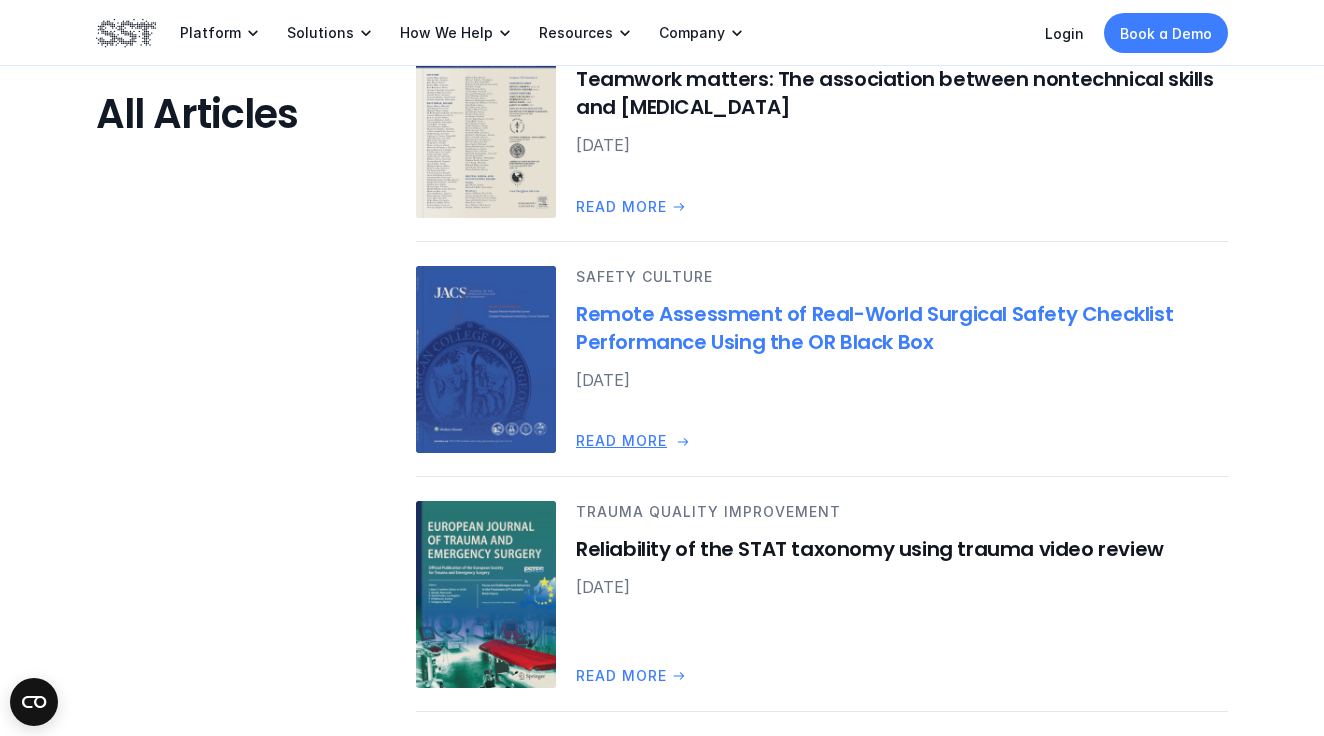 click on "Remote Assessment of Real-World Surgical Safety Checklist Performance Using the OR Black Box" at bounding box center (902, 329) 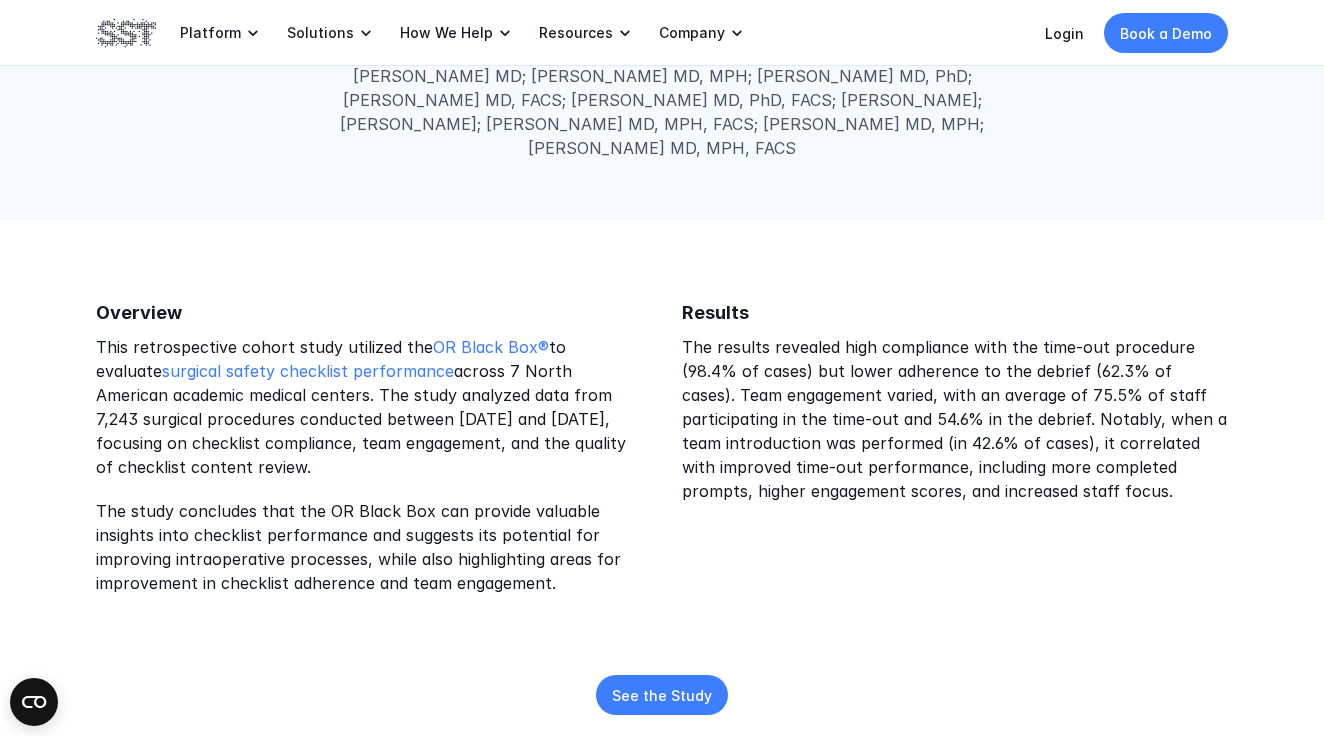 scroll, scrollTop: 397, scrollLeft: 0, axis: vertical 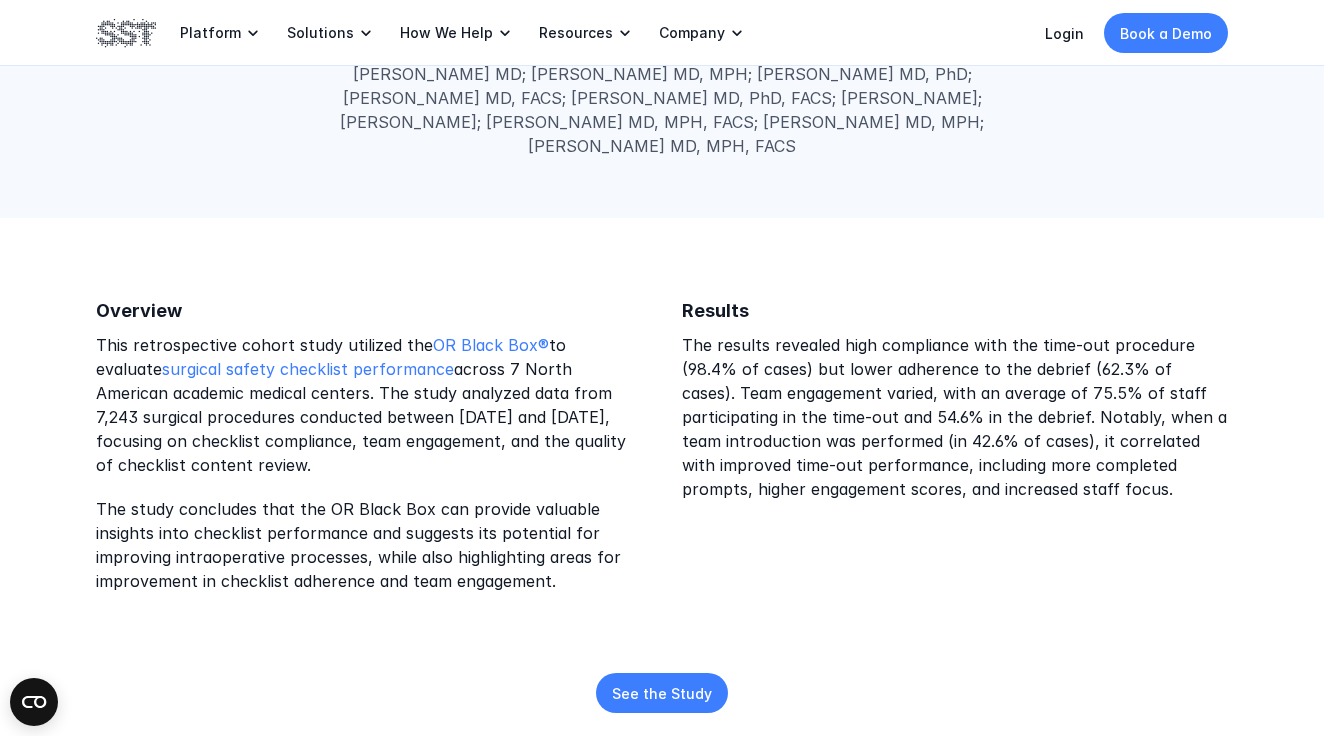 drag, startPoint x: 88, startPoint y: 274, endPoint x: 1000, endPoint y: 511, distance: 942.2914 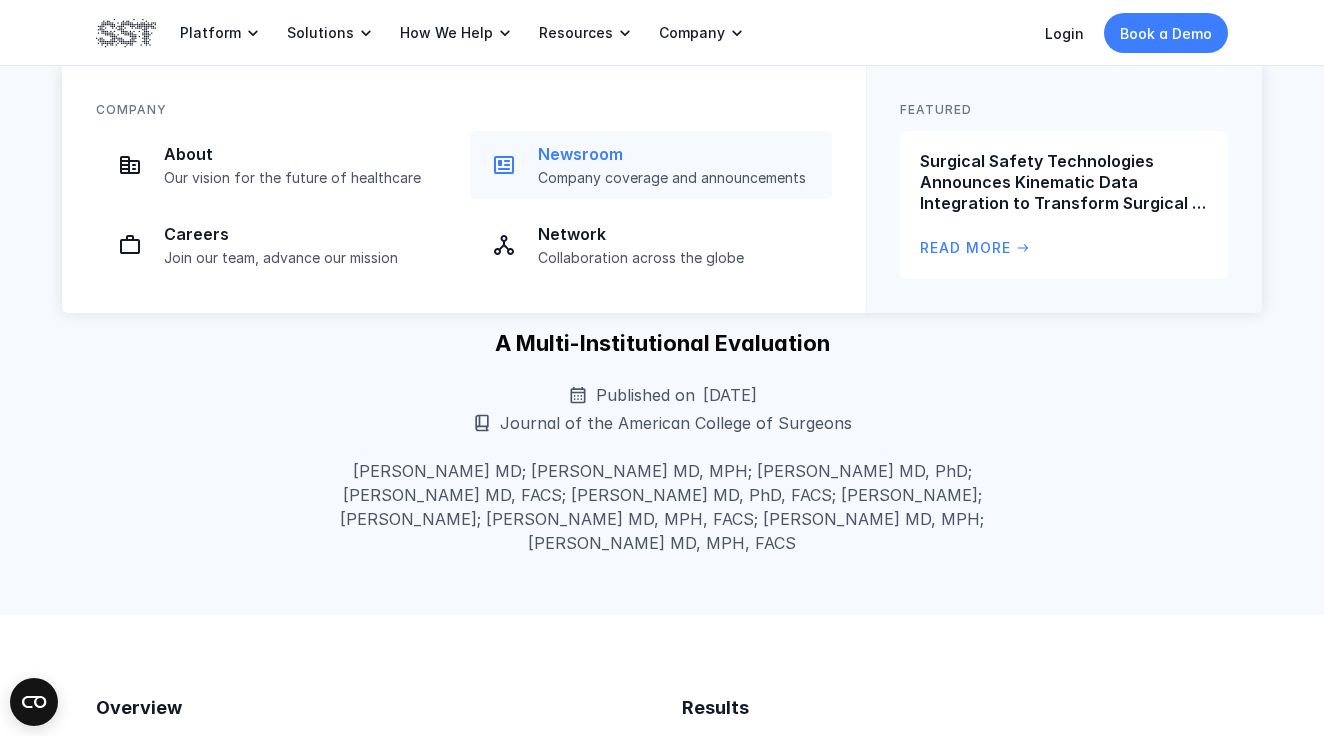 scroll, scrollTop: 0, scrollLeft: 0, axis: both 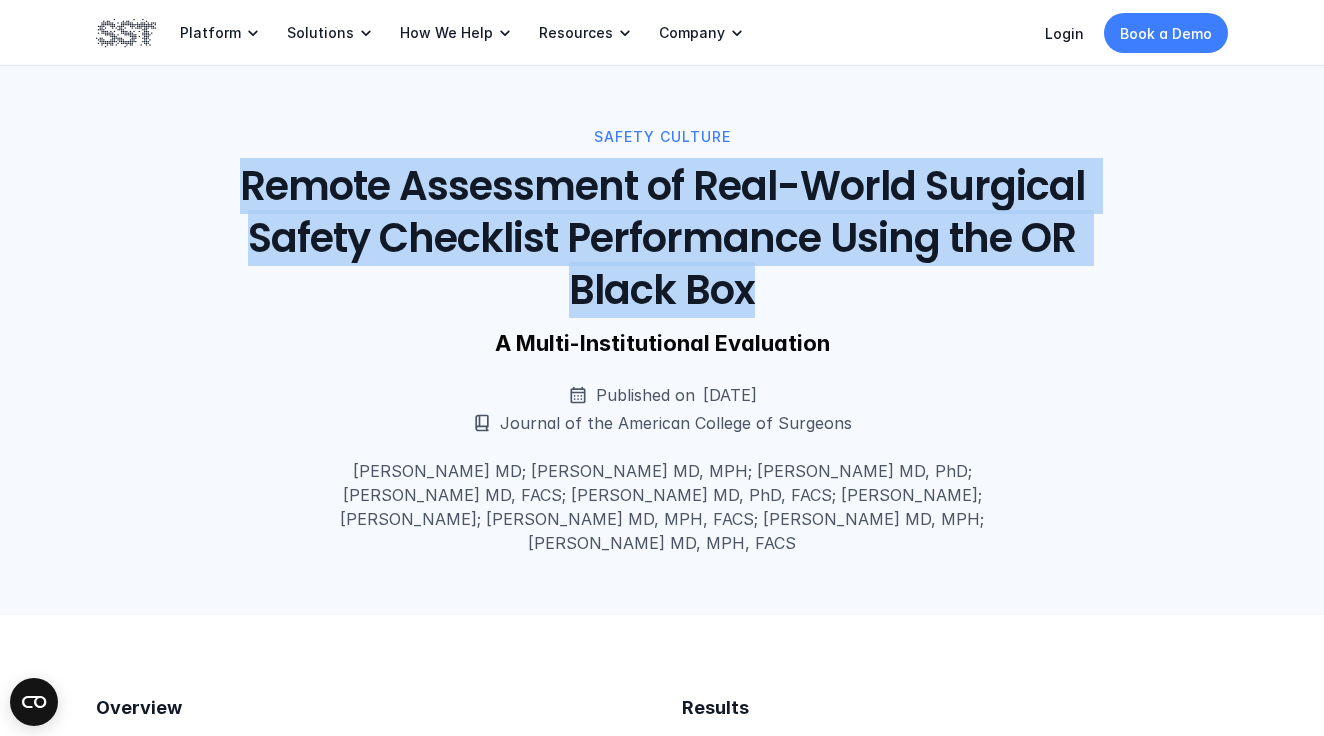 drag, startPoint x: 228, startPoint y: 166, endPoint x: 1041, endPoint y: 281, distance: 821.0932 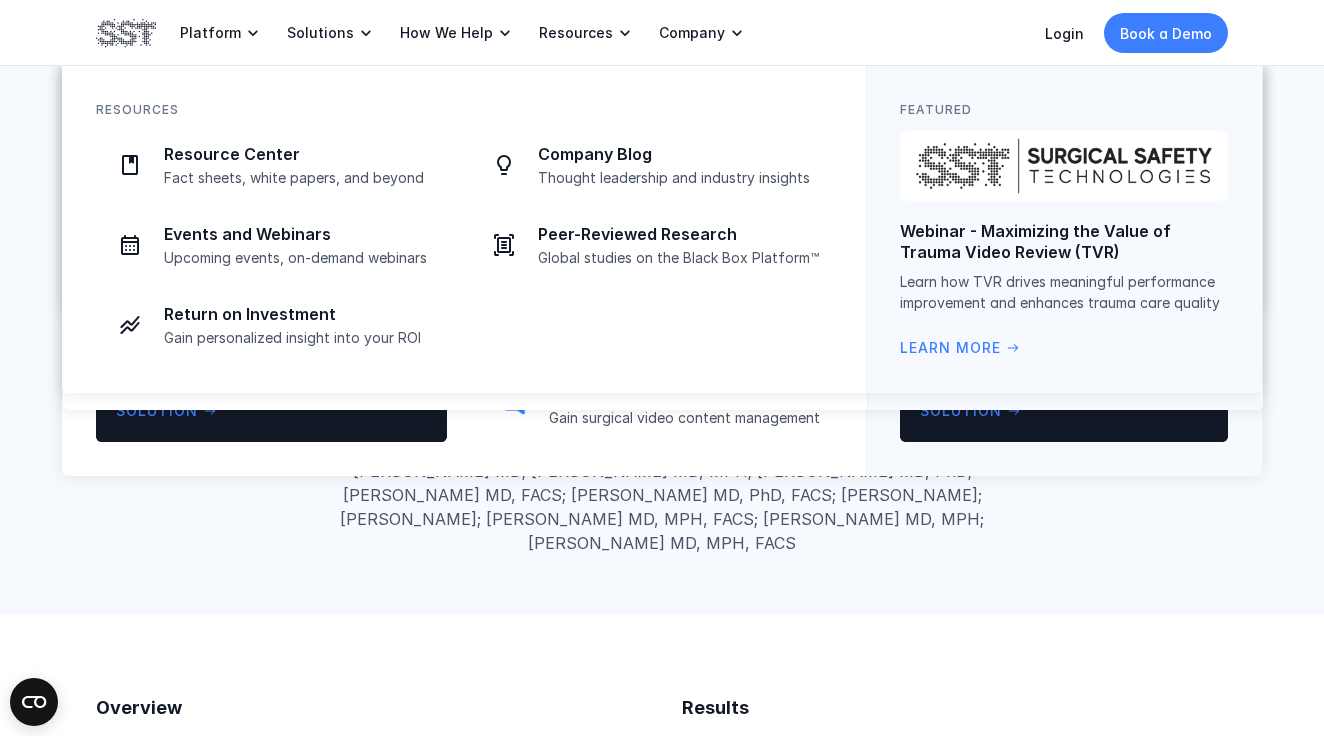 scroll, scrollTop: 0, scrollLeft: 0, axis: both 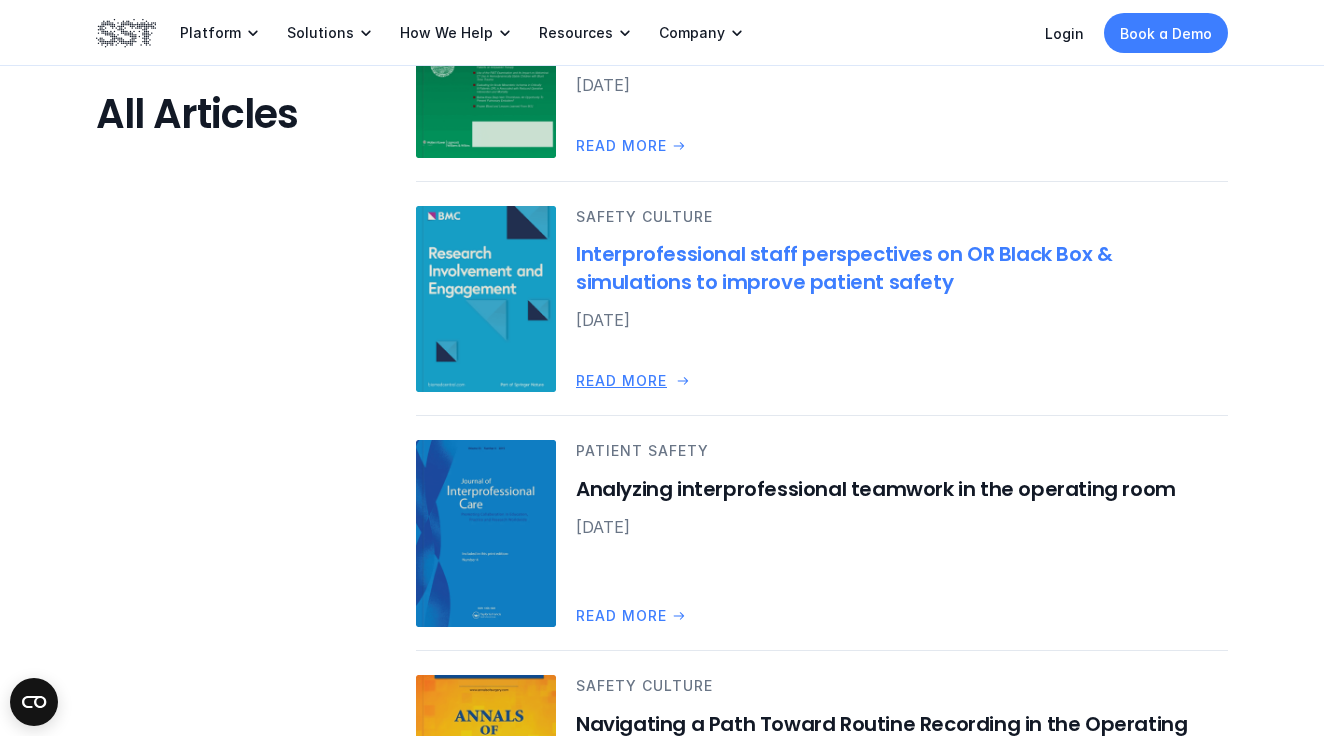 click on "Interprofessional staff perspectives on OR Black Box & simulations to improve patient safety" at bounding box center [902, 268] 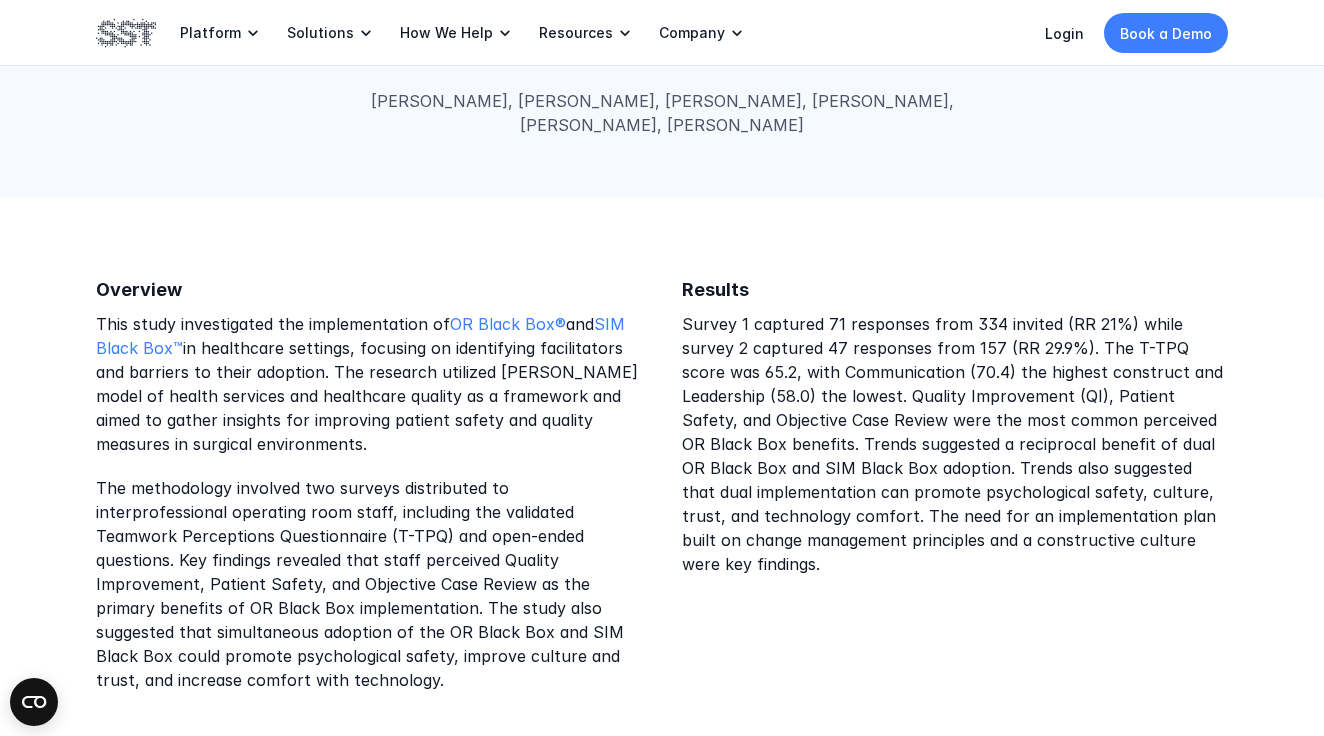 scroll, scrollTop: 370, scrollLeft: 0, axis: vertical 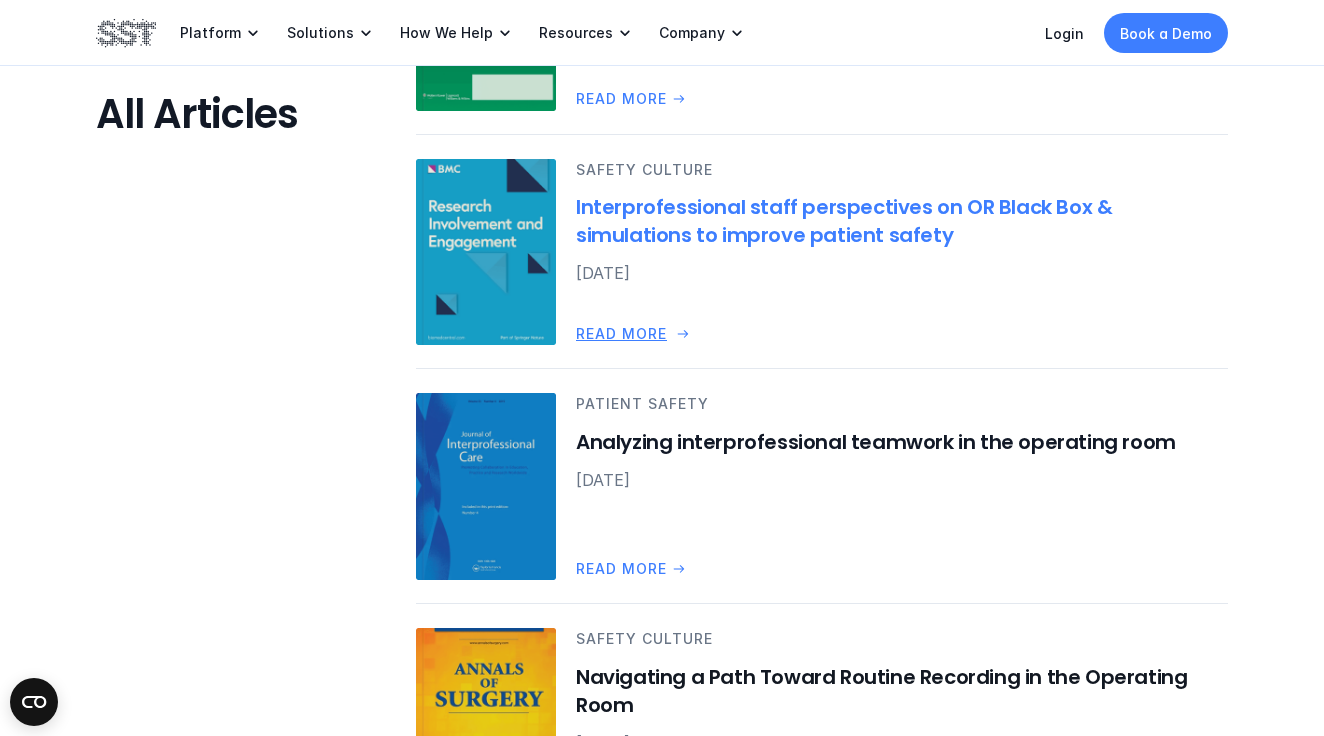 click on "Interprofessional staff perspectives on OR Black Box & simulations to improve patient safety" at bounding box center (902, 221) 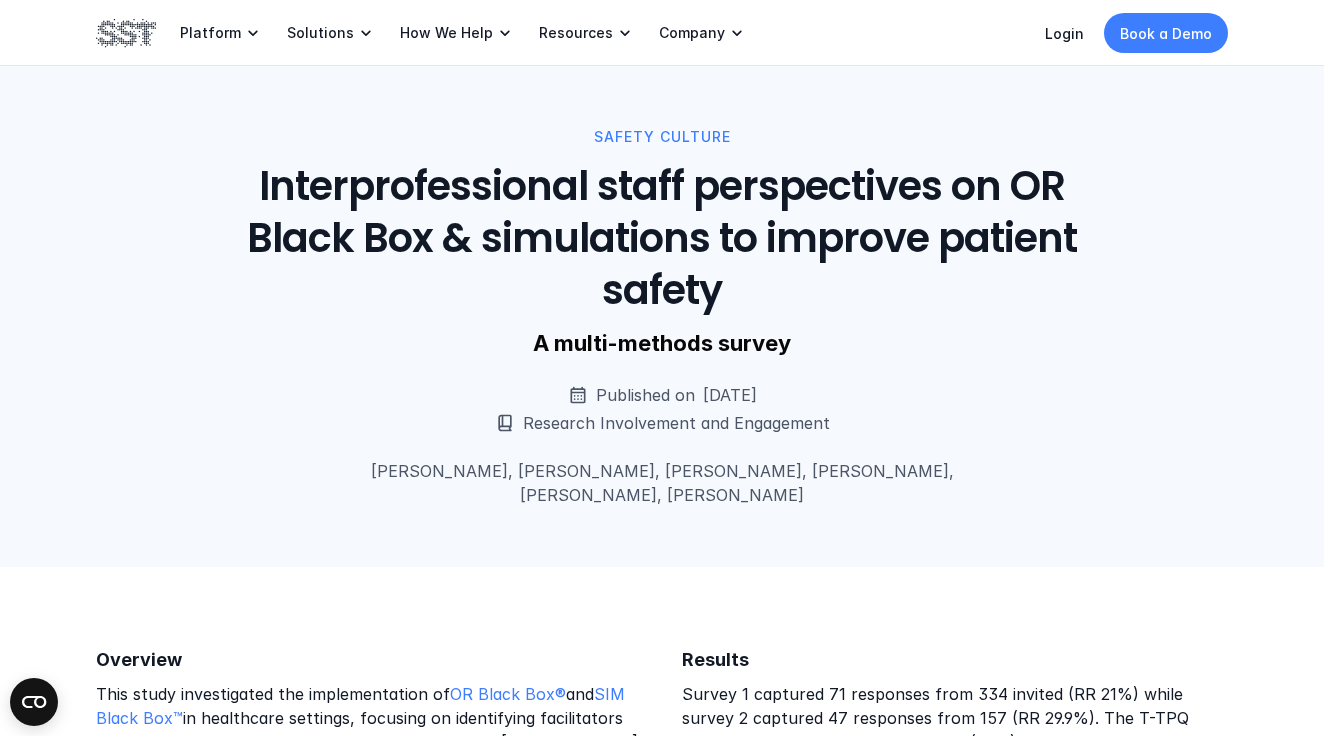 scroll, scrollTop: 0, scrollLeft: 0, axis: both 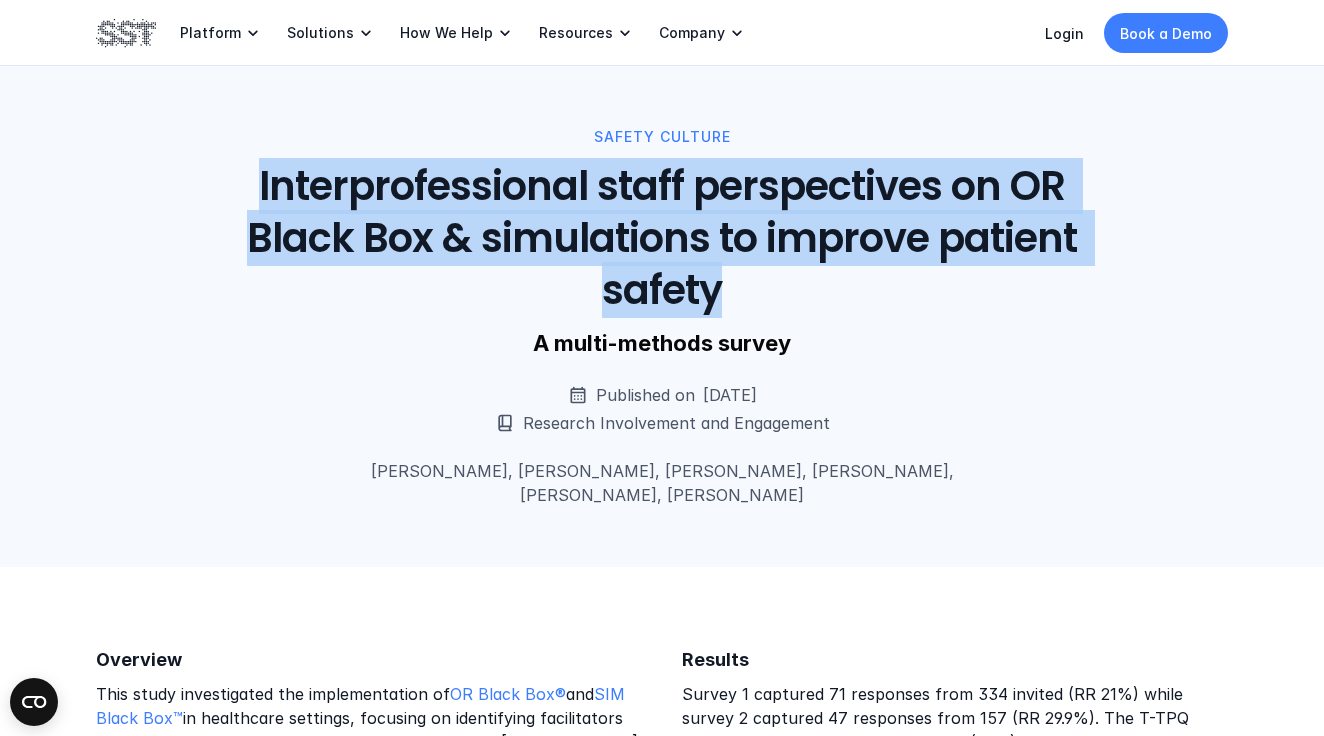drag, startPoint x: 238, startPoint y: 187, endPoint x: 1101, endPoint y: 288, distance: 868.8901 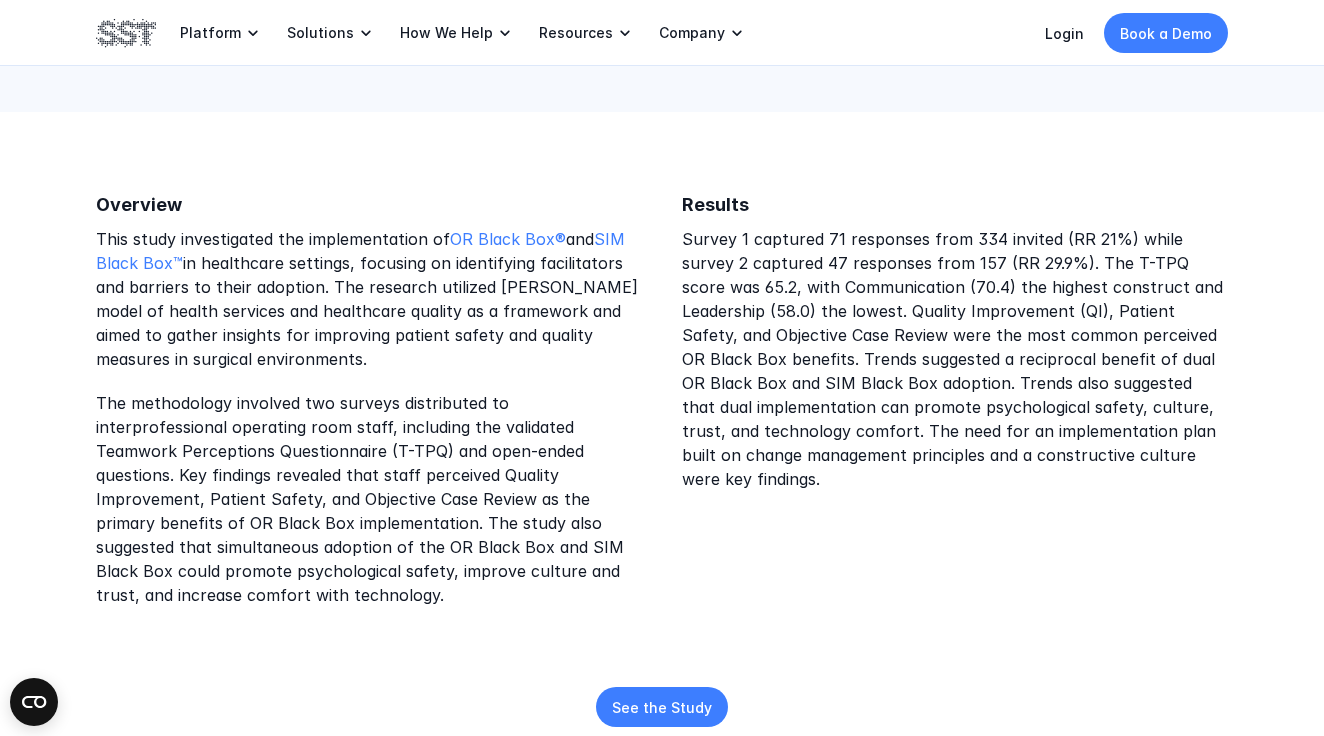 scroll, scrollTop: 464, scrollLeft: 0, axis: vertical 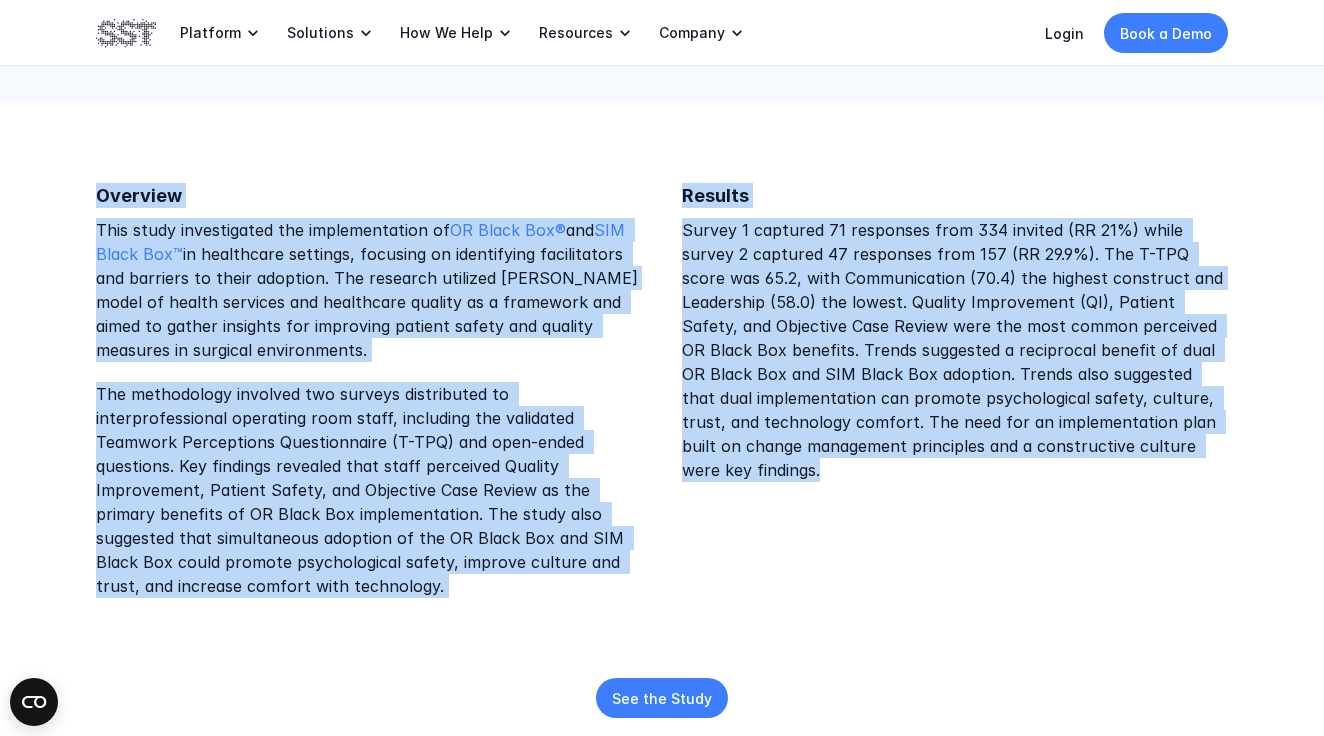 drag, startPoint x: 100, startPoint y: 159, endPoint x: 1071, endPoint y: 456, distance: 1015.4063 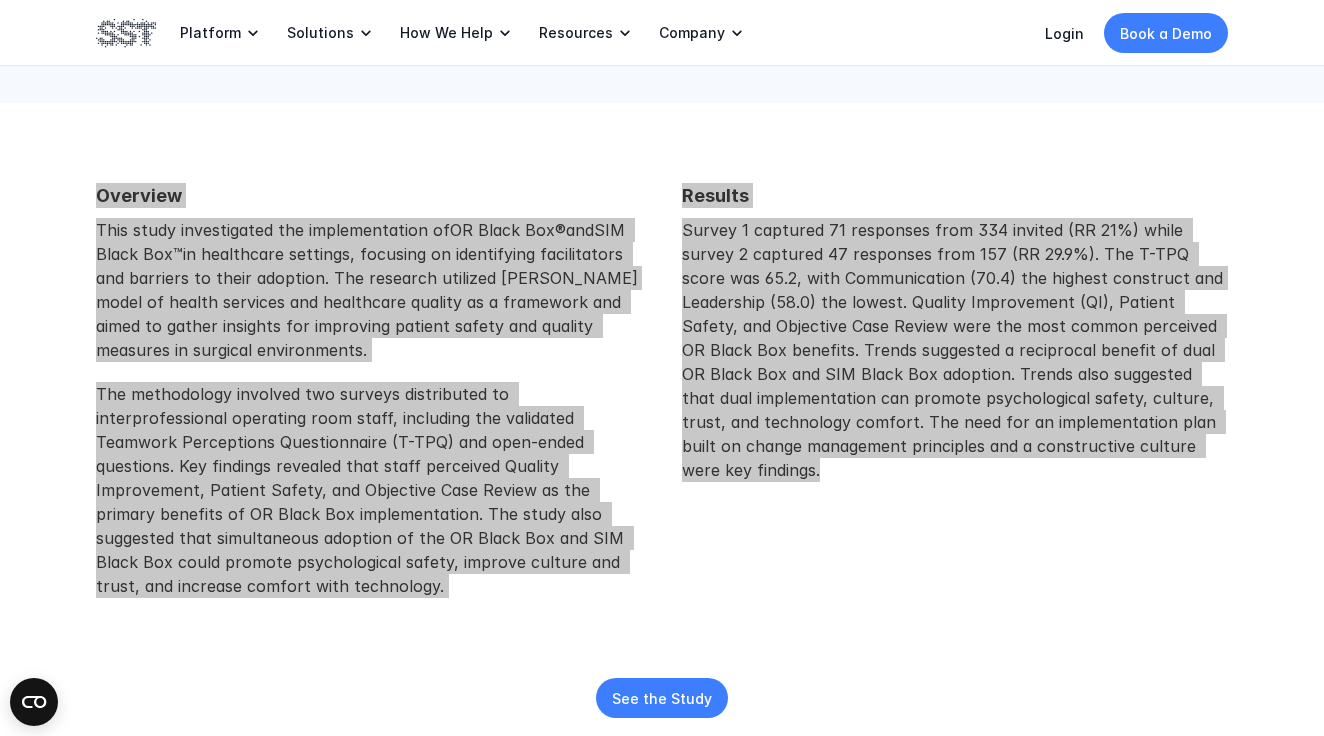 click on "The methodology involved two surveys distributed to interprofessional operating room staff, including the validated Teamwork Perceptions Questionnaire (T-TPQ) and open-ended questions. Key findings revealed that staff perceived Quality Improvement, Patient Safety, and Objective Case Review as the primary benefits of OR Black Box implementation. The study also suggested that simultaneous adoption of the OR Black Box and SIM Black Box could promote psychological safety, improve culture and trust, and increase comfort with technology." at bounding box center (369, 490) 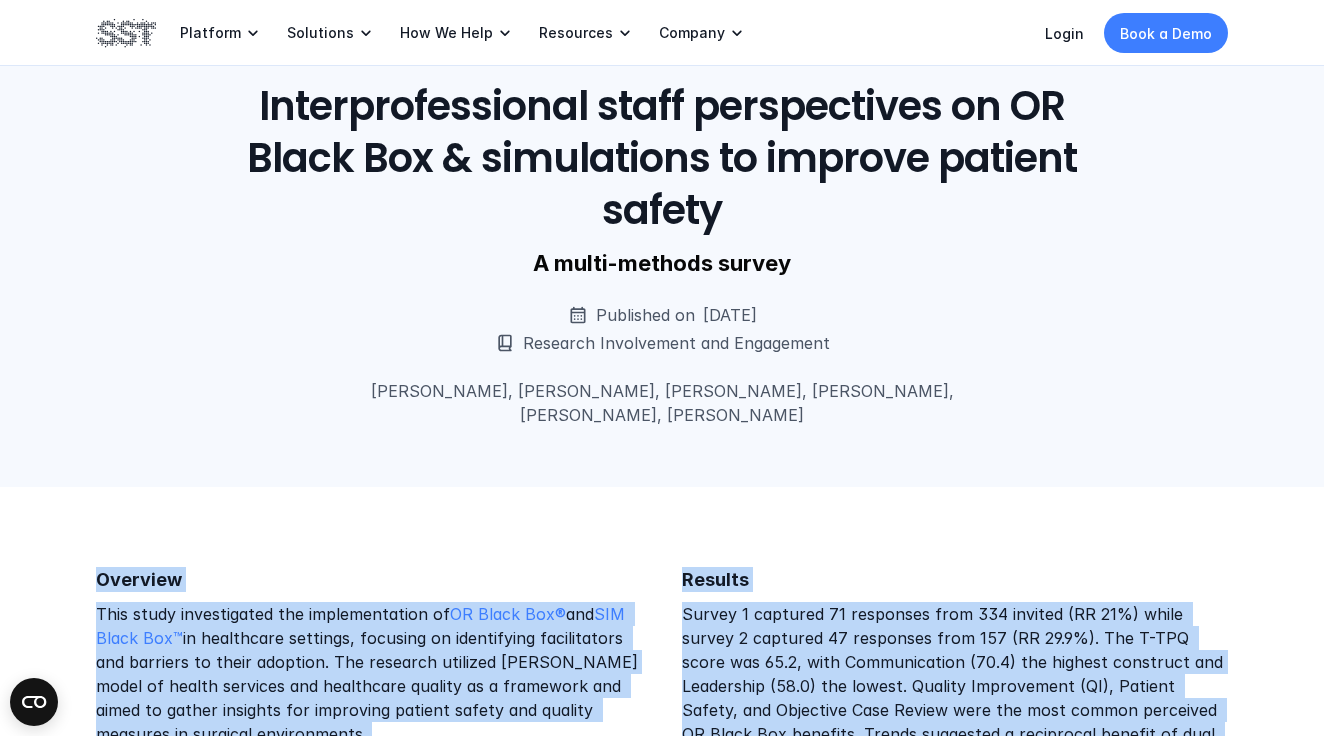 scroll, scrollTop: 110, scrollLeft: 0, axis: vertical 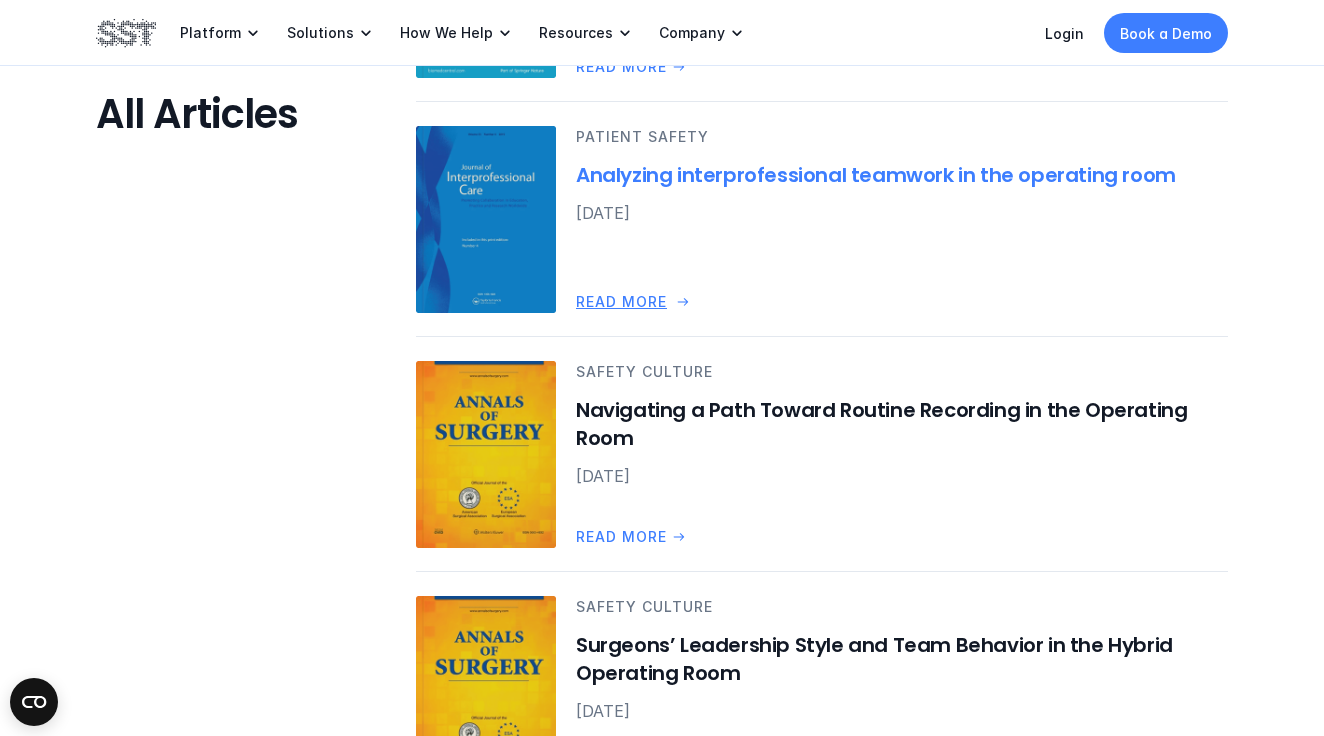 click on "PATIENT SAFETY Analyzing interprofessional teamwork in the operating room Sep 1, 2023" at bounding box center [902, 176] 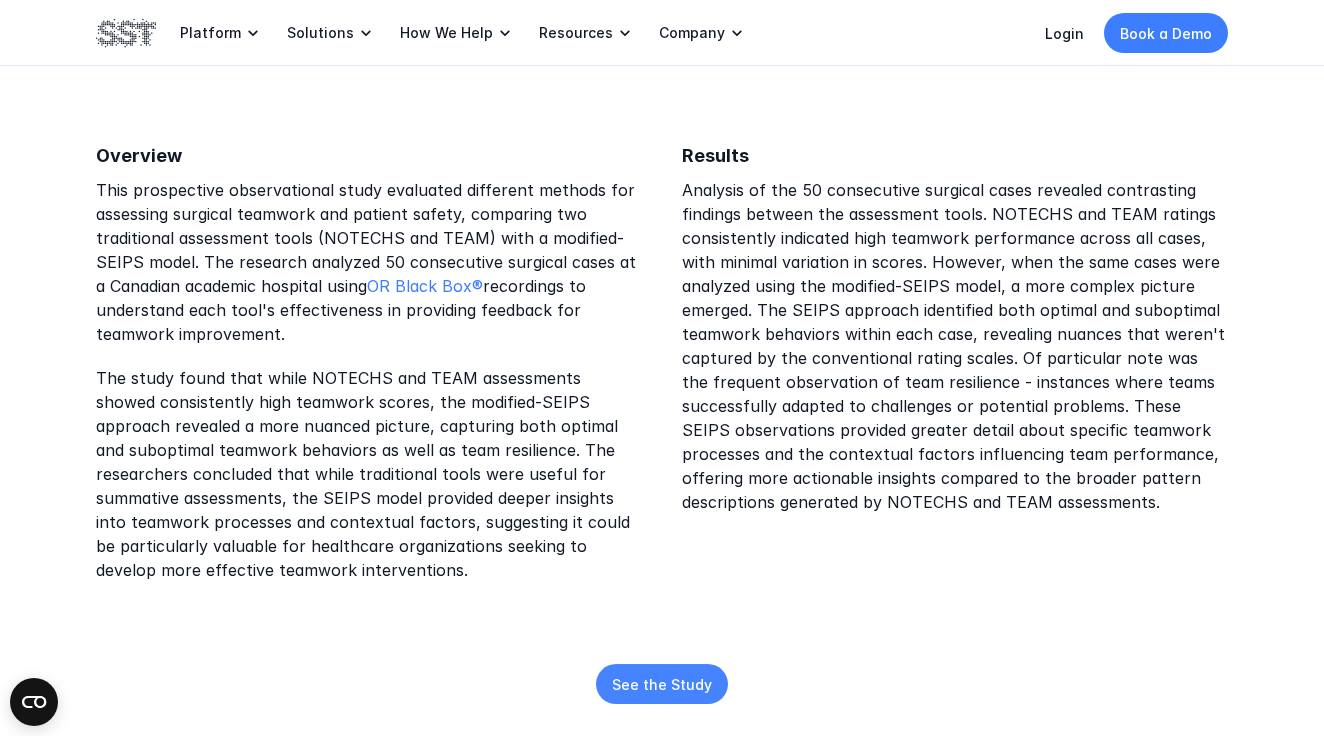 scroll, scrollTop: 467, scrollLeft: 0, axis: vertical 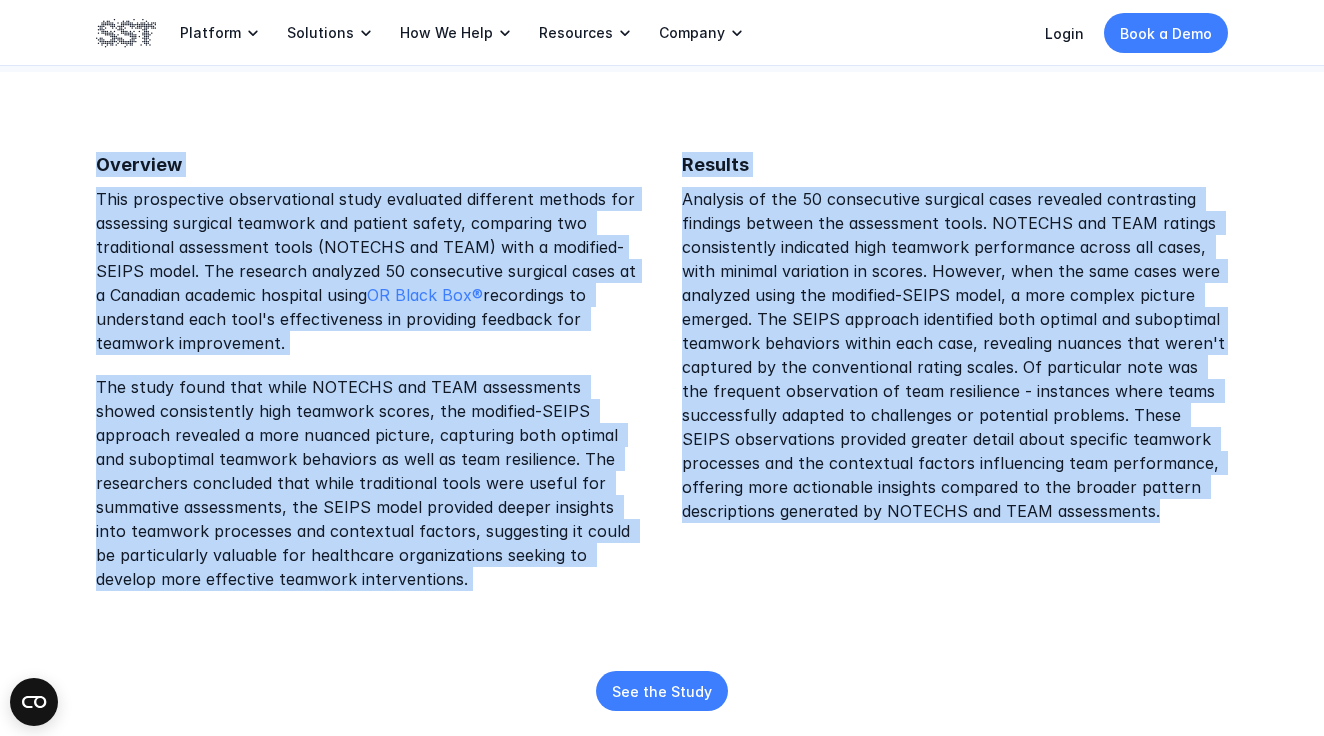 drag, startPoint x: 87, startPoint y: 150, endPoint x: 1435, endPoint y: 727, distance: 1466.2991 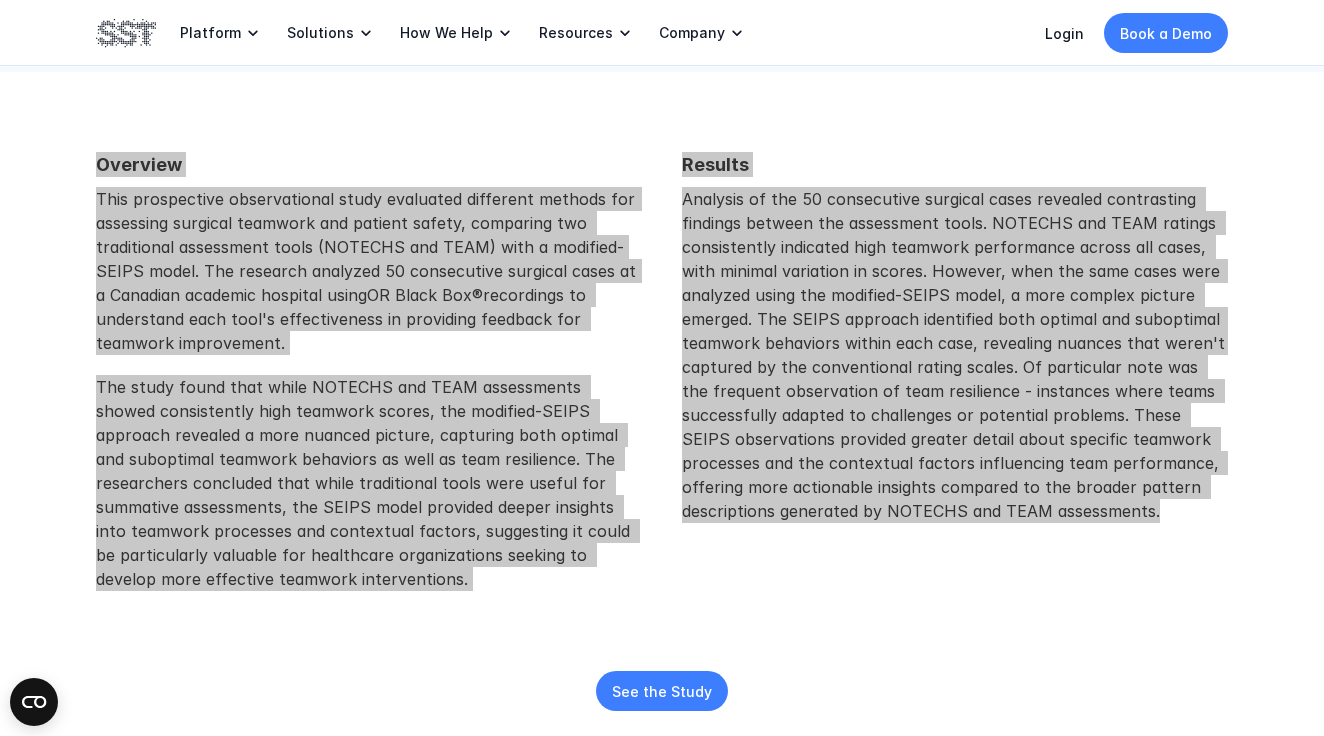 drag, startPoint x: 1323, startPoint y: 339, endPoint x: 144, endPoint y: 210, distance: 1186.0363 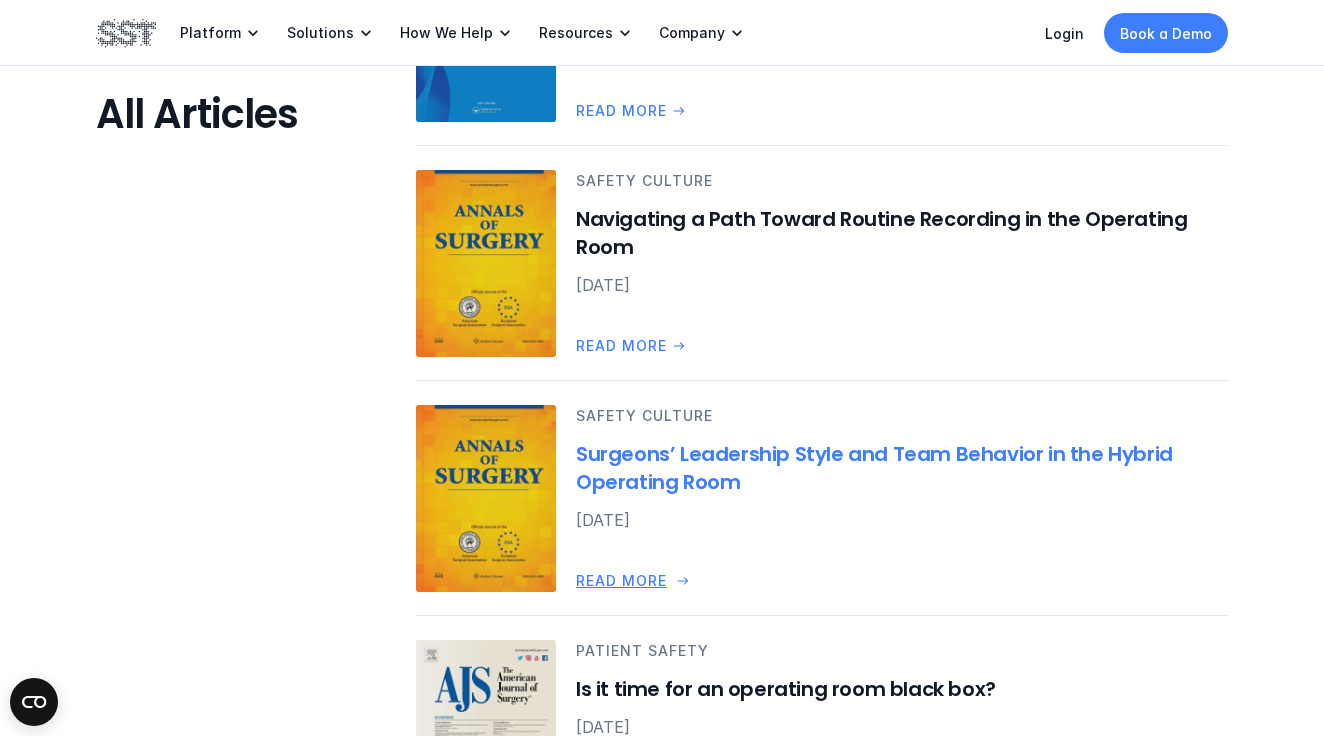 scroll, scrollTop: 4663, scrollLeft: 0, axis: vertical 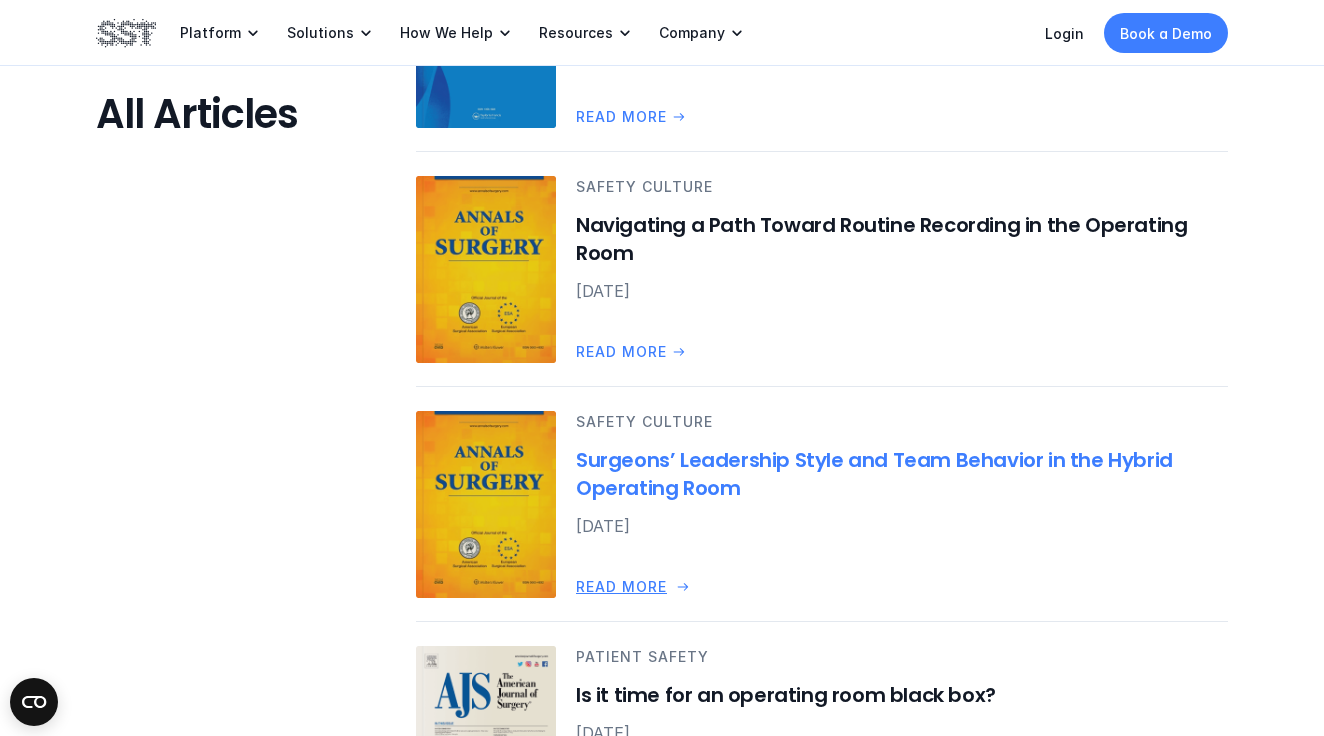 click on "Surgeons’ Leadership Style and Team Behavior in the Hybrid Operating Room" at bounding box center (902, 474) 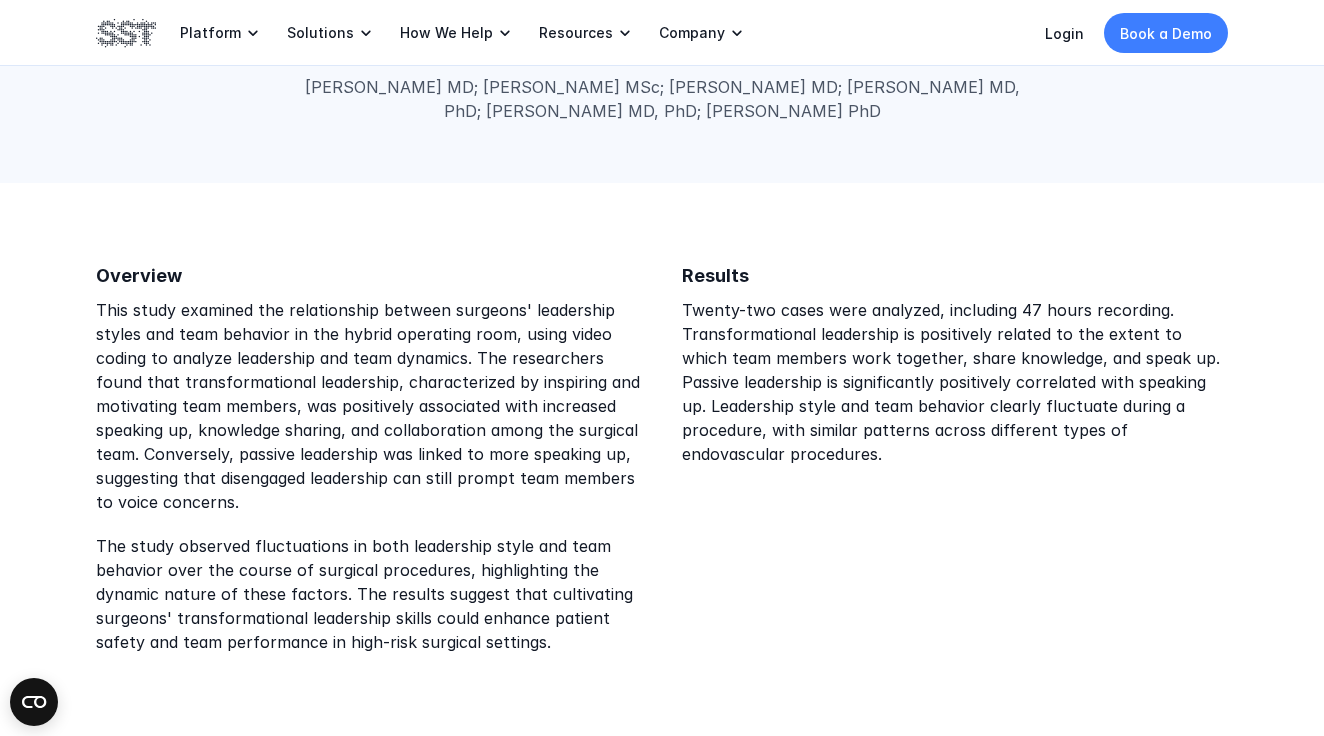 scroll, scrollTop: 337, scrollLeft: 0, axis: vertical 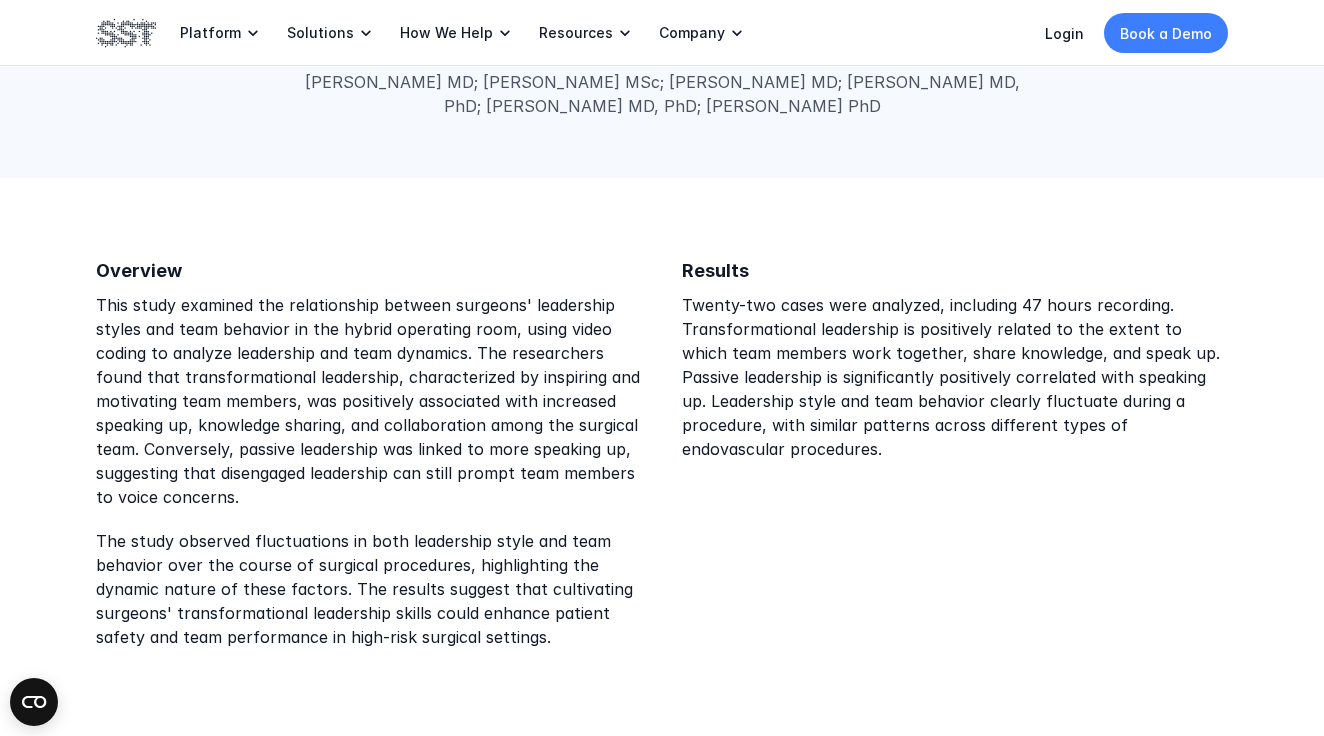 drag, startPoint x: 105, startPoint y: 266, endPoint x: 1134, endPoint y: 505, distance: 1056.391 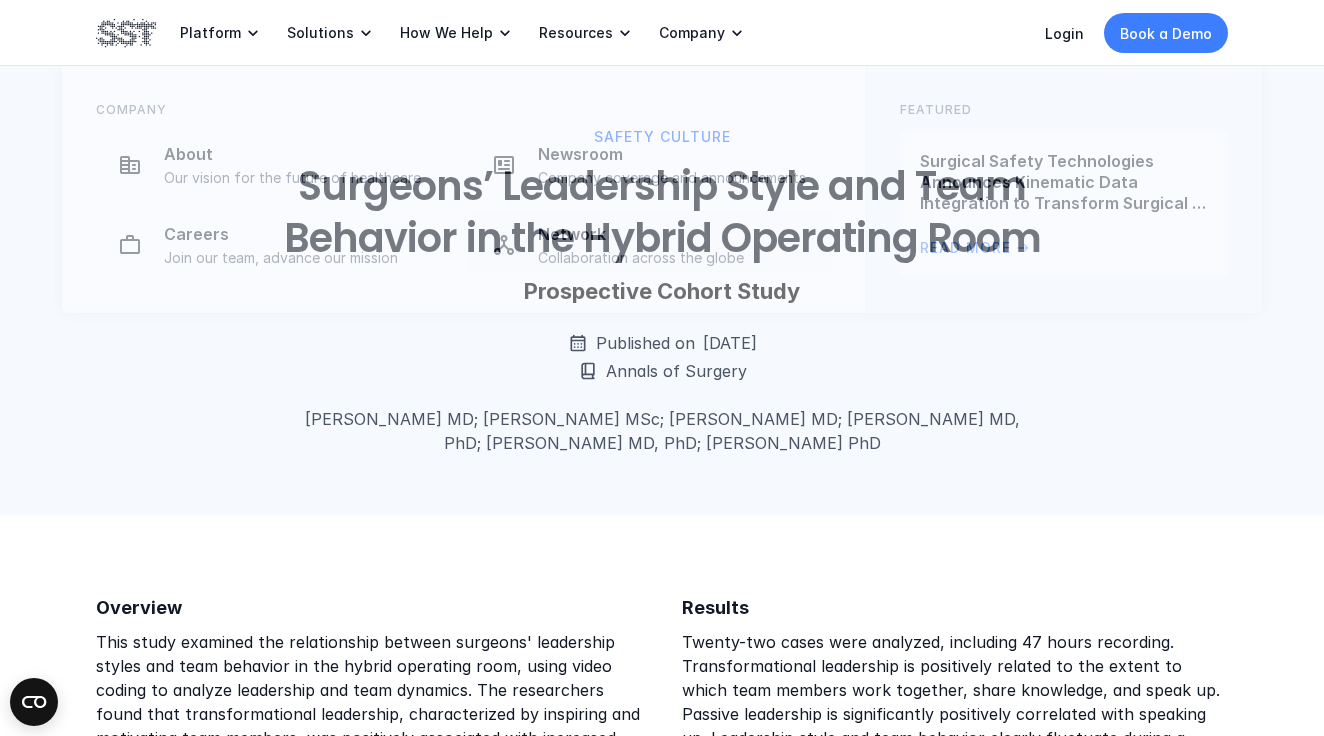 scroll, scrollTop: 0, scrollLeft: 0, axis: both 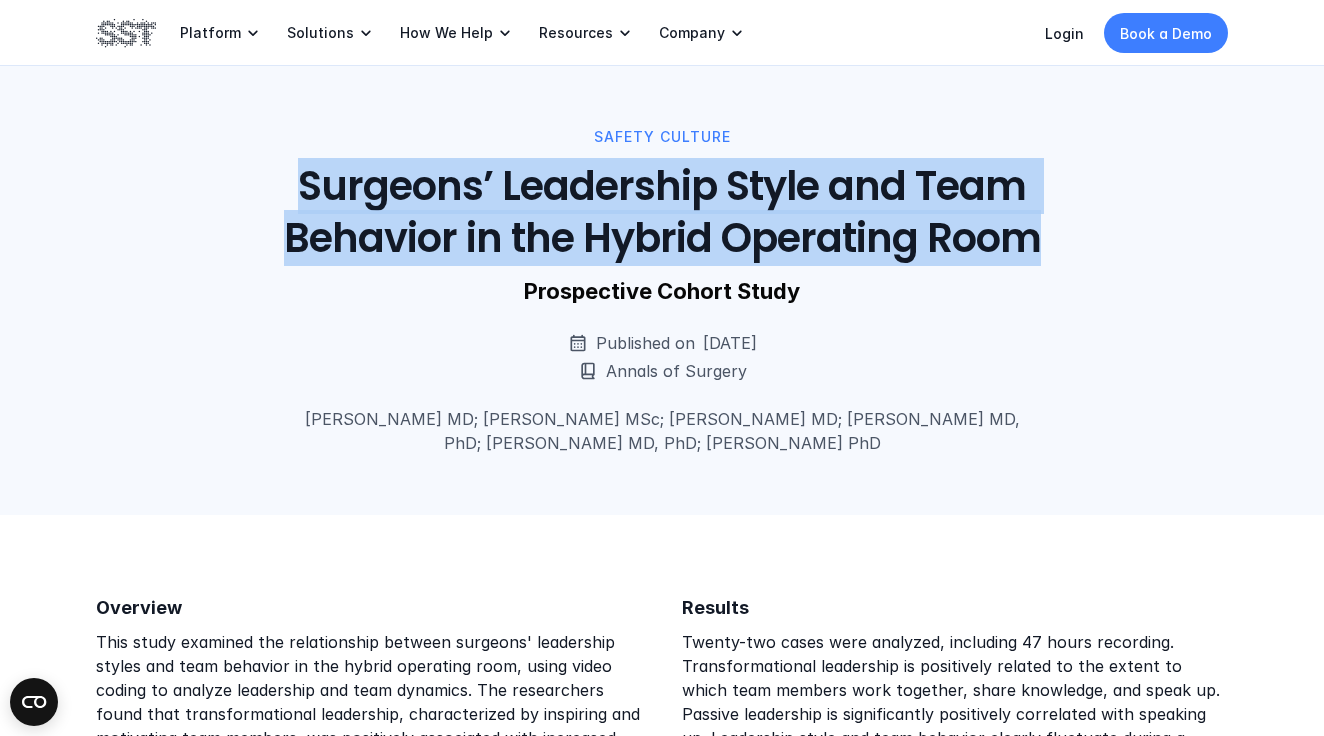 drag, startPoint x: 279, startPoint y: 182, endPoint x: 1090, endPoint y: 245, distance: 813.4433 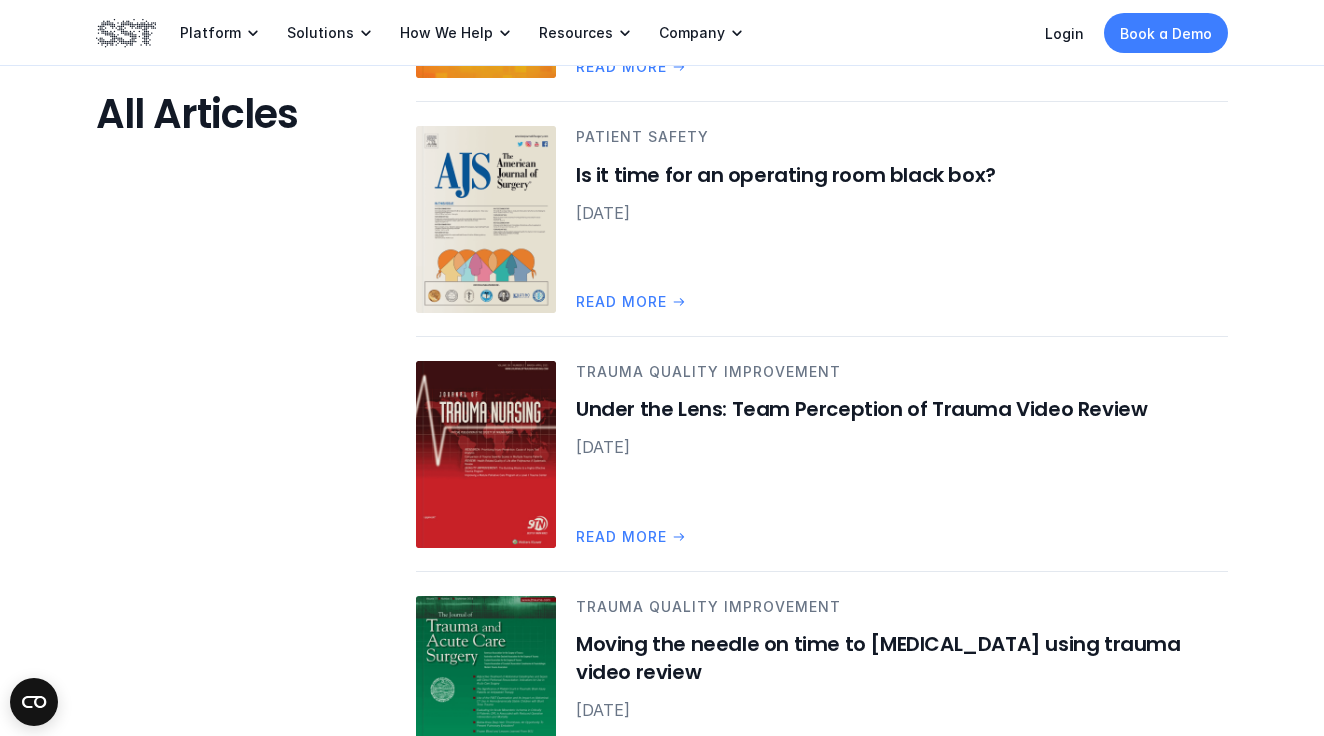 scroll, scrollTop: 5184, scrollLeft: 0, axis: vertical 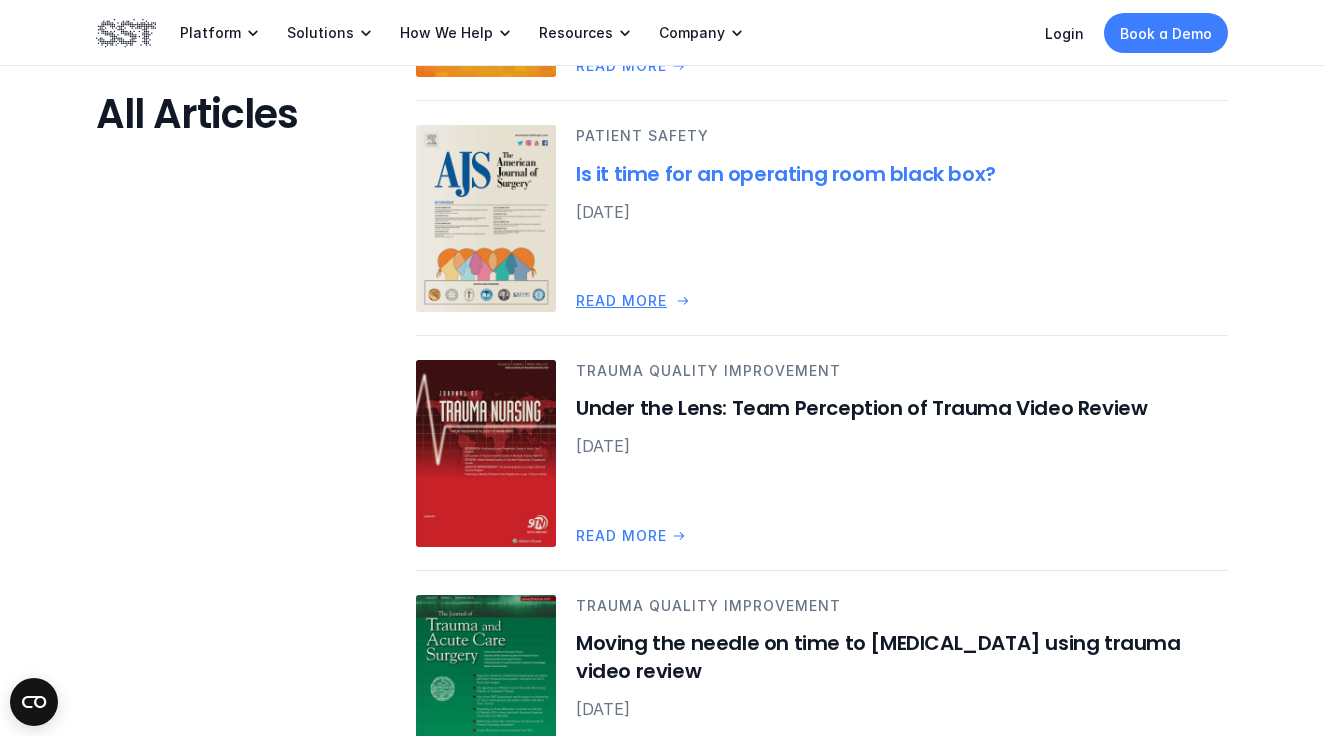 click on "Is it time for an operating room black box?" at bounding box center [902, 174] 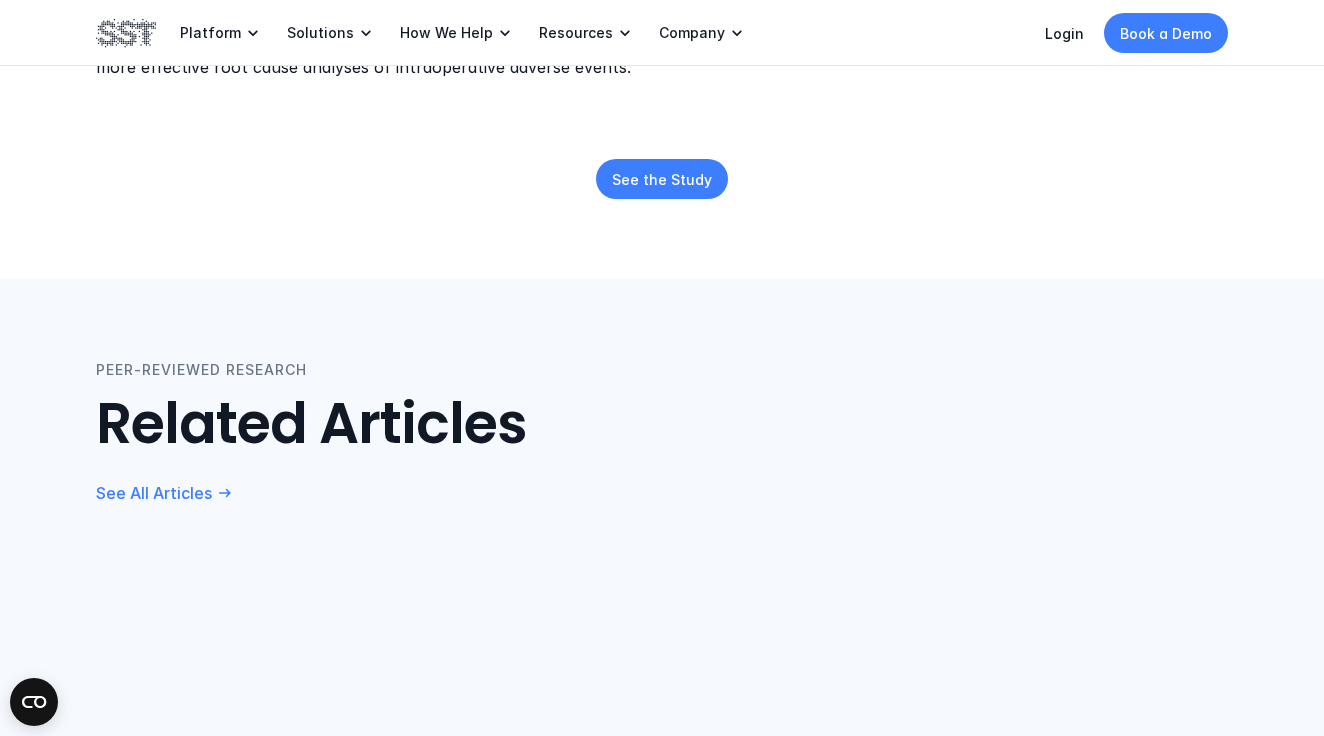 scroll, scrollTop: 882, scrollLeft: 0, axis: vertical 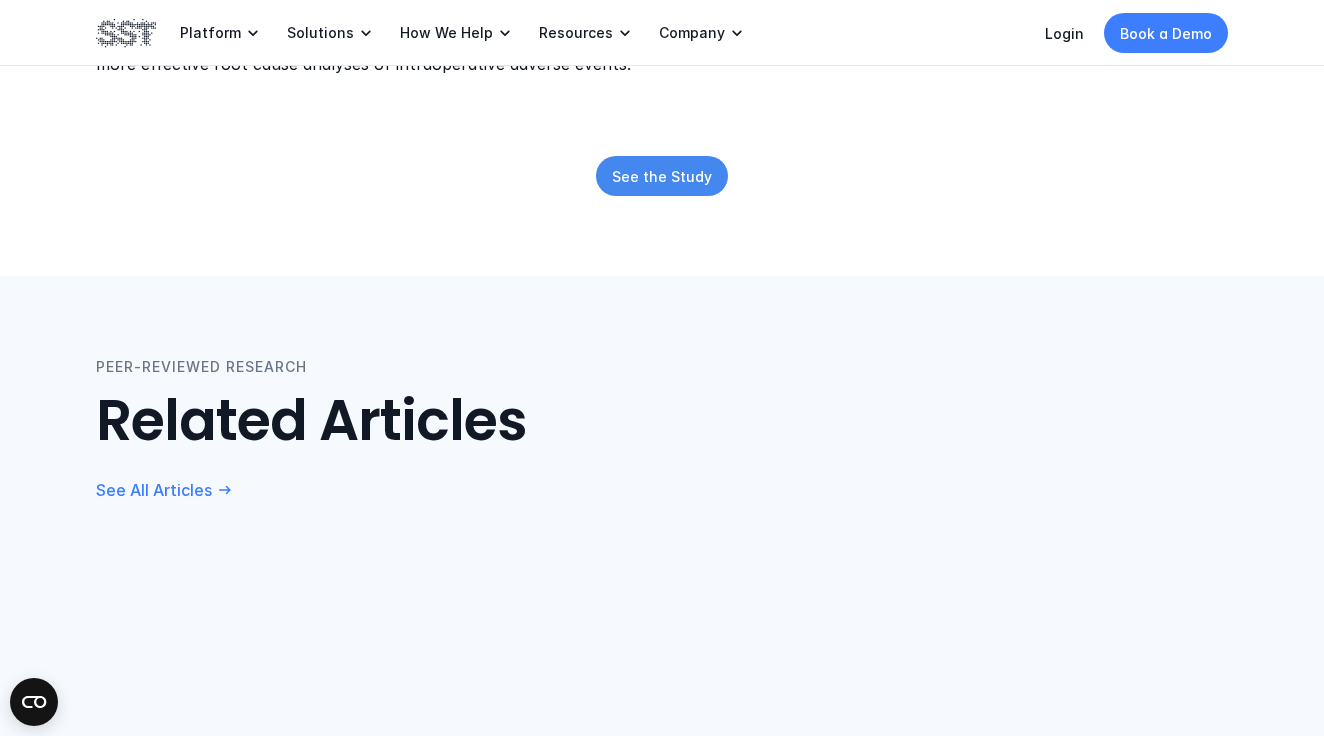 click on "See the Study" at bounding box center [662, 176] 